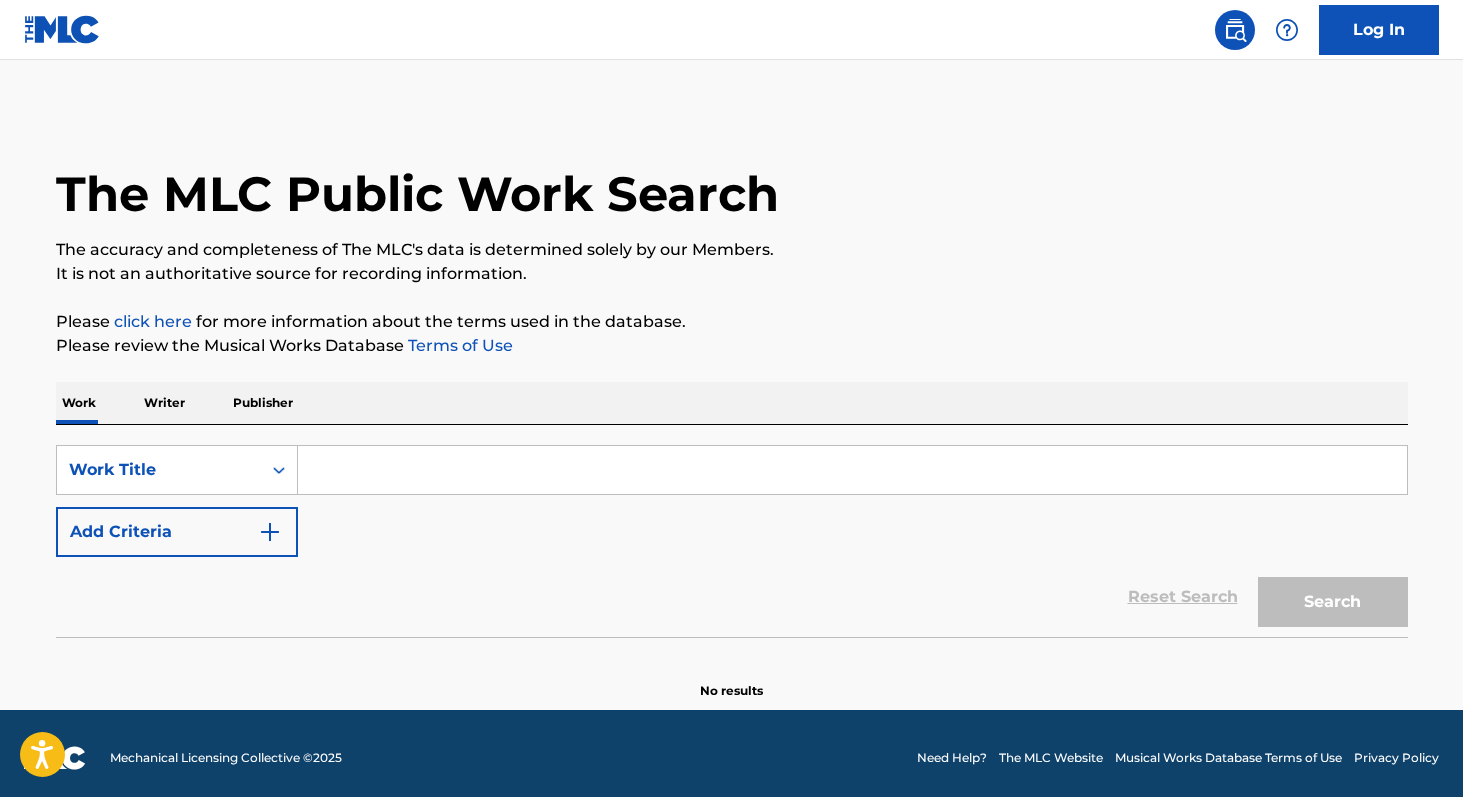 scroll, scrollTop: 0, scrollLeft: 0, axis: both 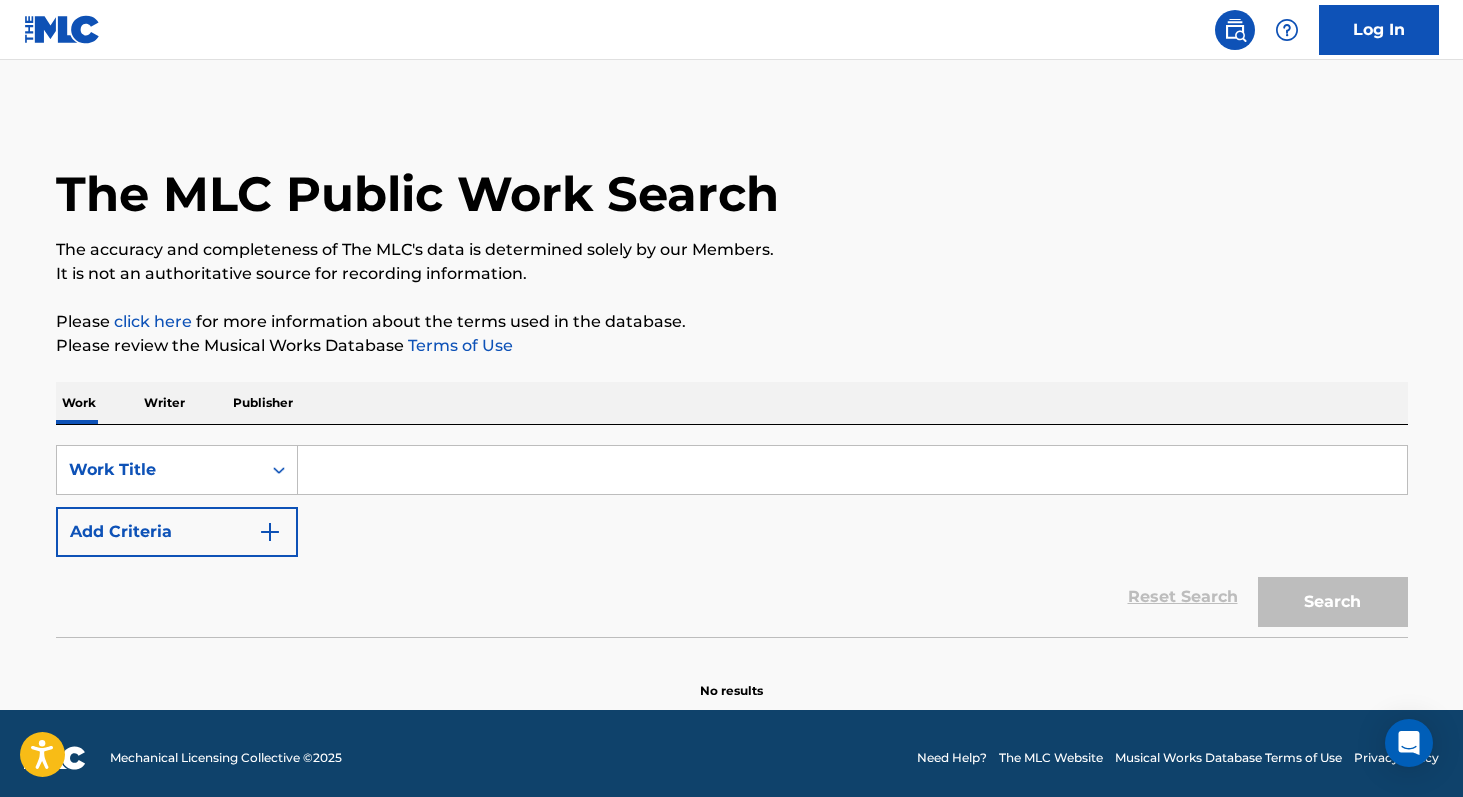 click at bounding box center [852, 470] 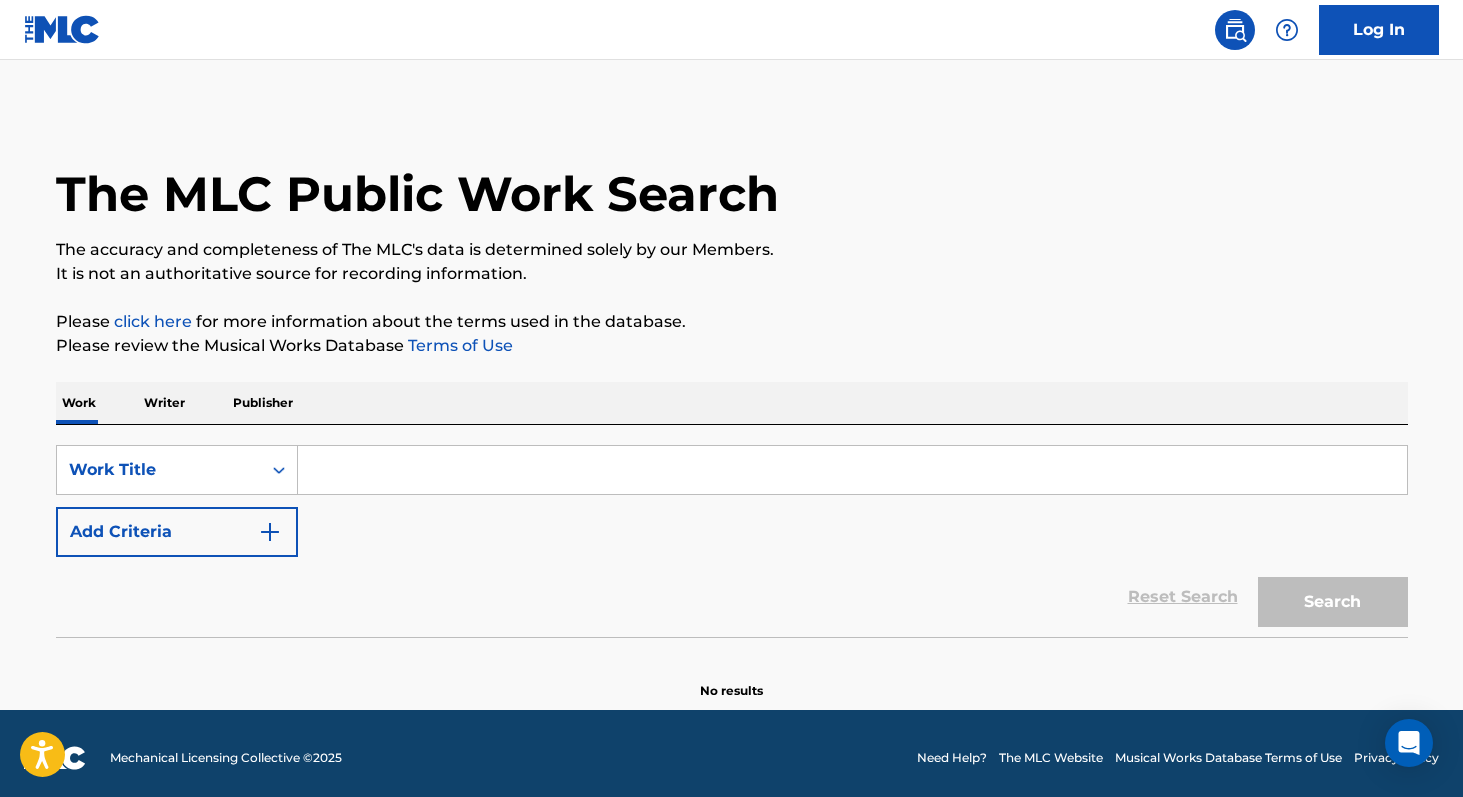 paste on "Eu Sou Blindado" 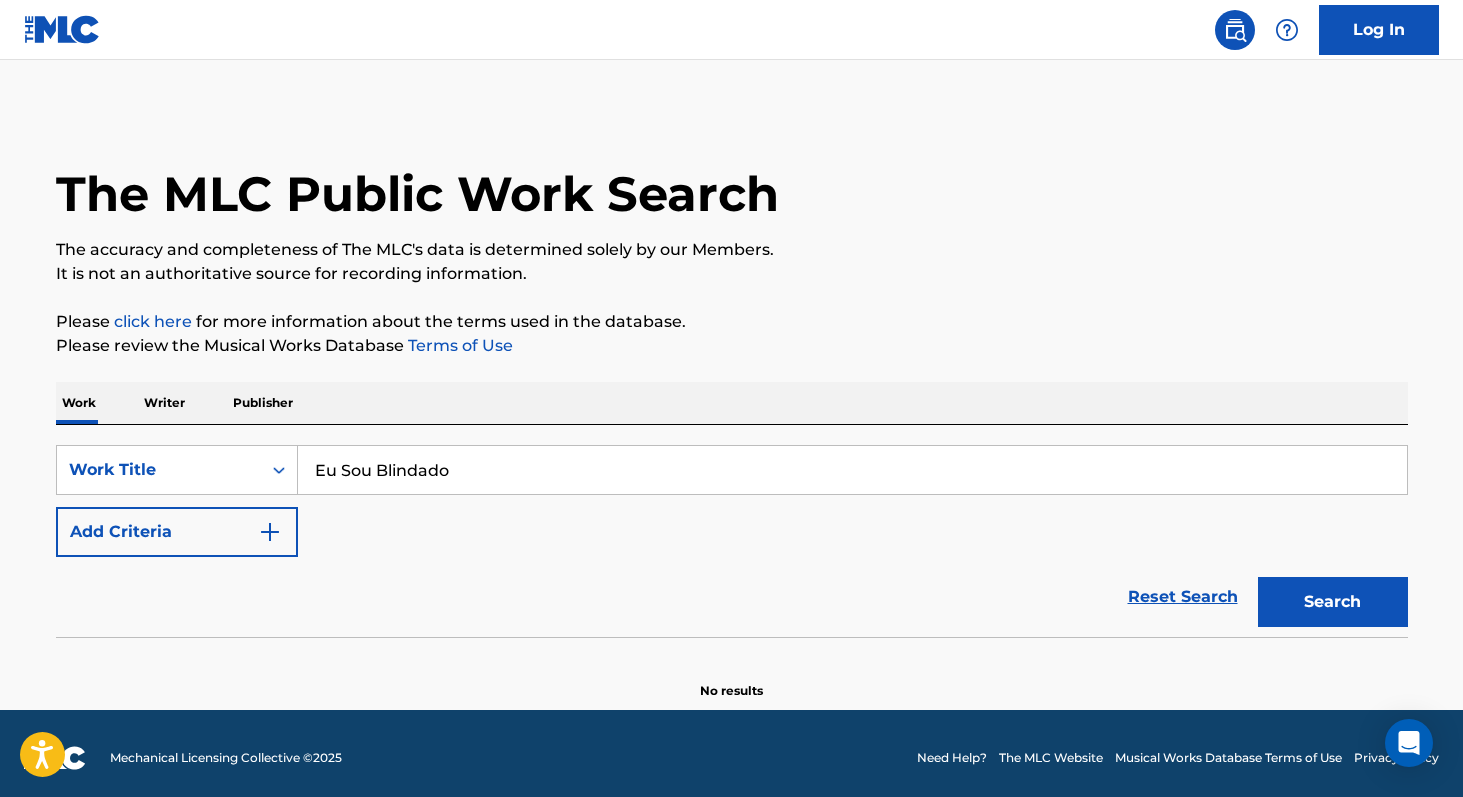 type on "Eu Sou Blindado" 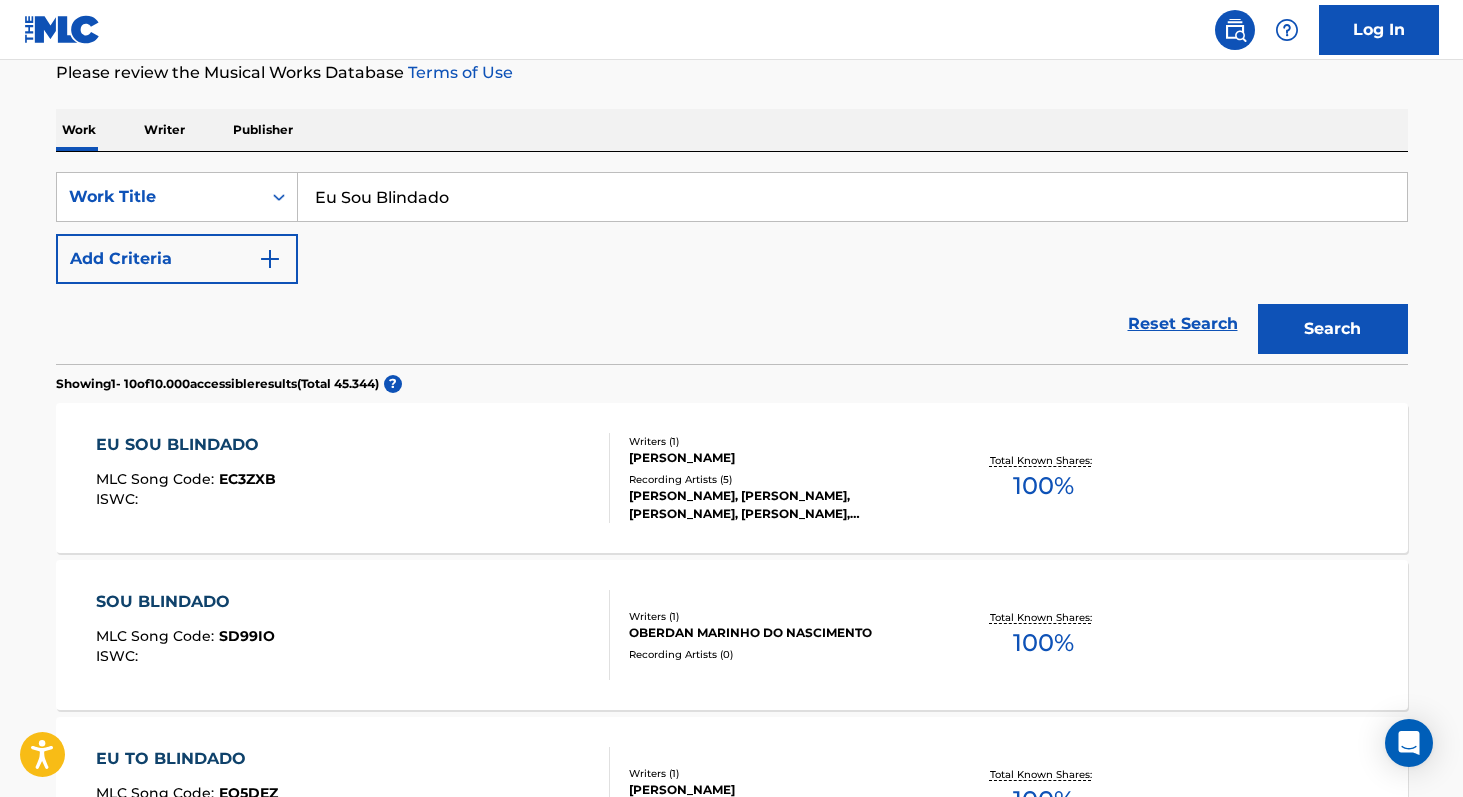 scroll, scrollTop: 271, scrollLeft: 0, axis: vertical 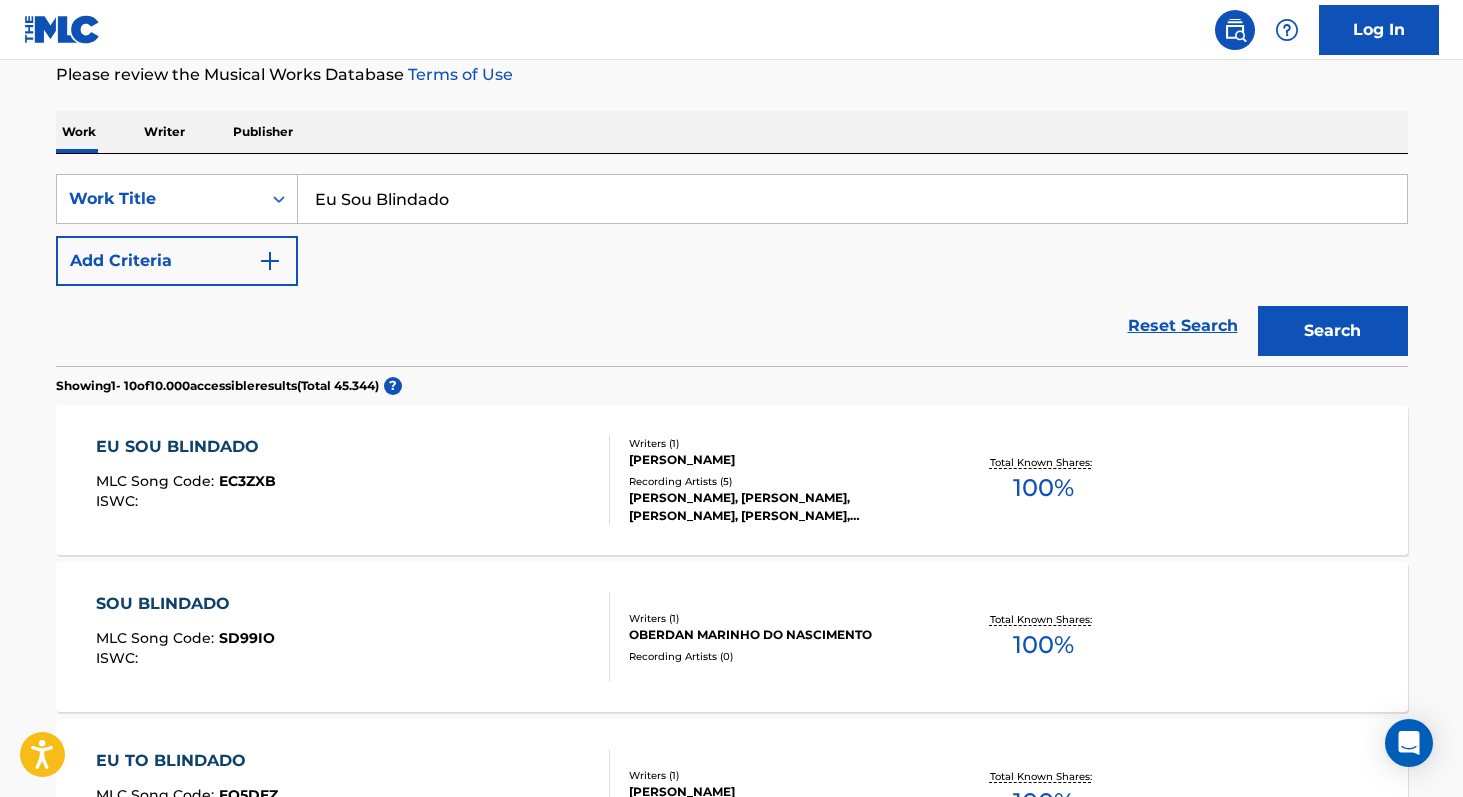 click on "Add Criteria" at bounding box center [177, 261] 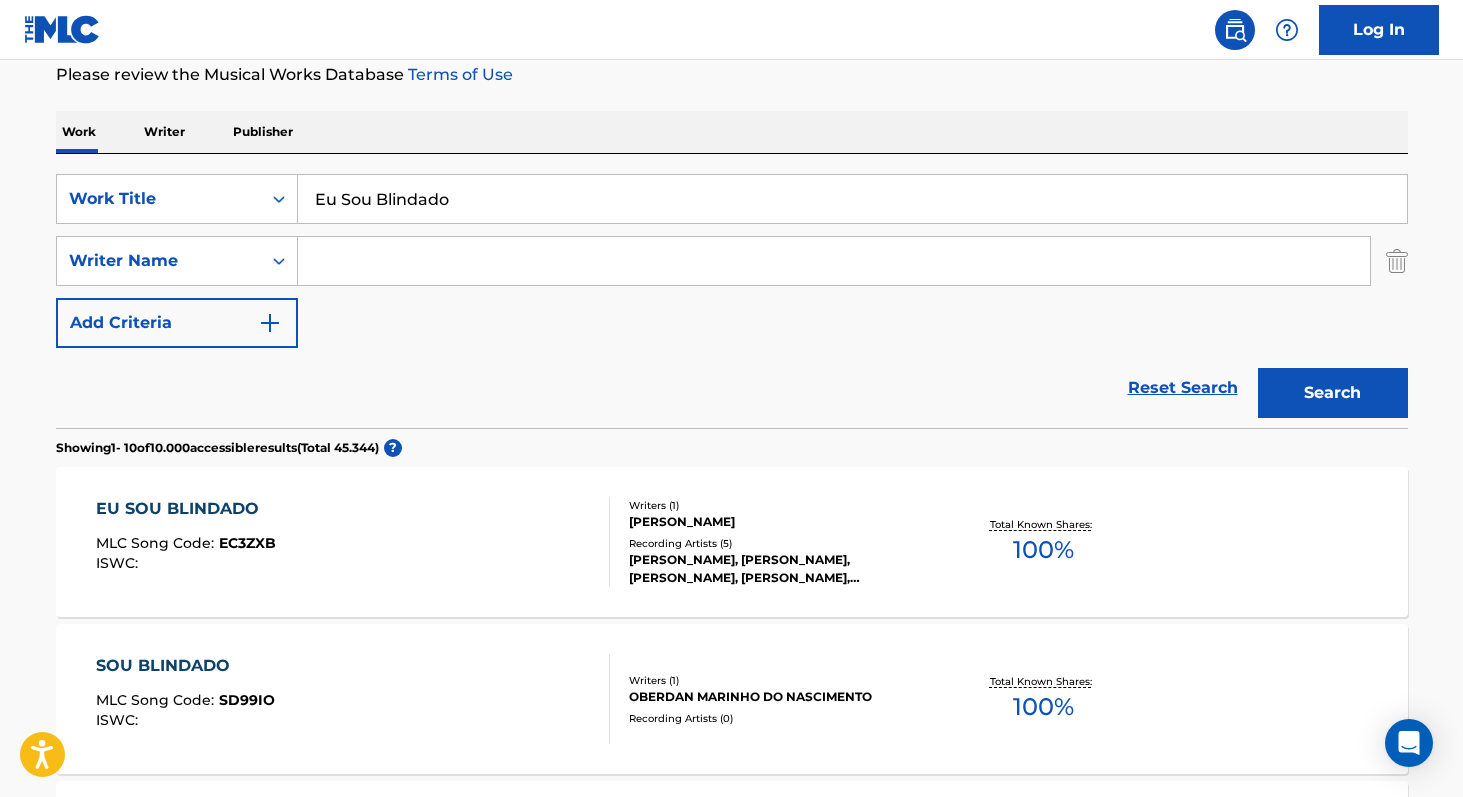 click at bounding box center [834, 261] 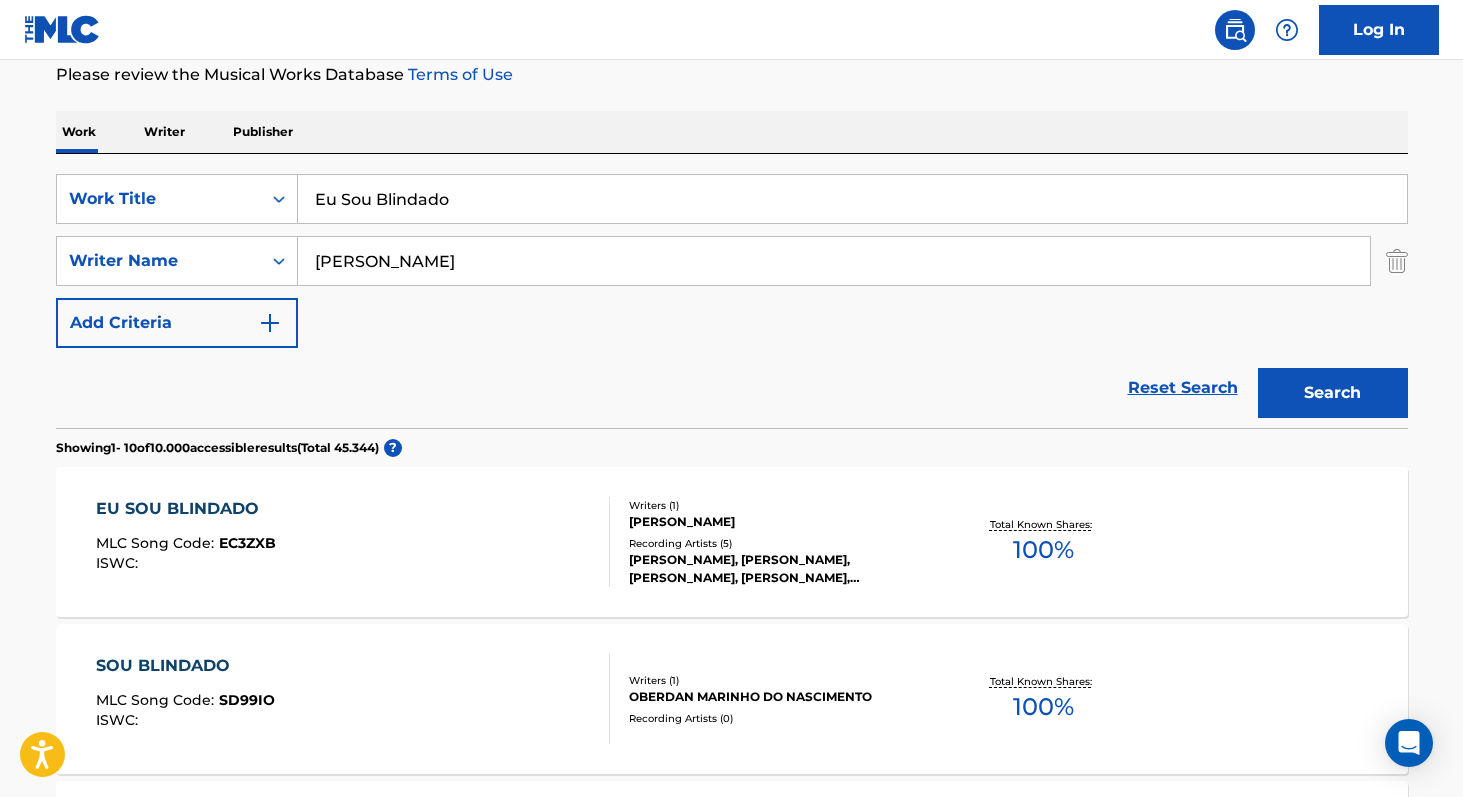 type on "[PERSON_NAME]" 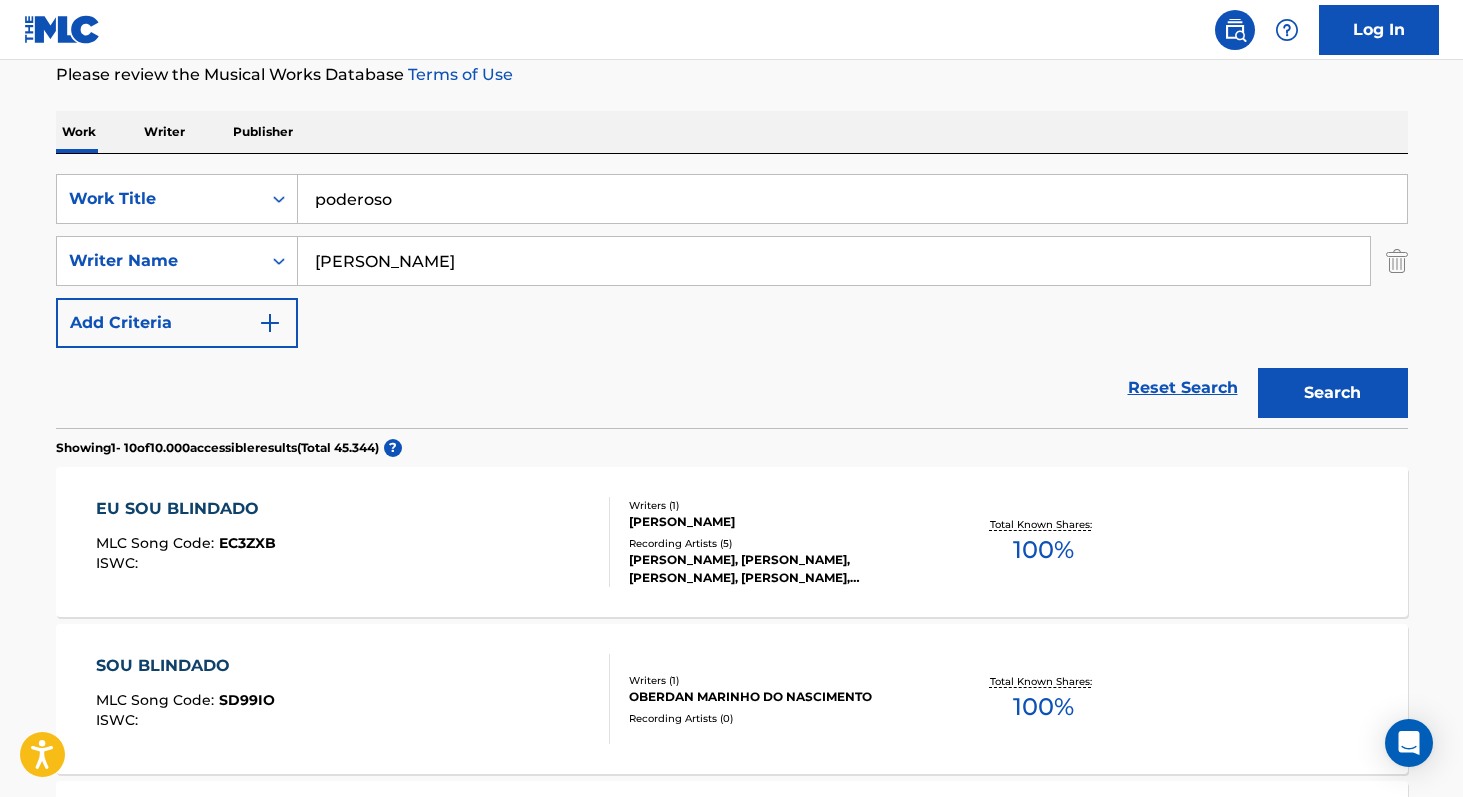 type on "poderoso" 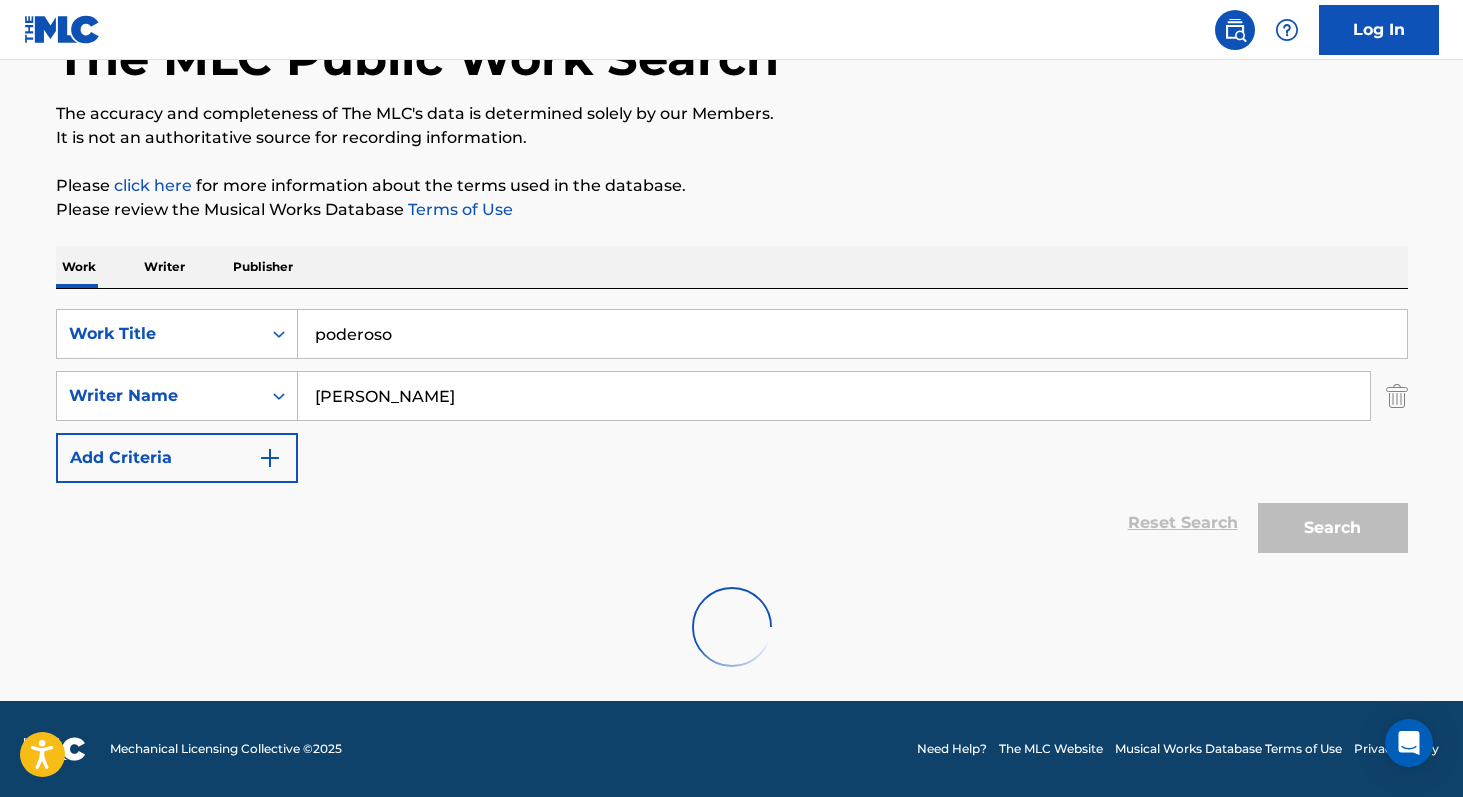 scroll, scrollTop: 271, scrollLeft: 0, axis: vertical 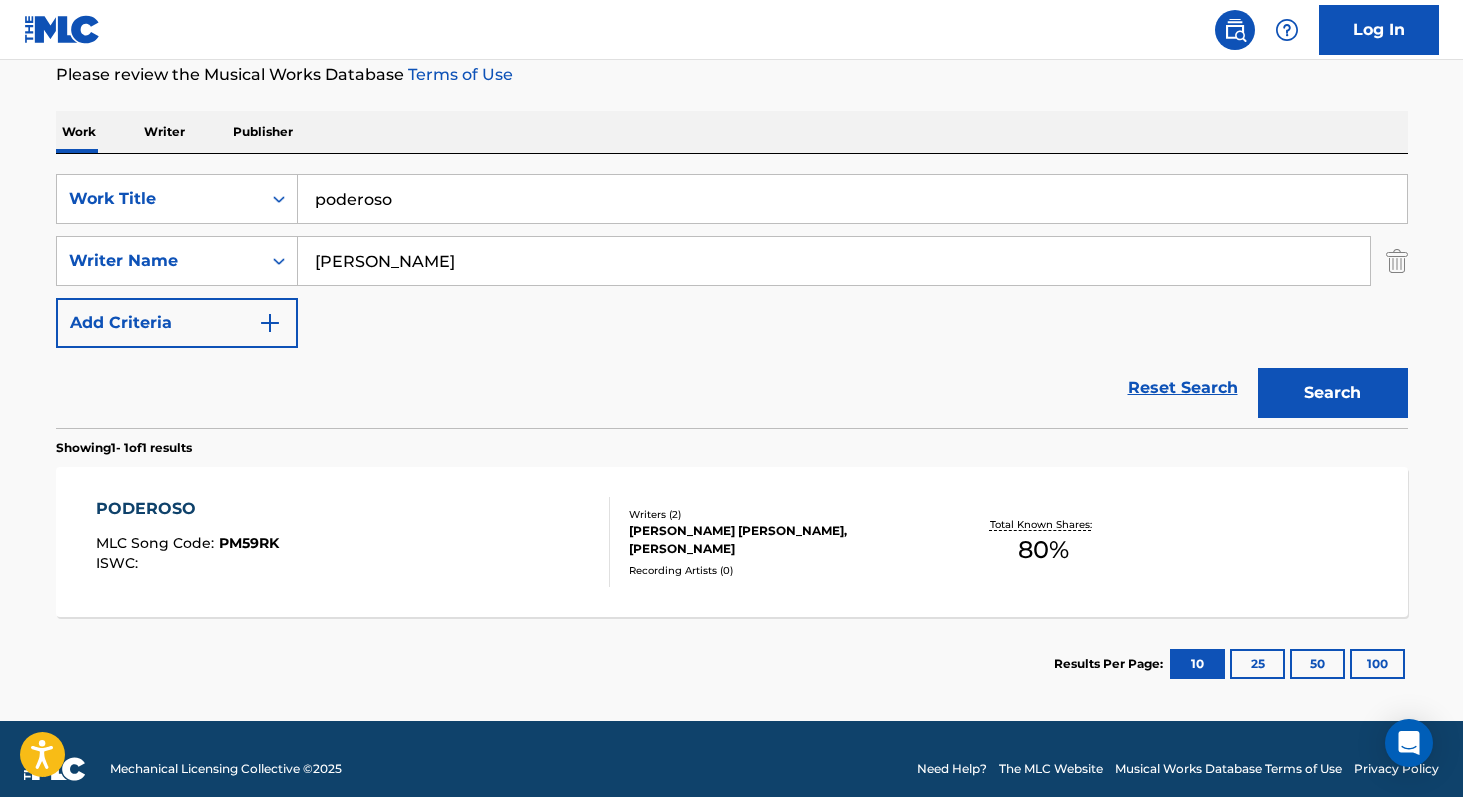 click on "80 %" at bounding box center [1043, 550] 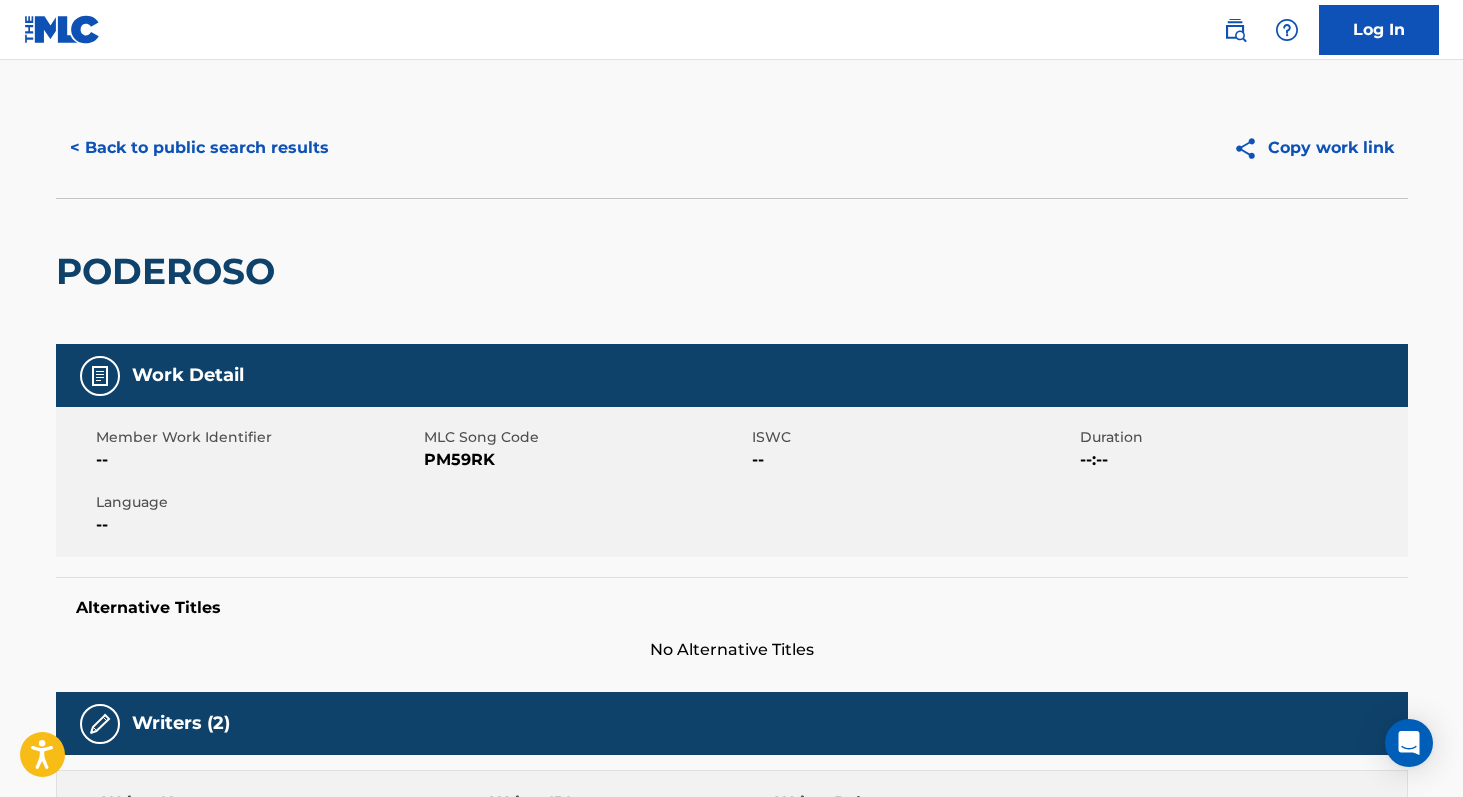 scroll, scrollTop: 0, scrollLeft: 0, axis: both 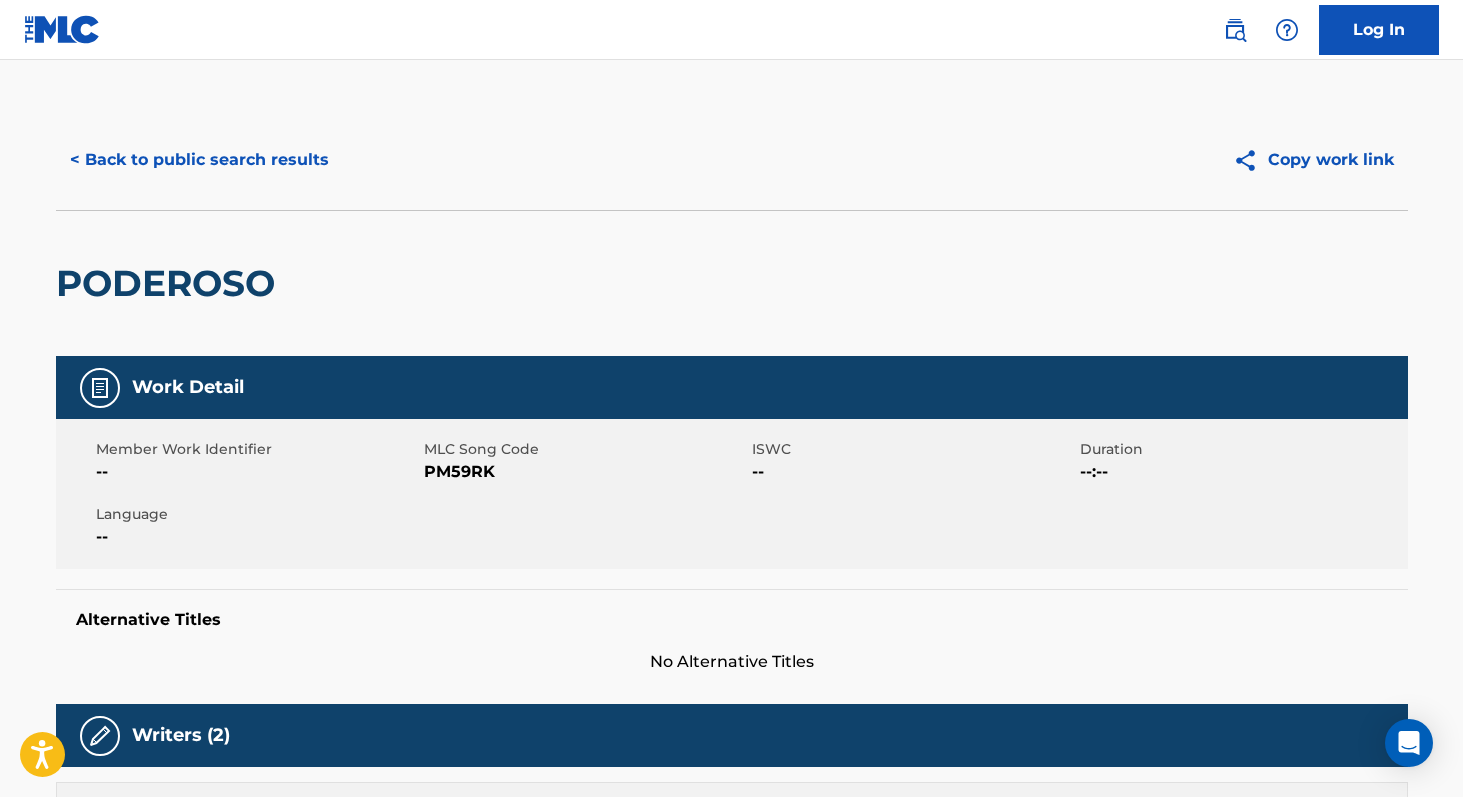 click on "< Back to public search results" at bounding box center [199, 160] 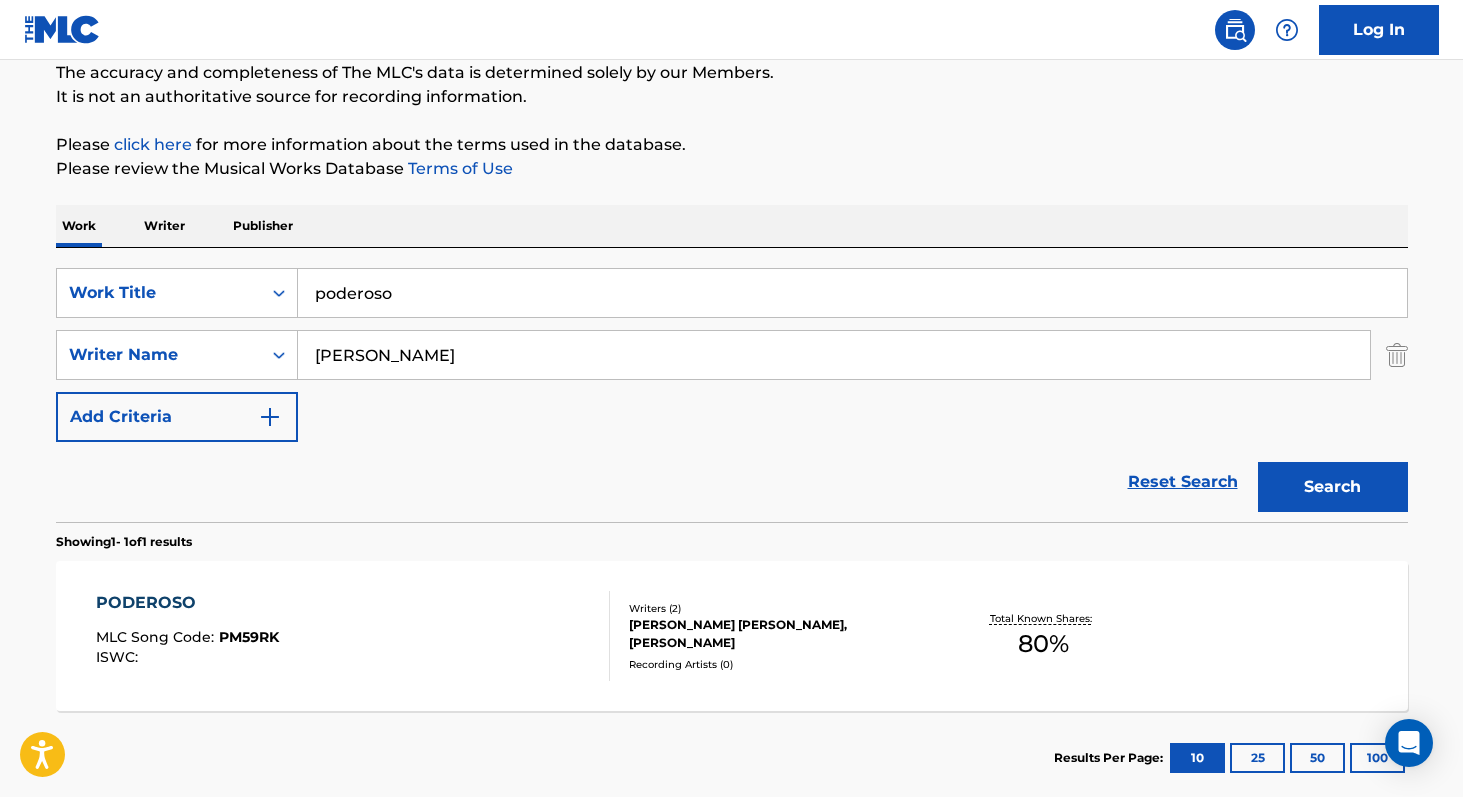 click on "Writer" at bounding box center [164, 226] 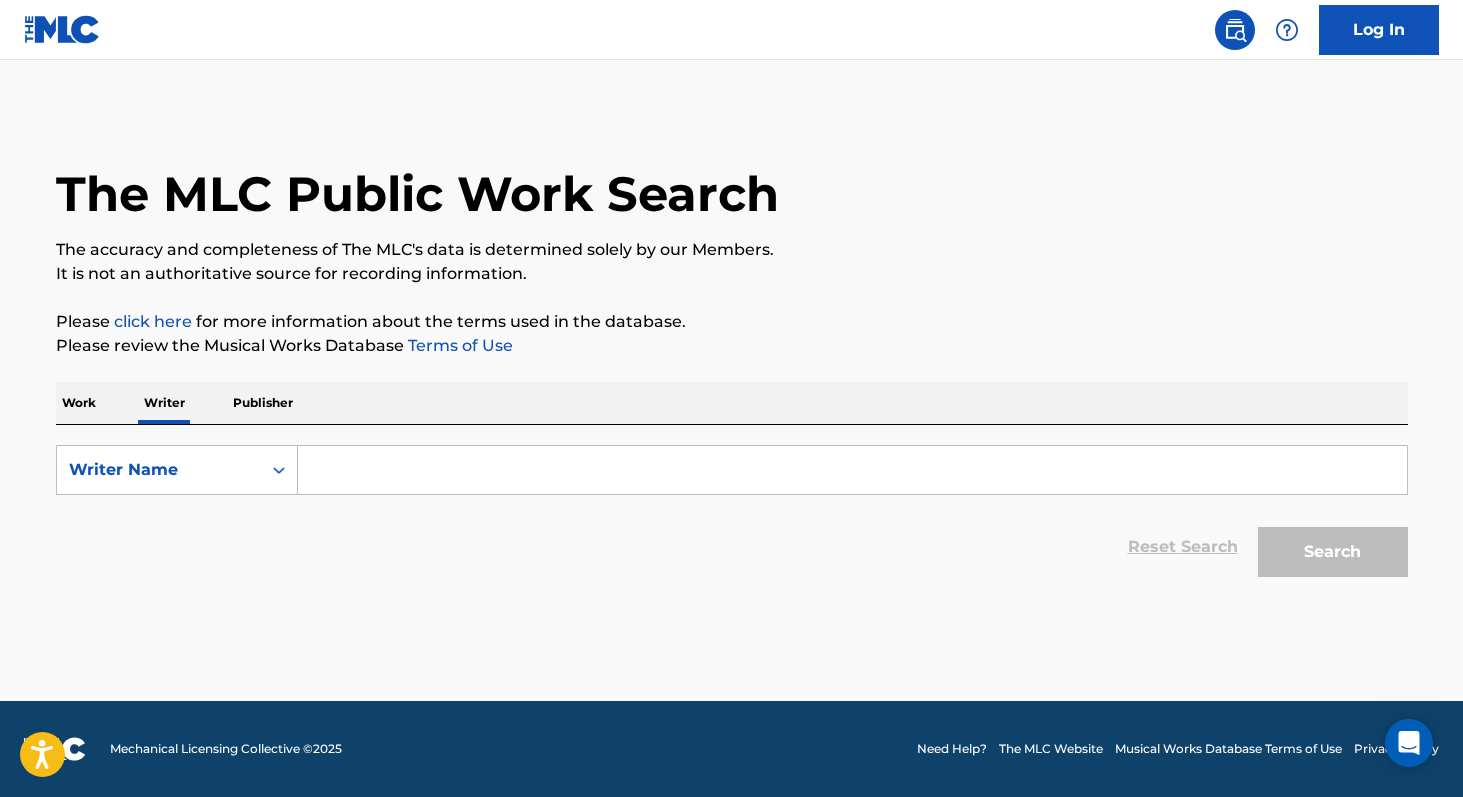 click at bounding box center [852, 470] 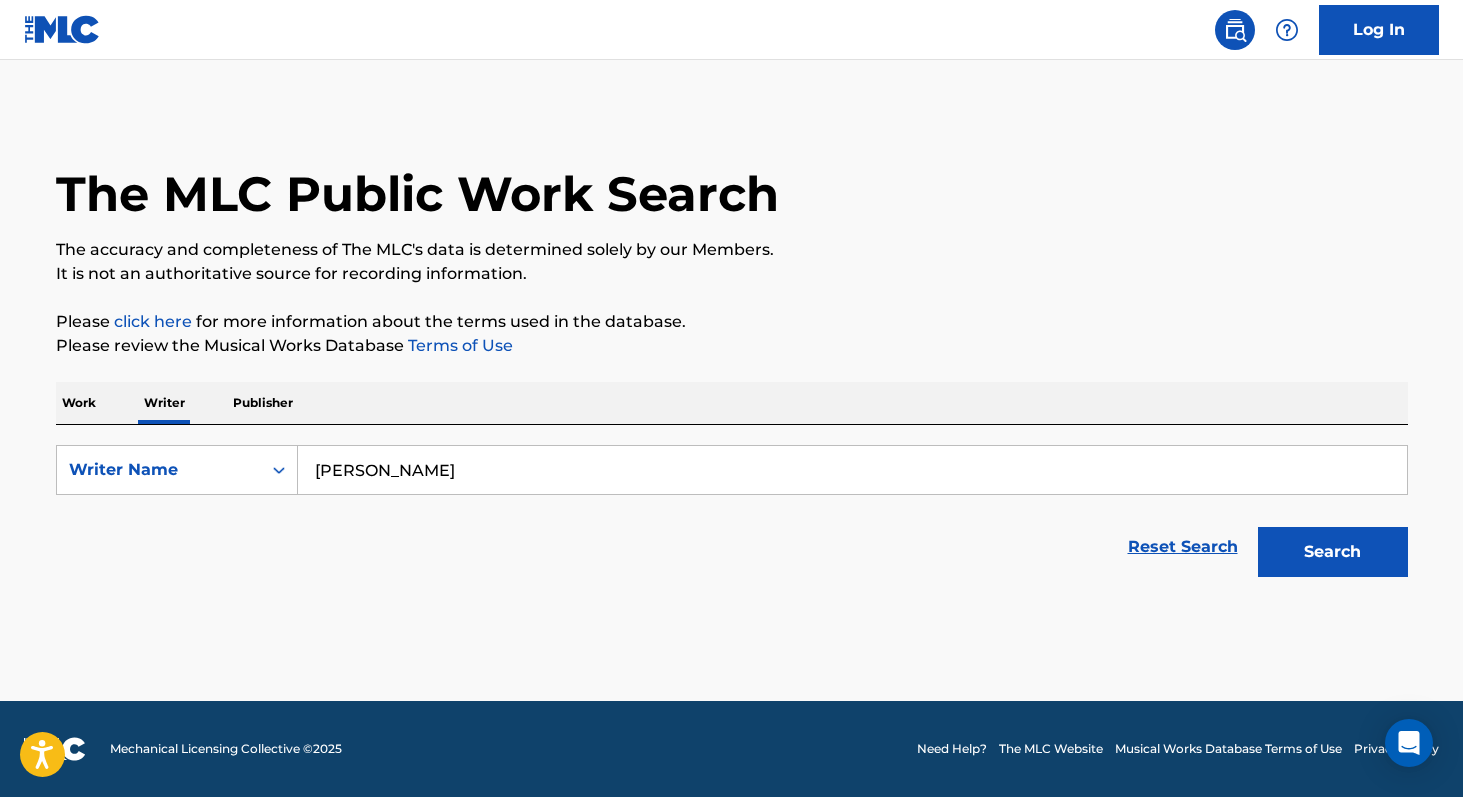 type on "[PERSON_NAME]" 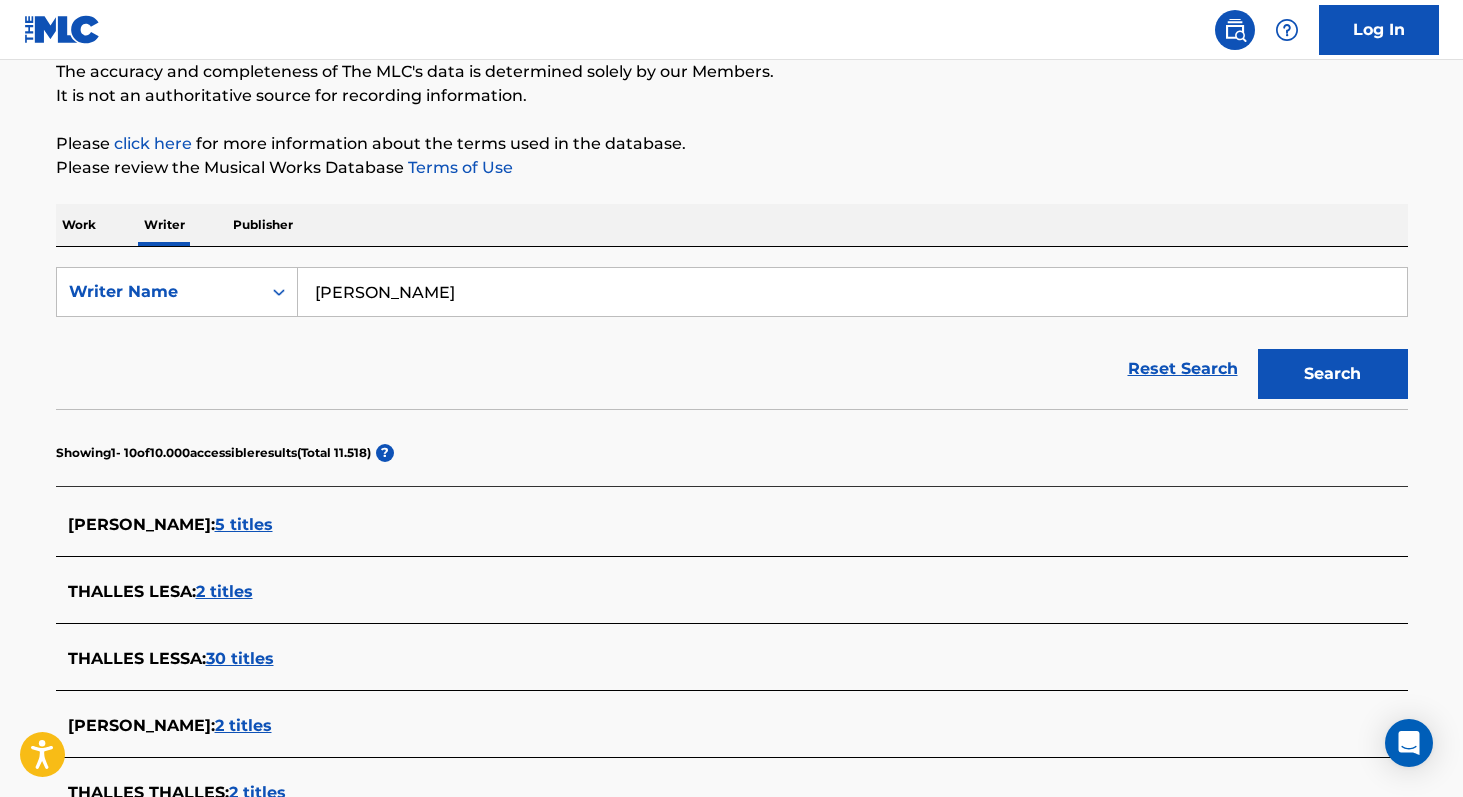 scroll, scrollTop: 222, scrollLeft: 0, axis: vertical 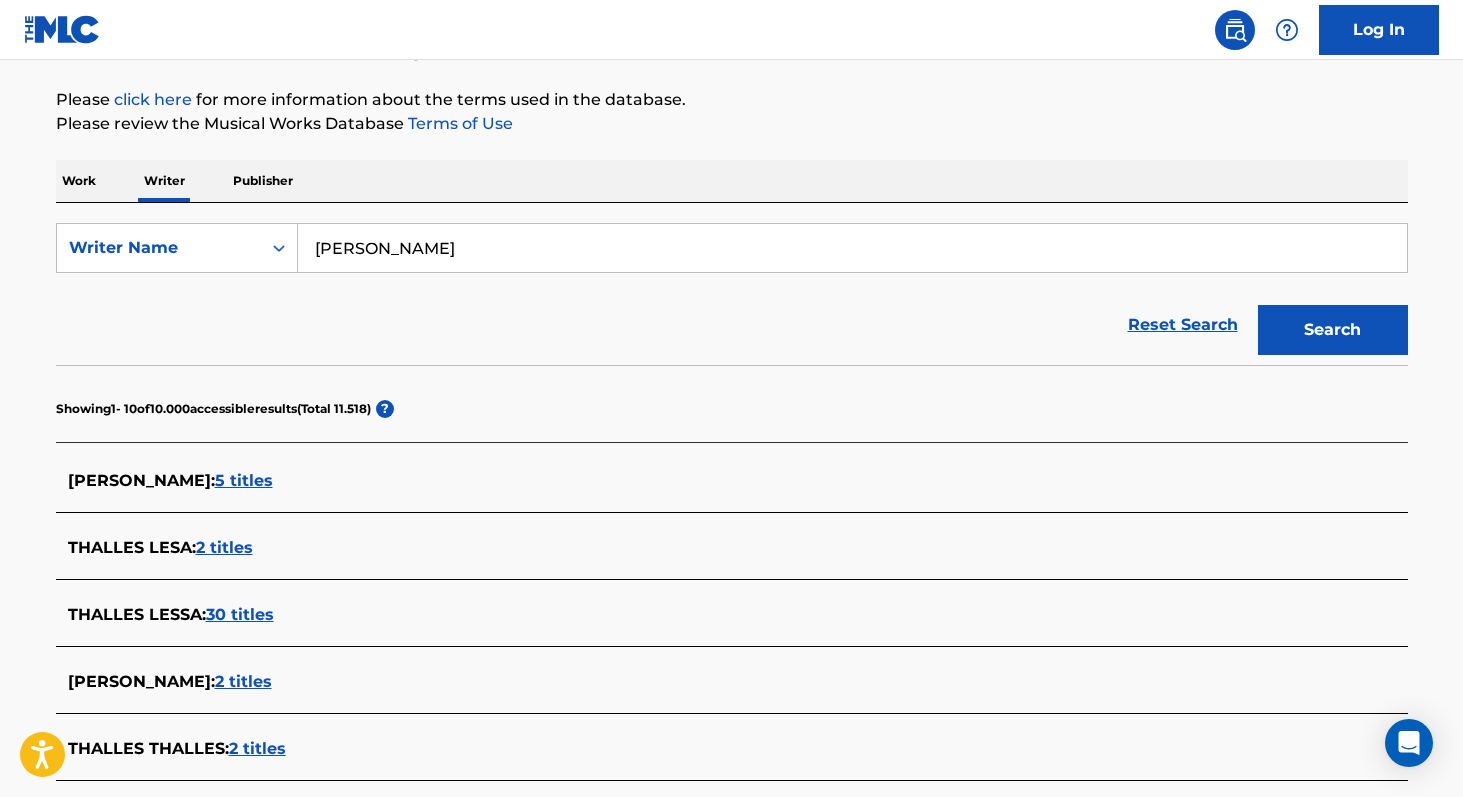 click on "5 titles" at bounding box center [244, 480] 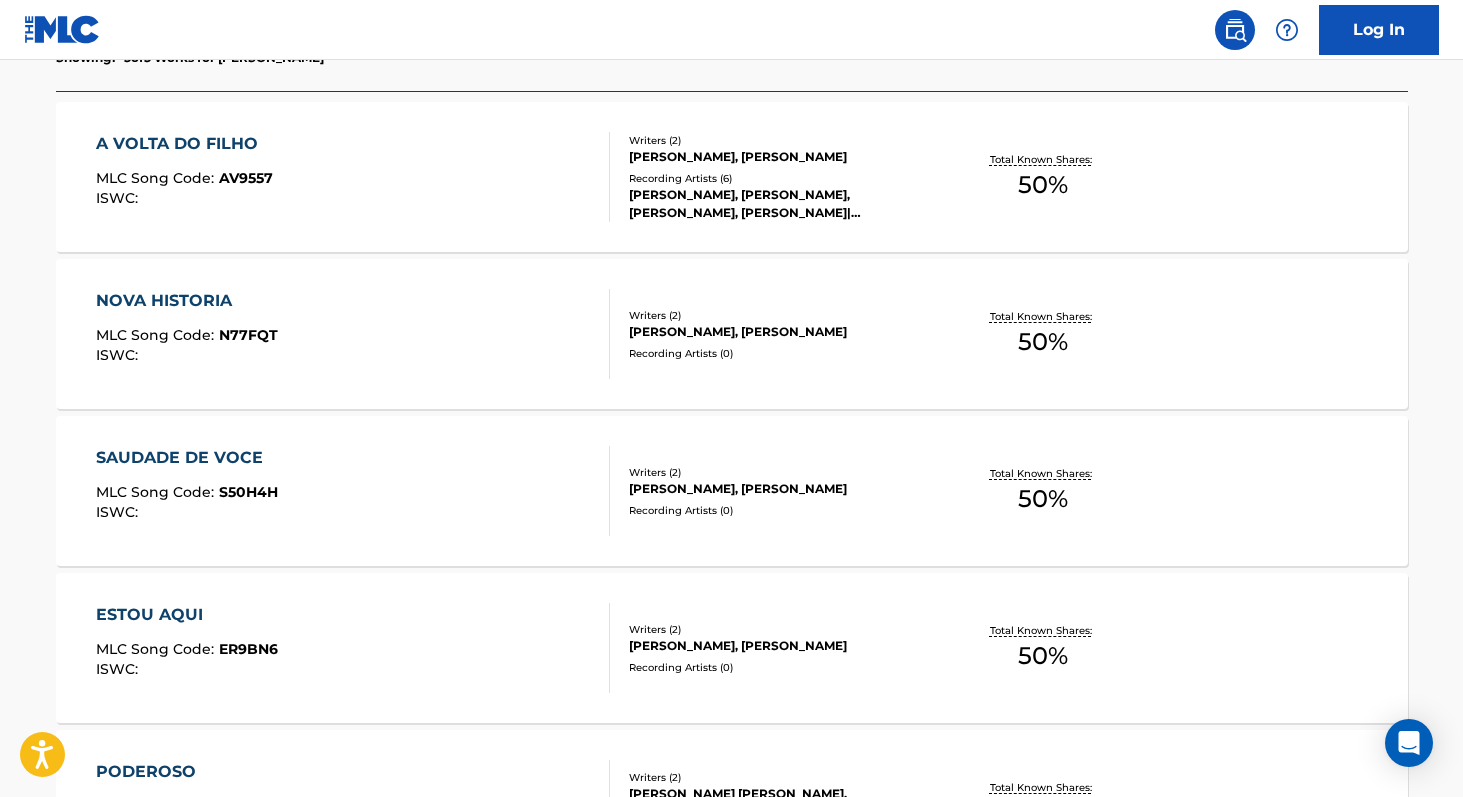 scroll, scrollTop: 622, scrollLeft: 0, axis: vertical 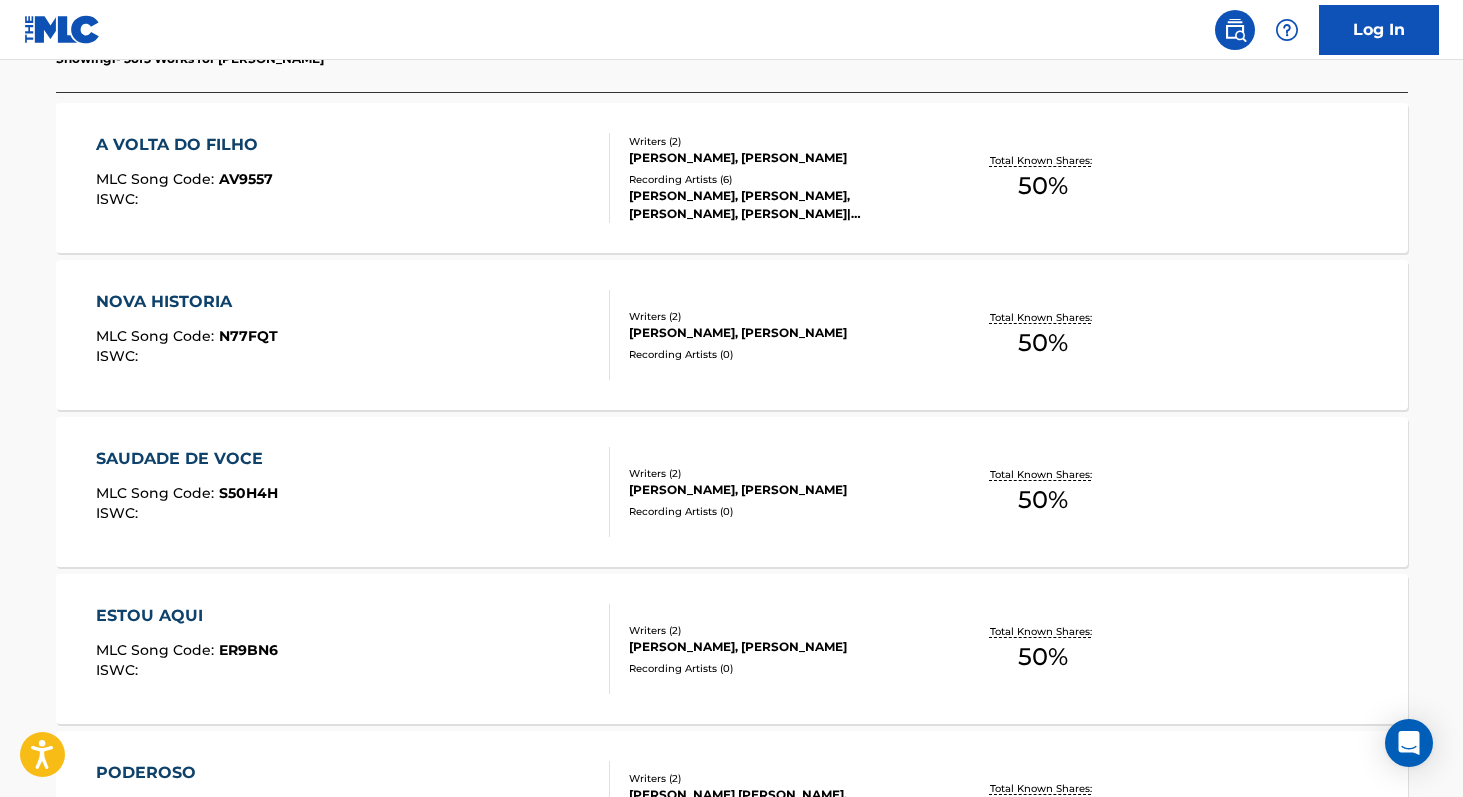 click on "50 %" at bounding box center [1043, 186] 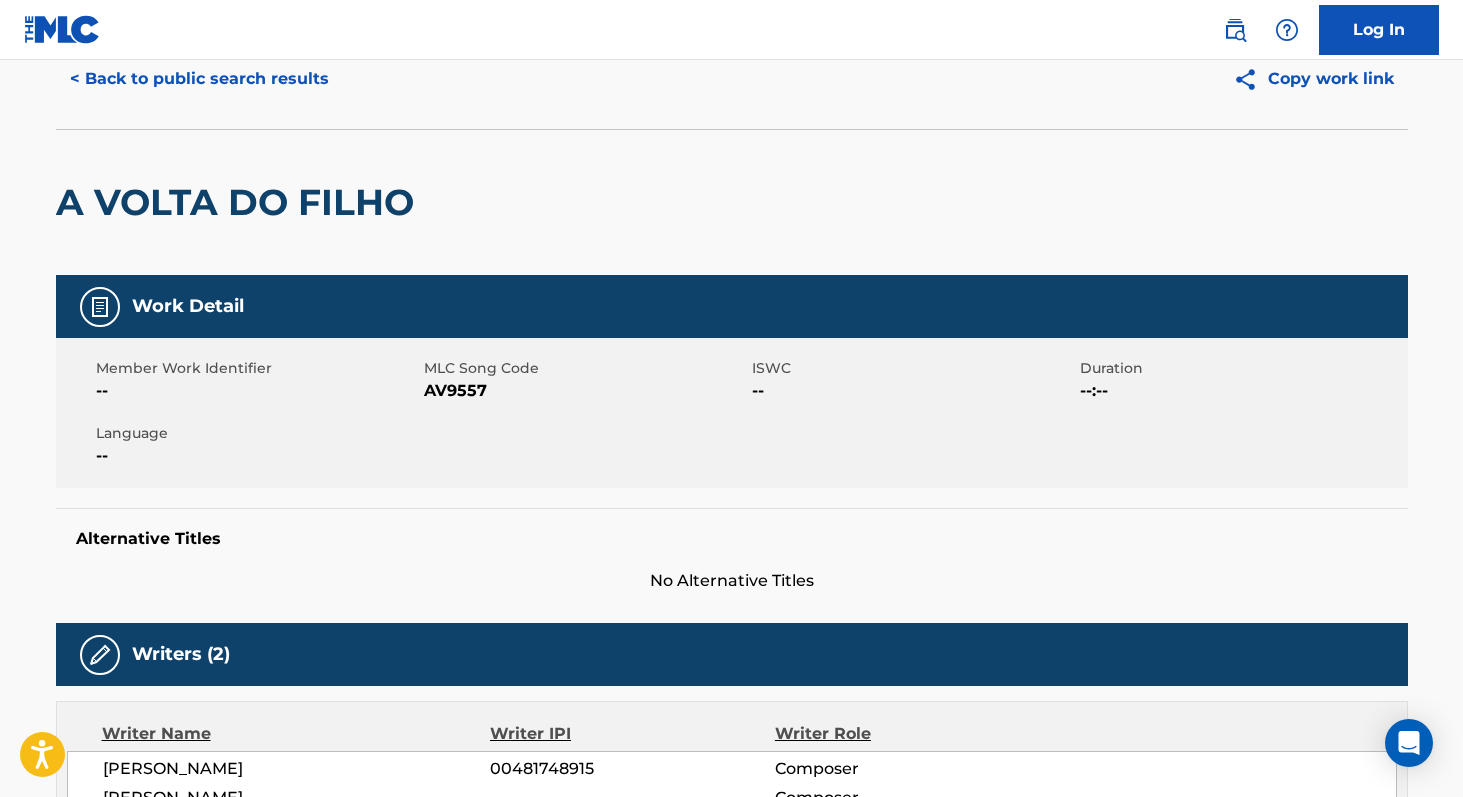 scroll, scrollTop: 23, scrollLeft: 0, axis: vertical 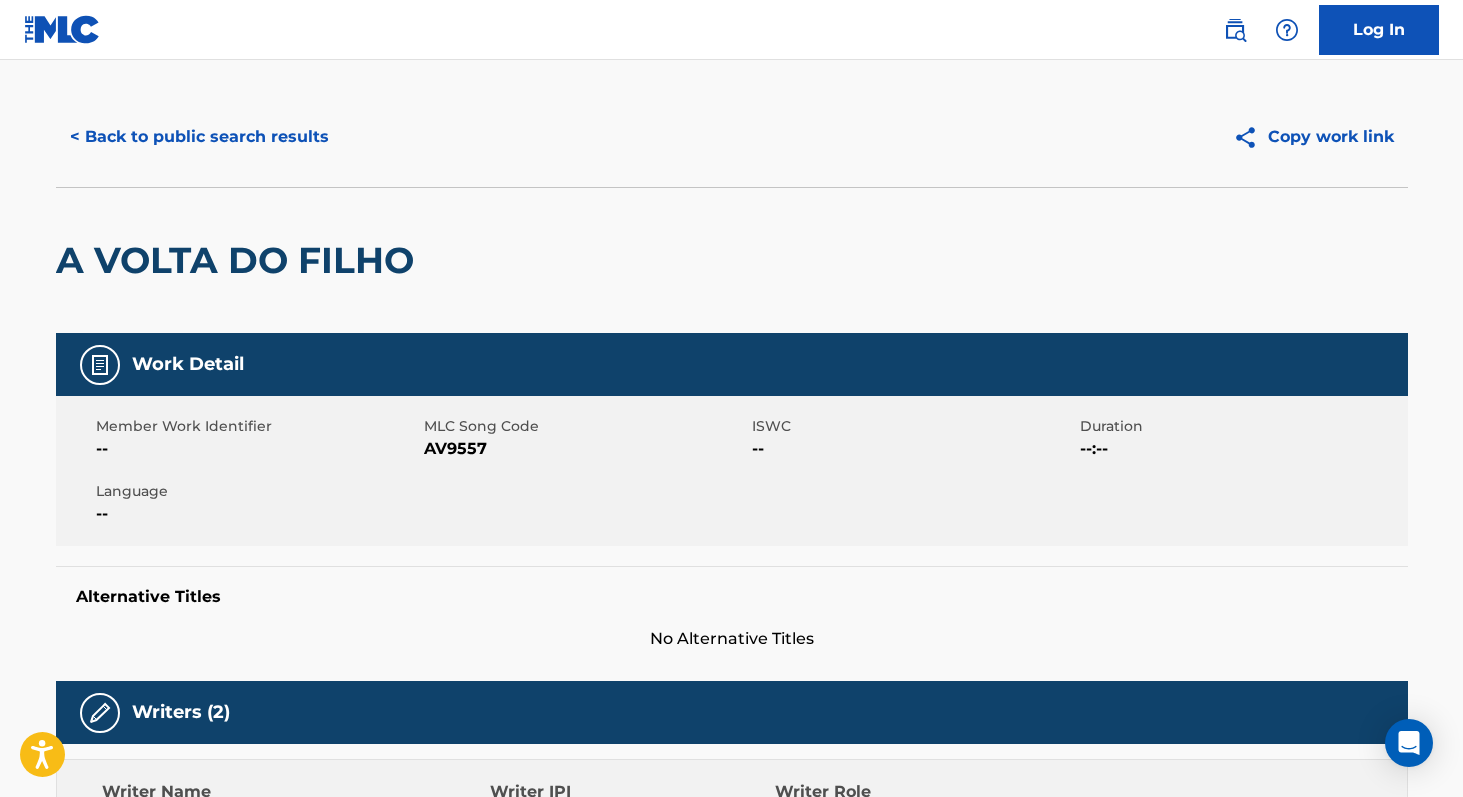 click on "< Back to public search results" at bounding box center (199, 137) 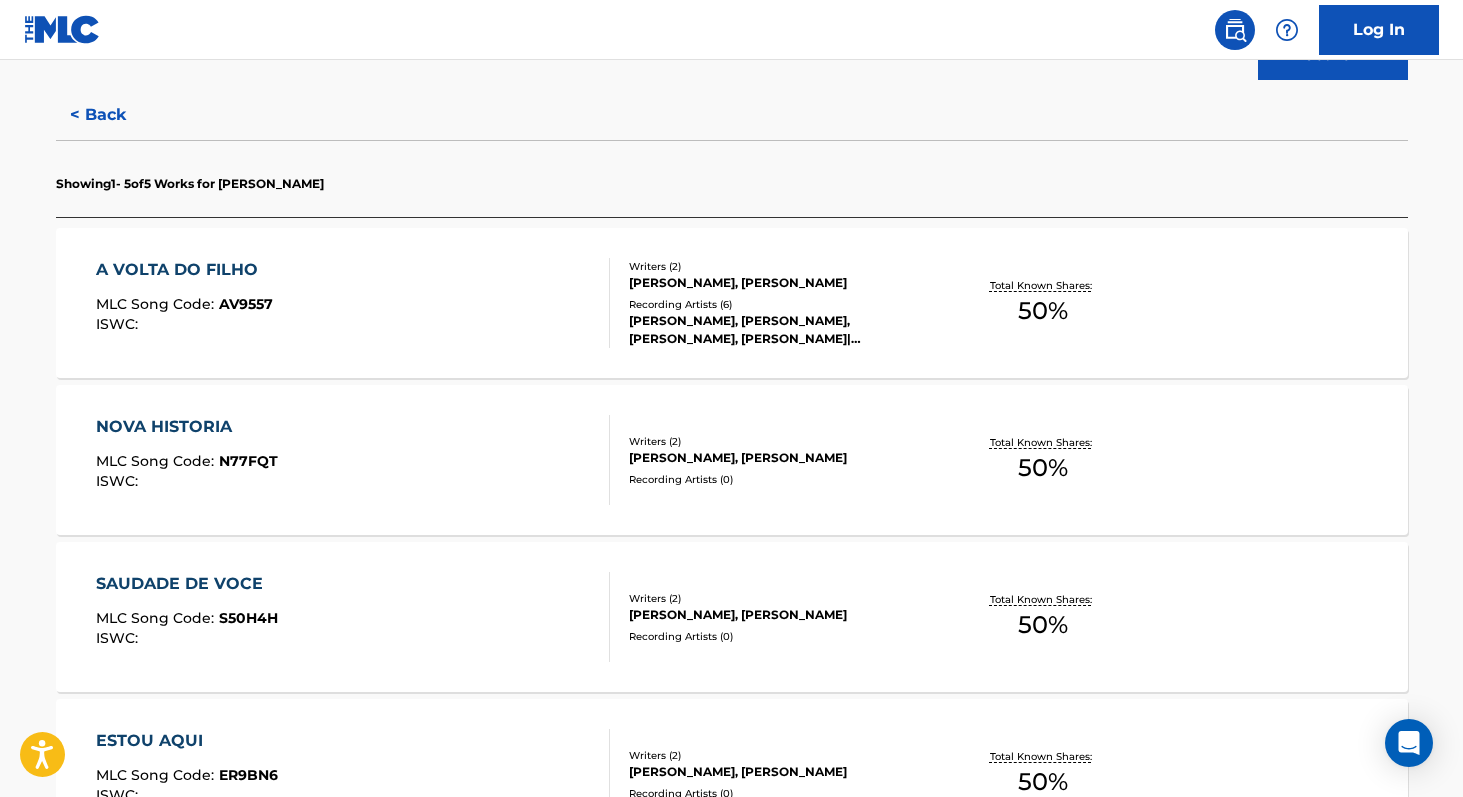 scroll, scrollTop: 499, scrollLeft: 0, axis: vertical 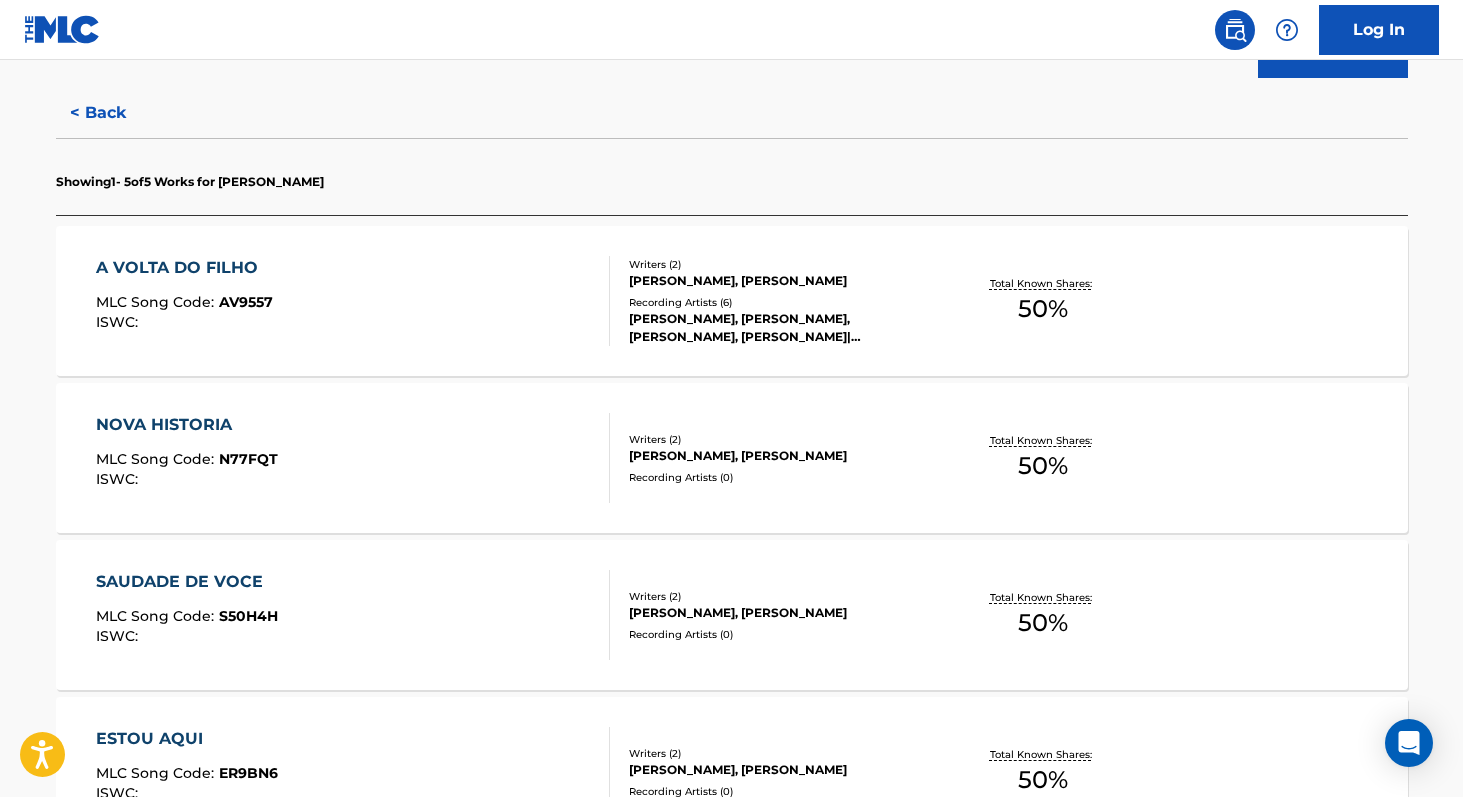 click on "50 %" at bounding box center (1043, 466) 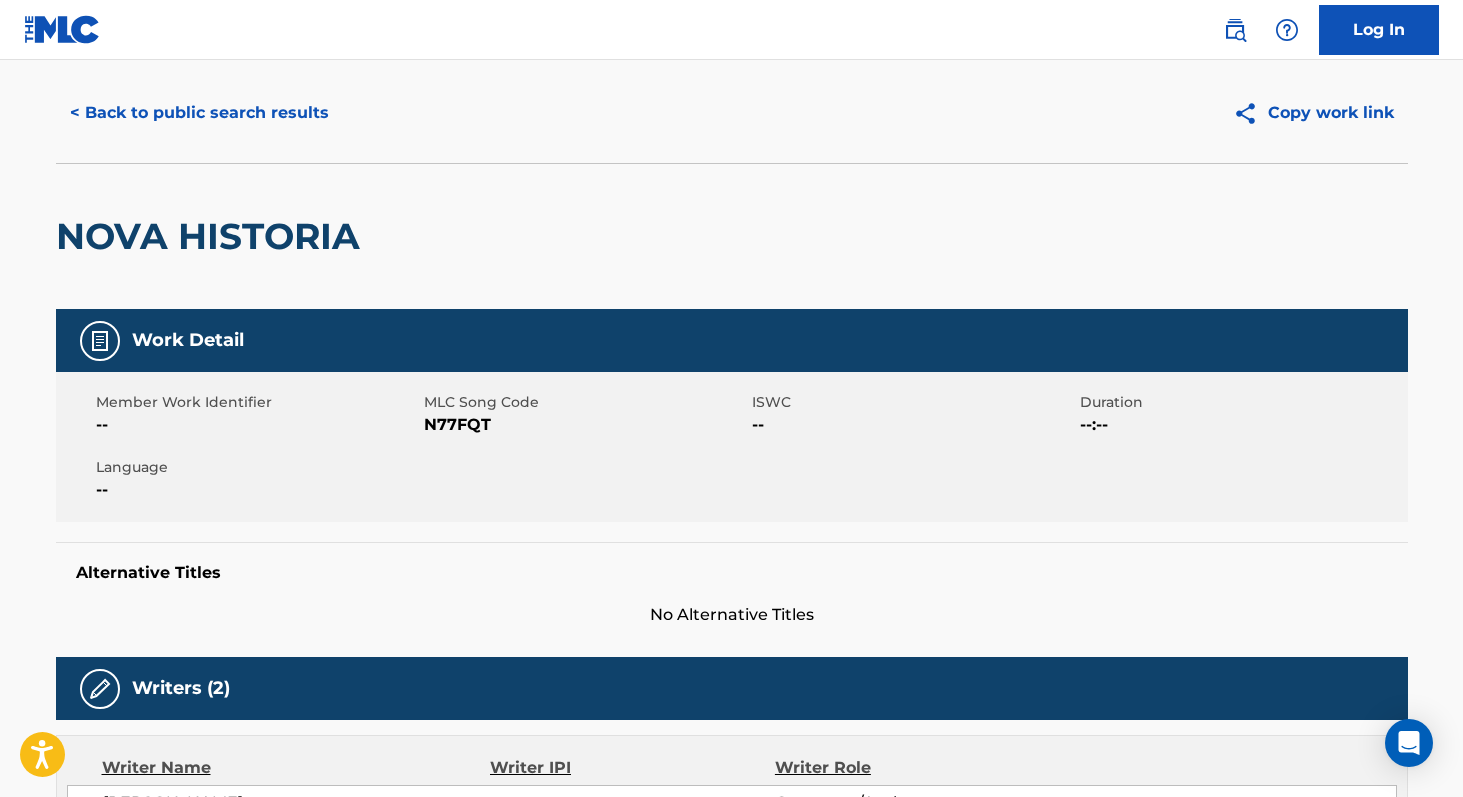 scroll, scrollTop: 37, scrollLeft: 0, axis: vertical 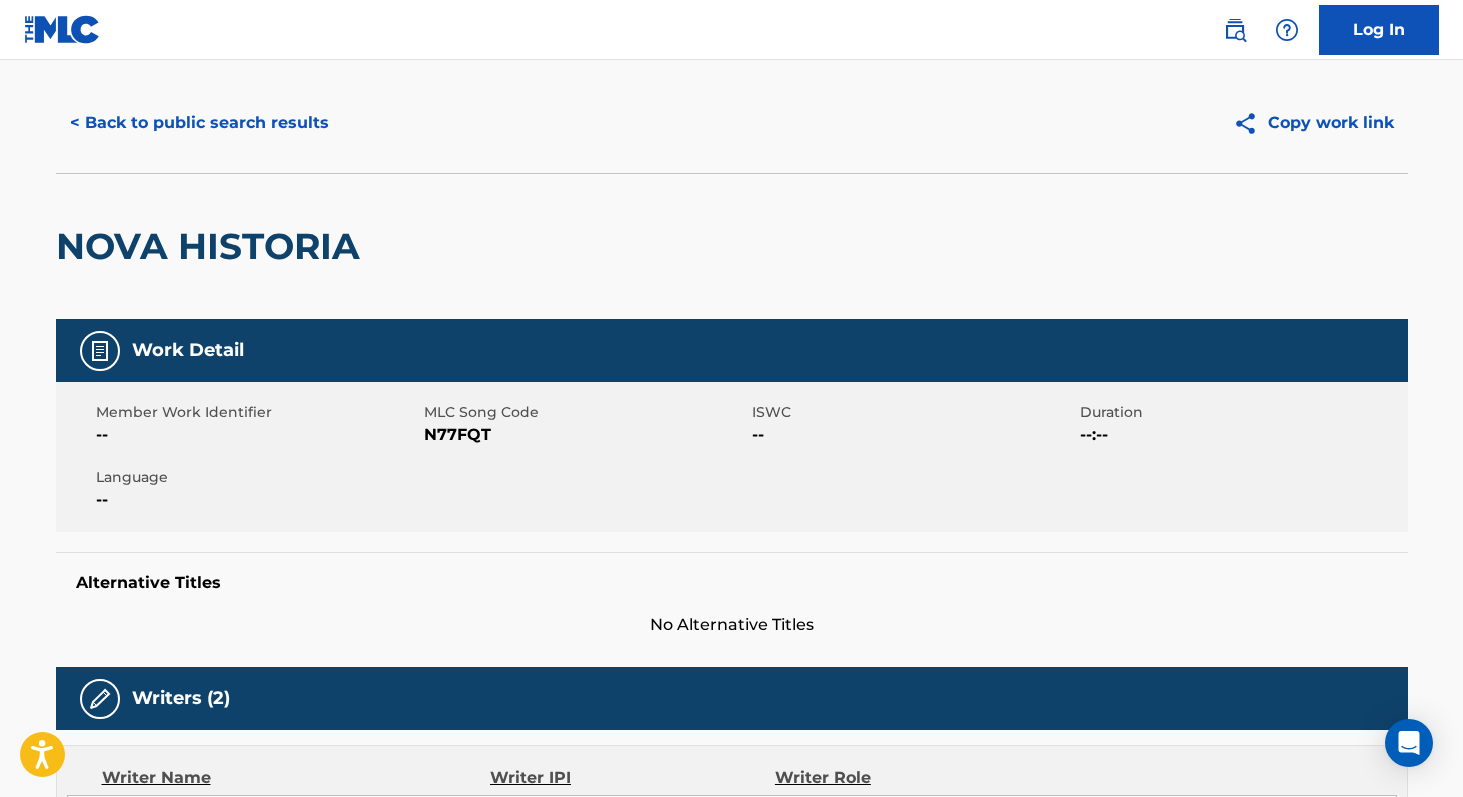 click on "< Back to public search results" at bounding box center (199, 123) 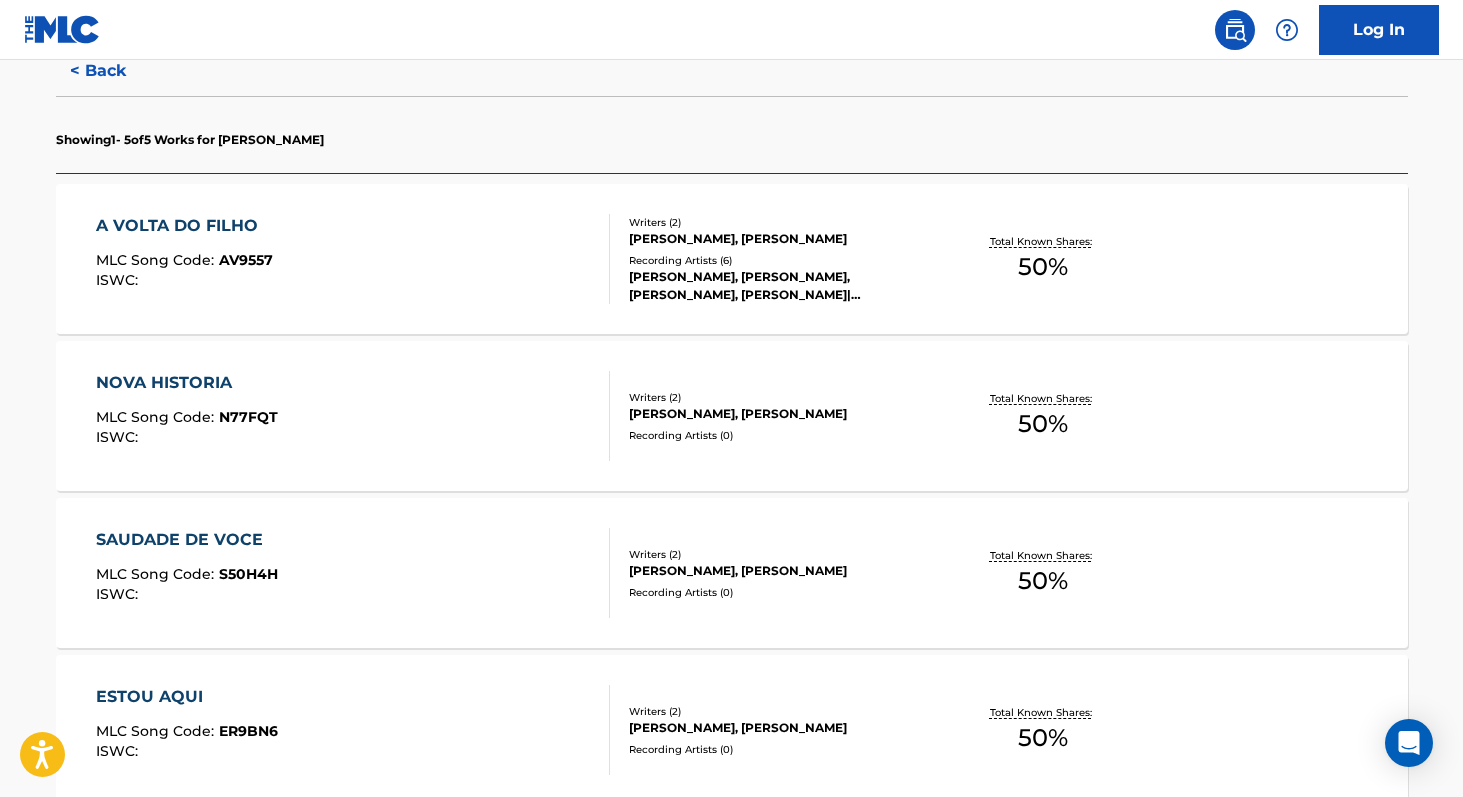 scroll, scrollTop: 540, scrollLeft: 0, axis: vertical 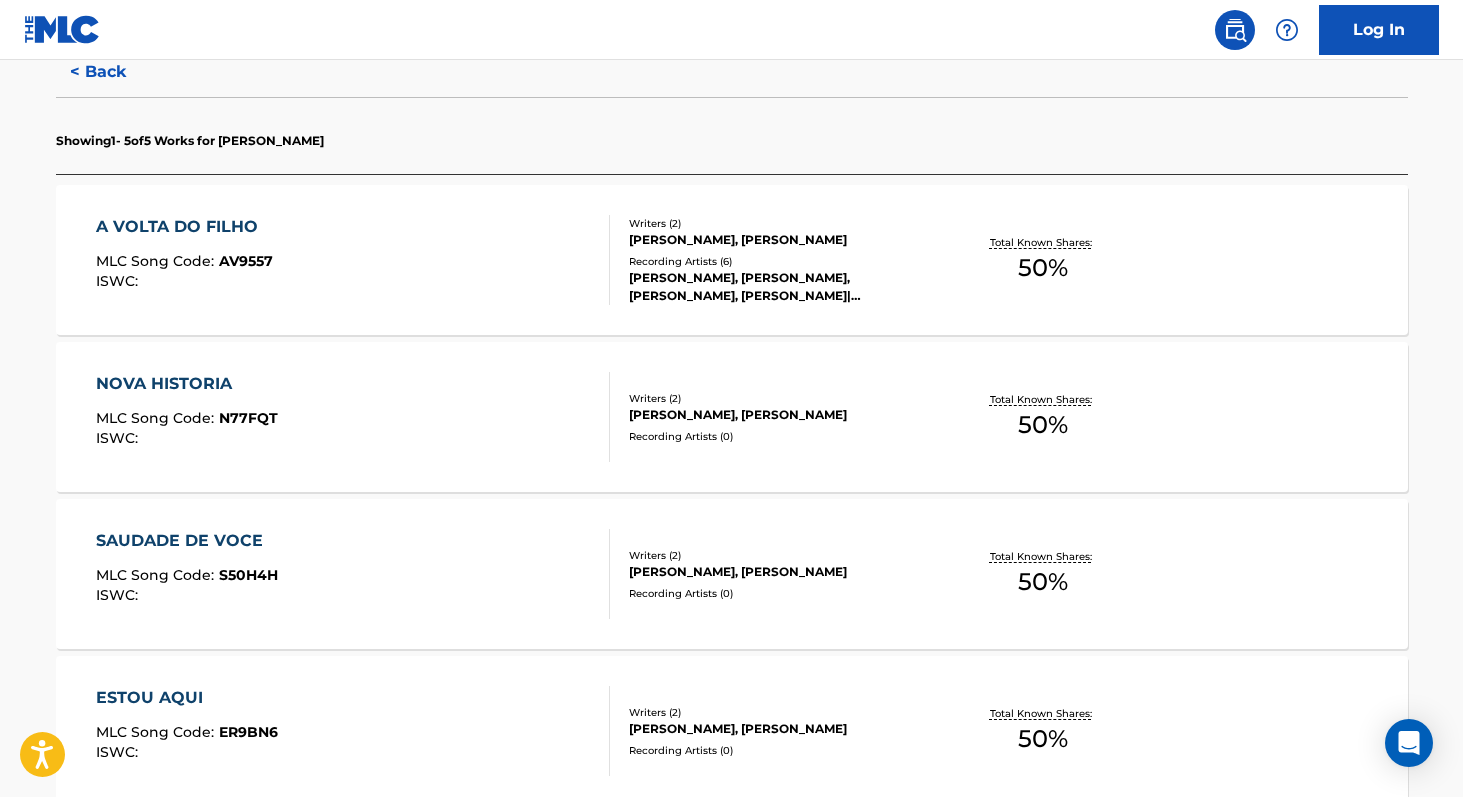 click on "50 %" at bounding box center [1043, 268] 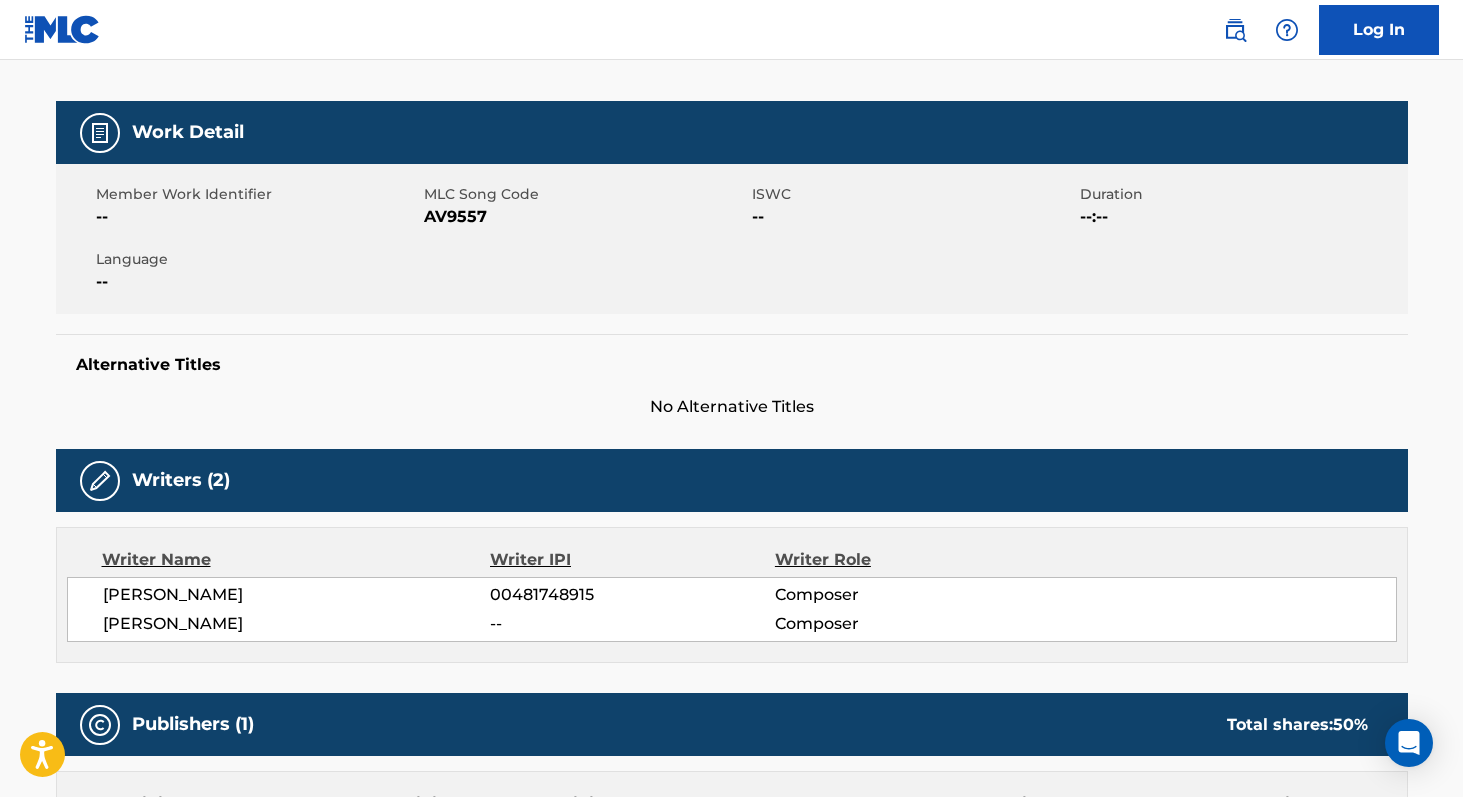 scroll, scrollTop: 218, scrollLeft: 0, axis: vertical 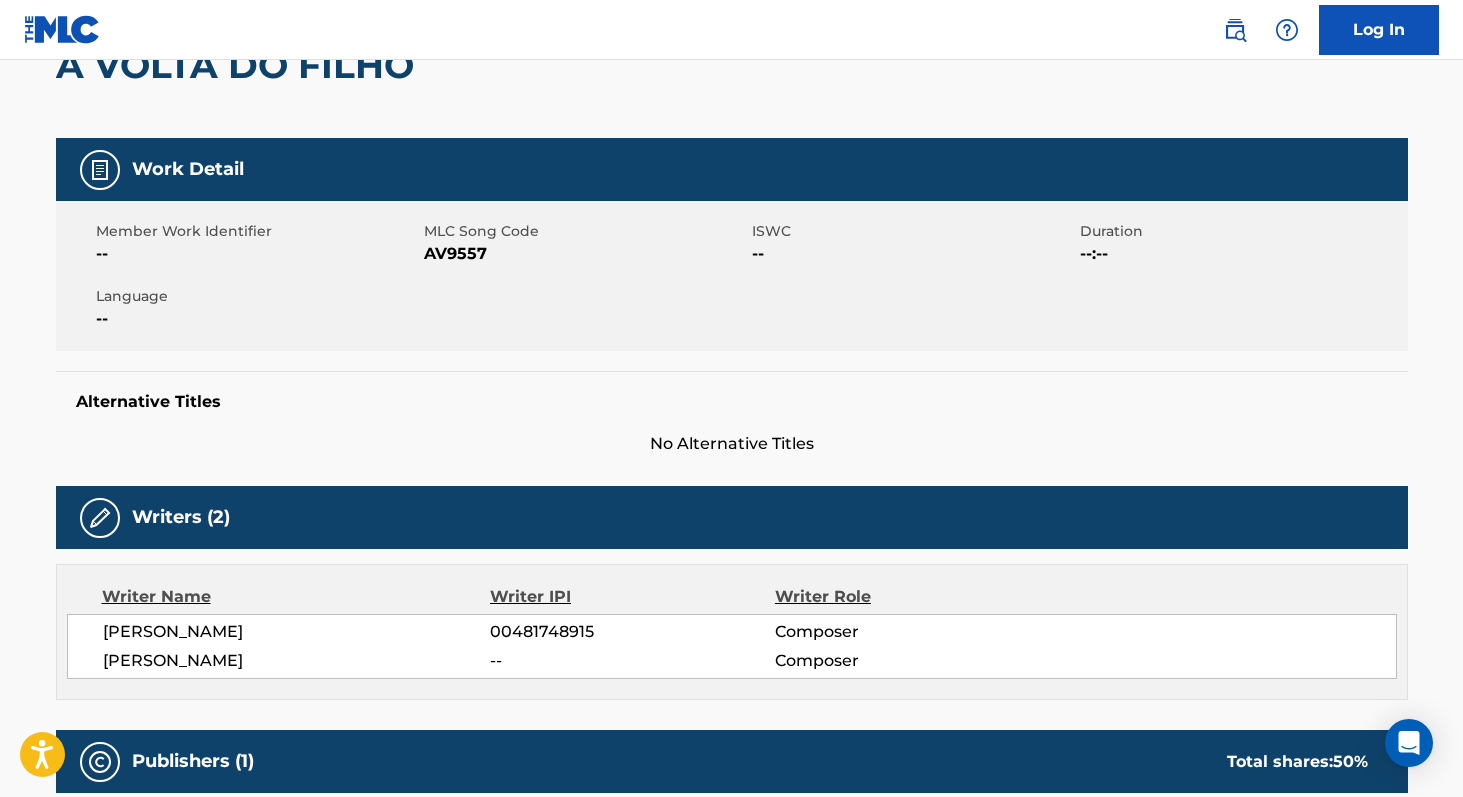 click on "AV9557" at bounding box center [585, 254] 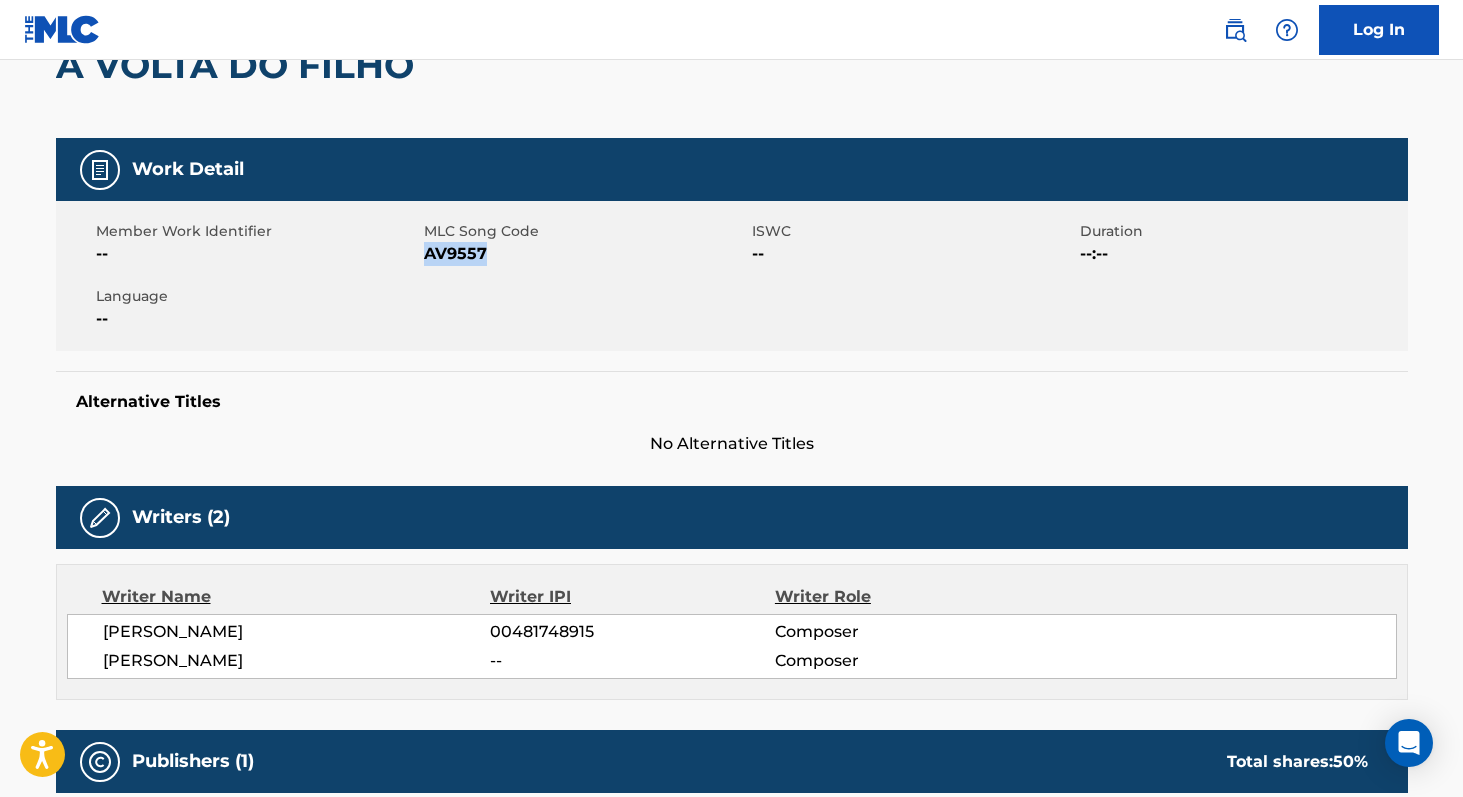 click on "AV9557" at bounding box center [585, 254] 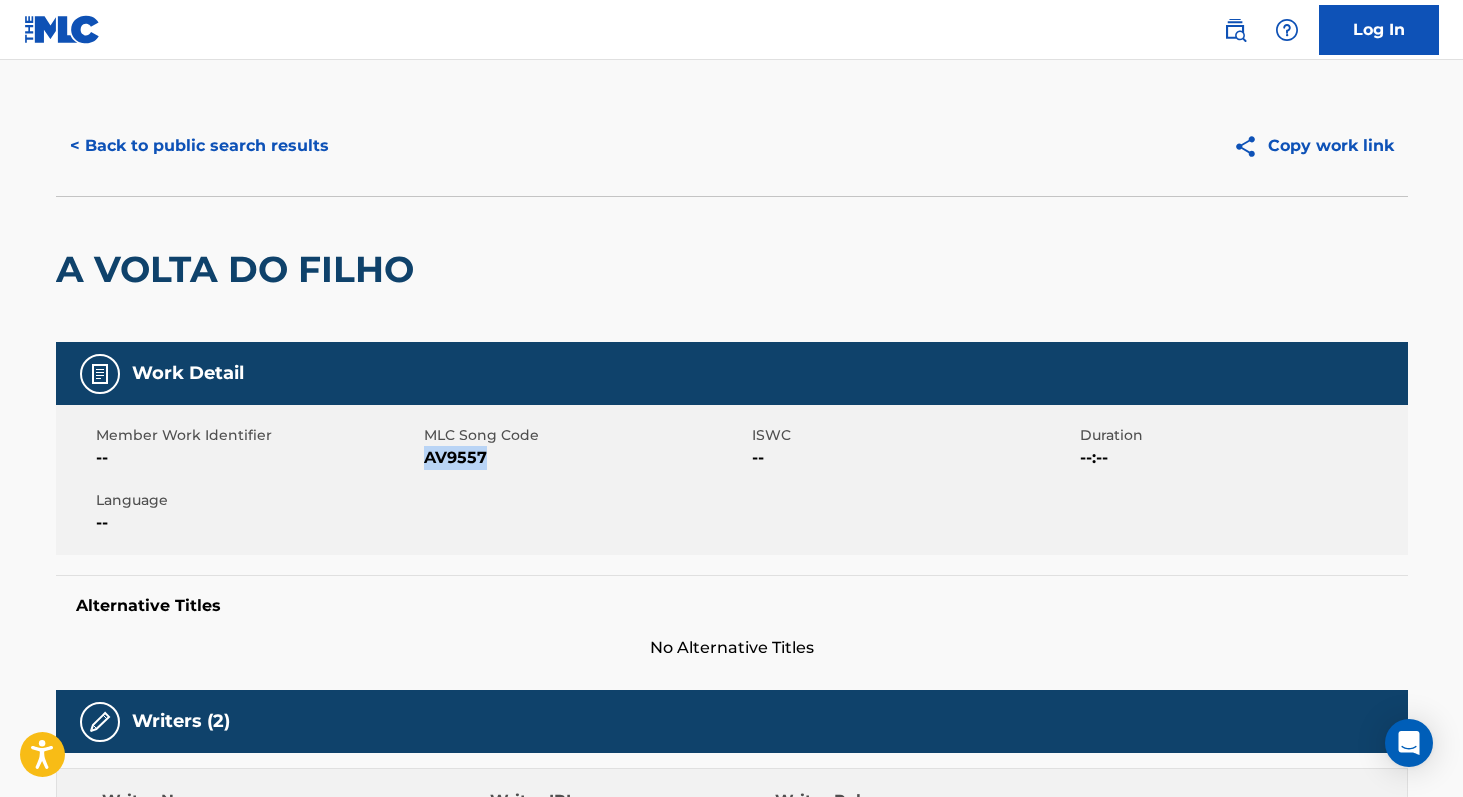 scroll, scrollTop: 0, scrollLeft: 0, axis: both 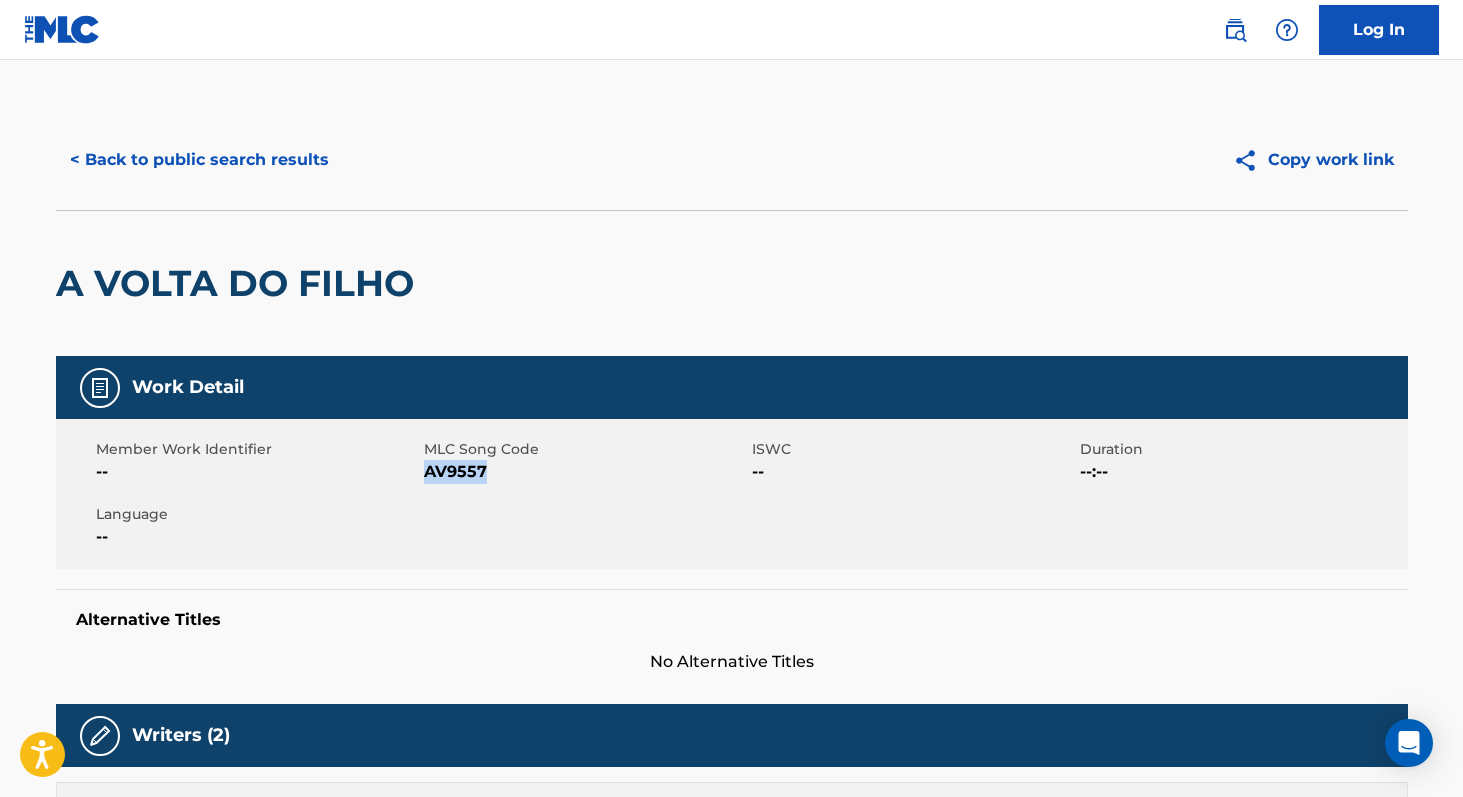 click on "< Back to public search results" at bounding box center (199, 160) 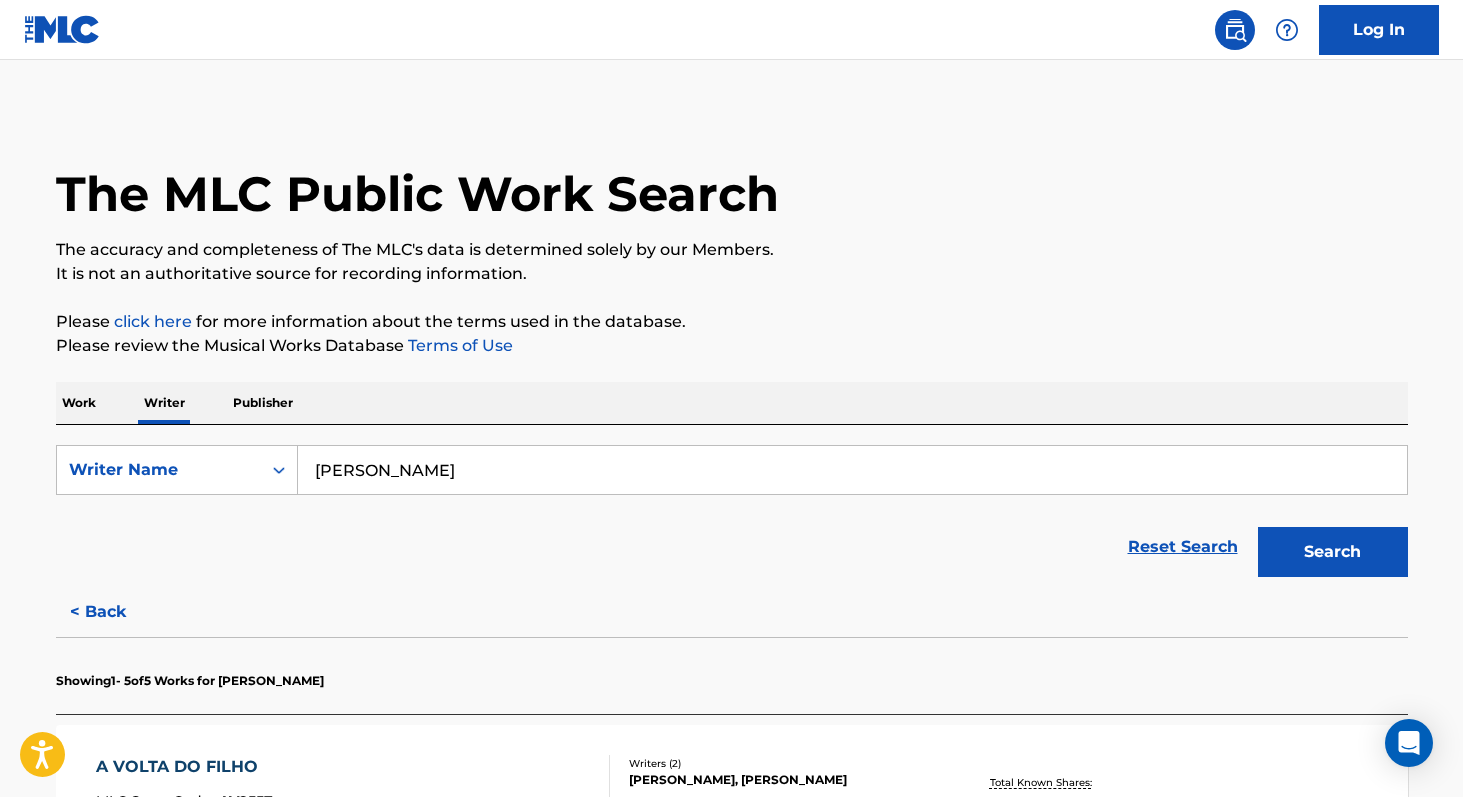 click on "Work" at bounding box center (79, 403) 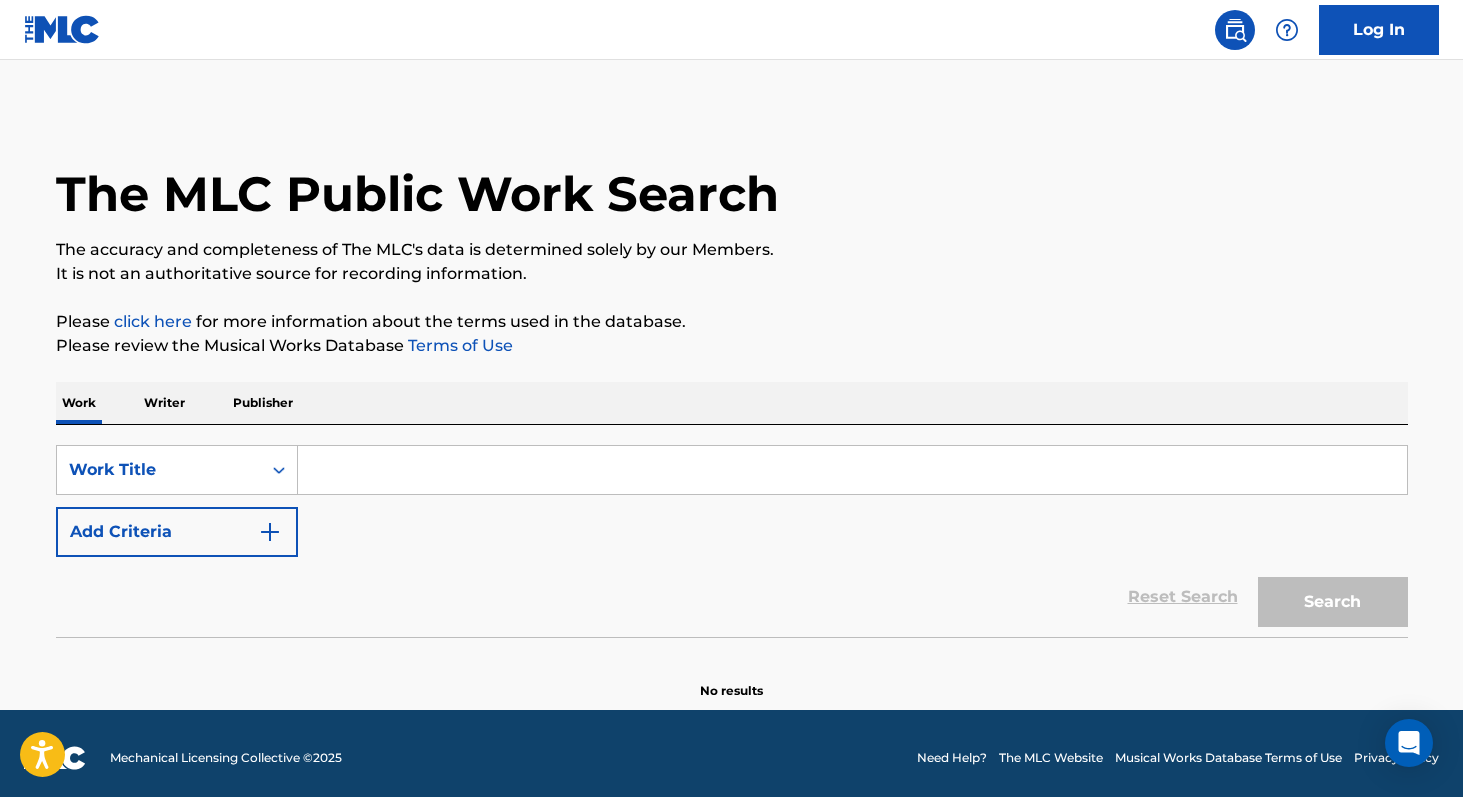 click at bounding box center (852, 470) 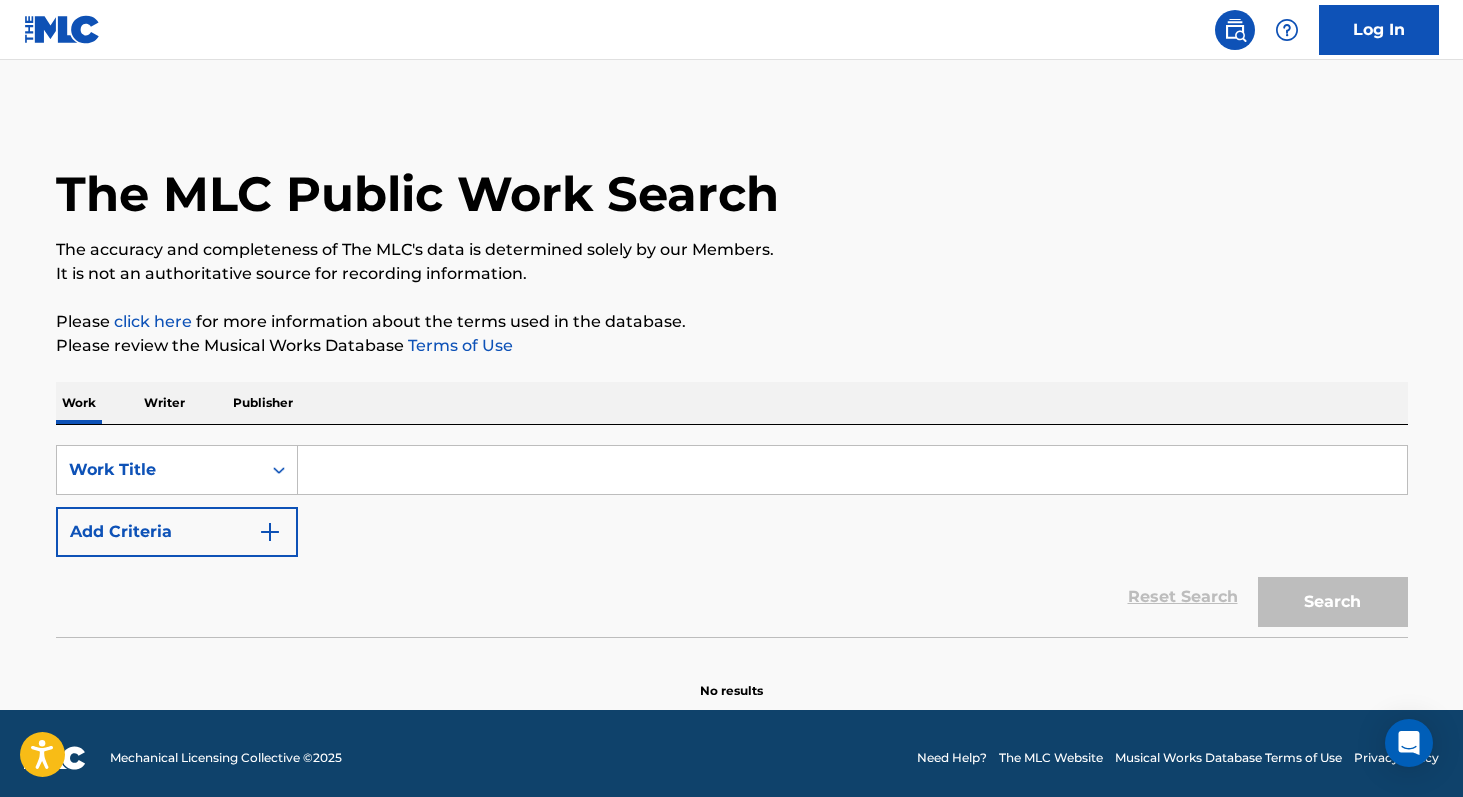 paste on "De Volta pro Amor" 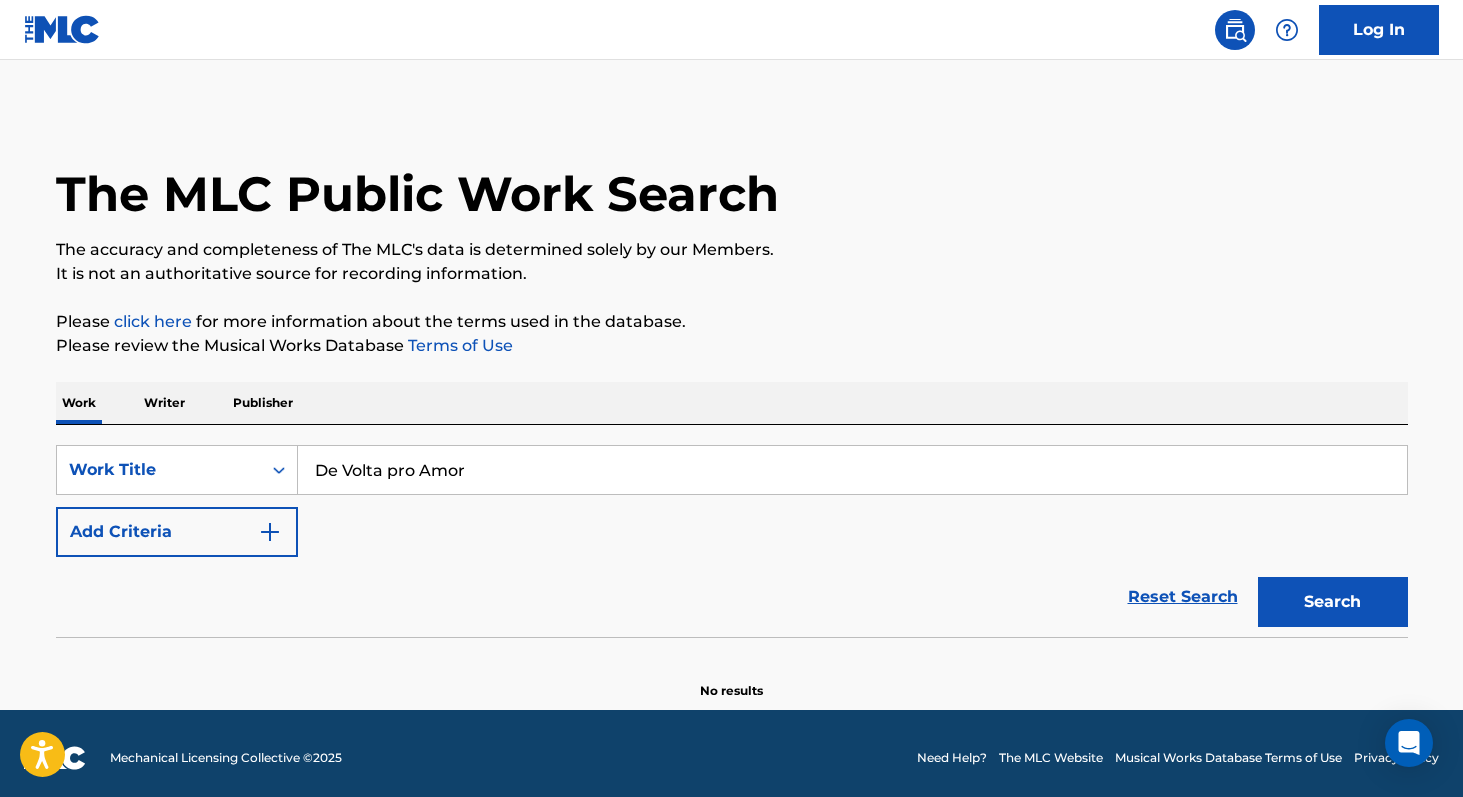 type on "De Volta pro Amor" 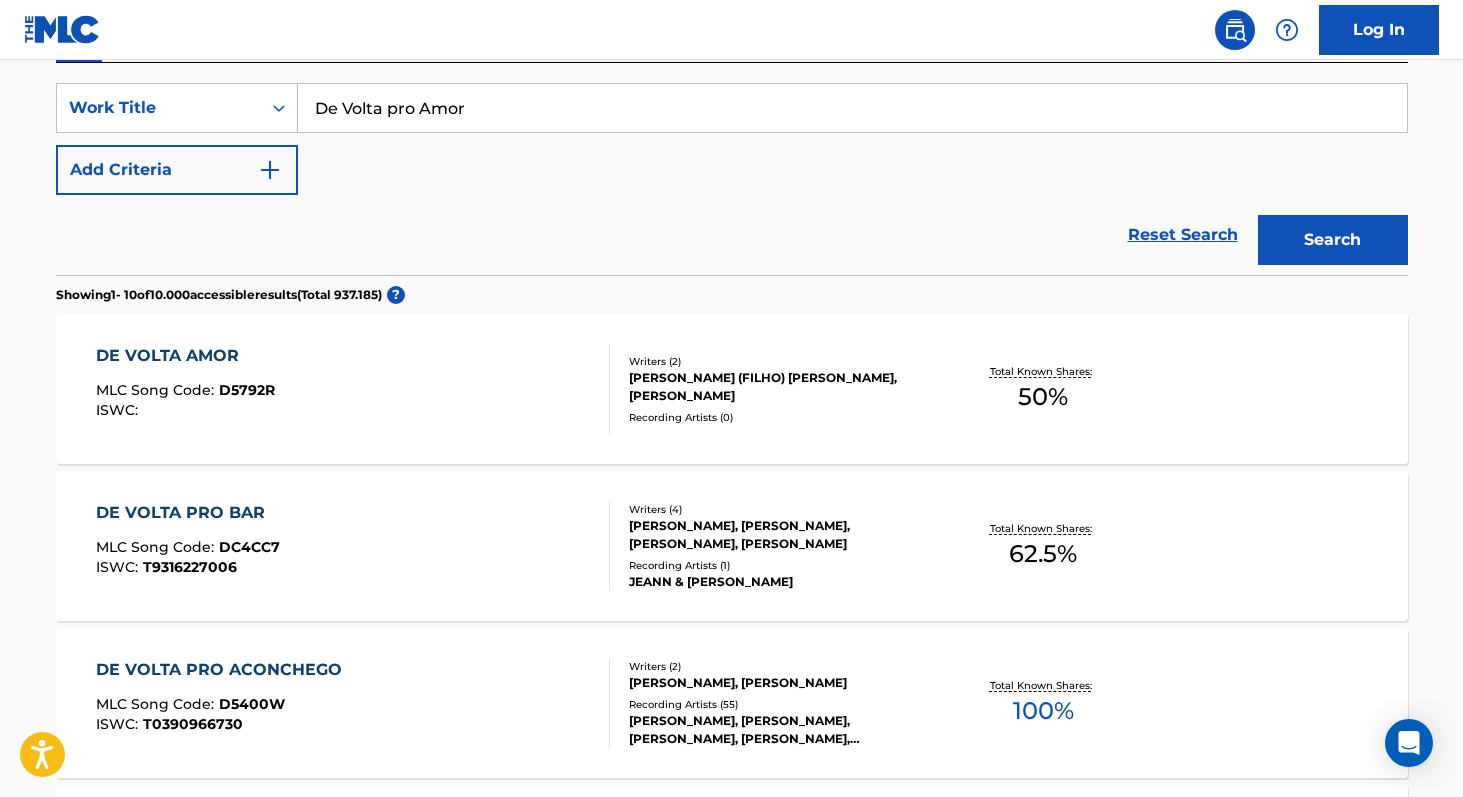 scroll, scrollTop: 364, scrollLeft: 0, axis: vertical 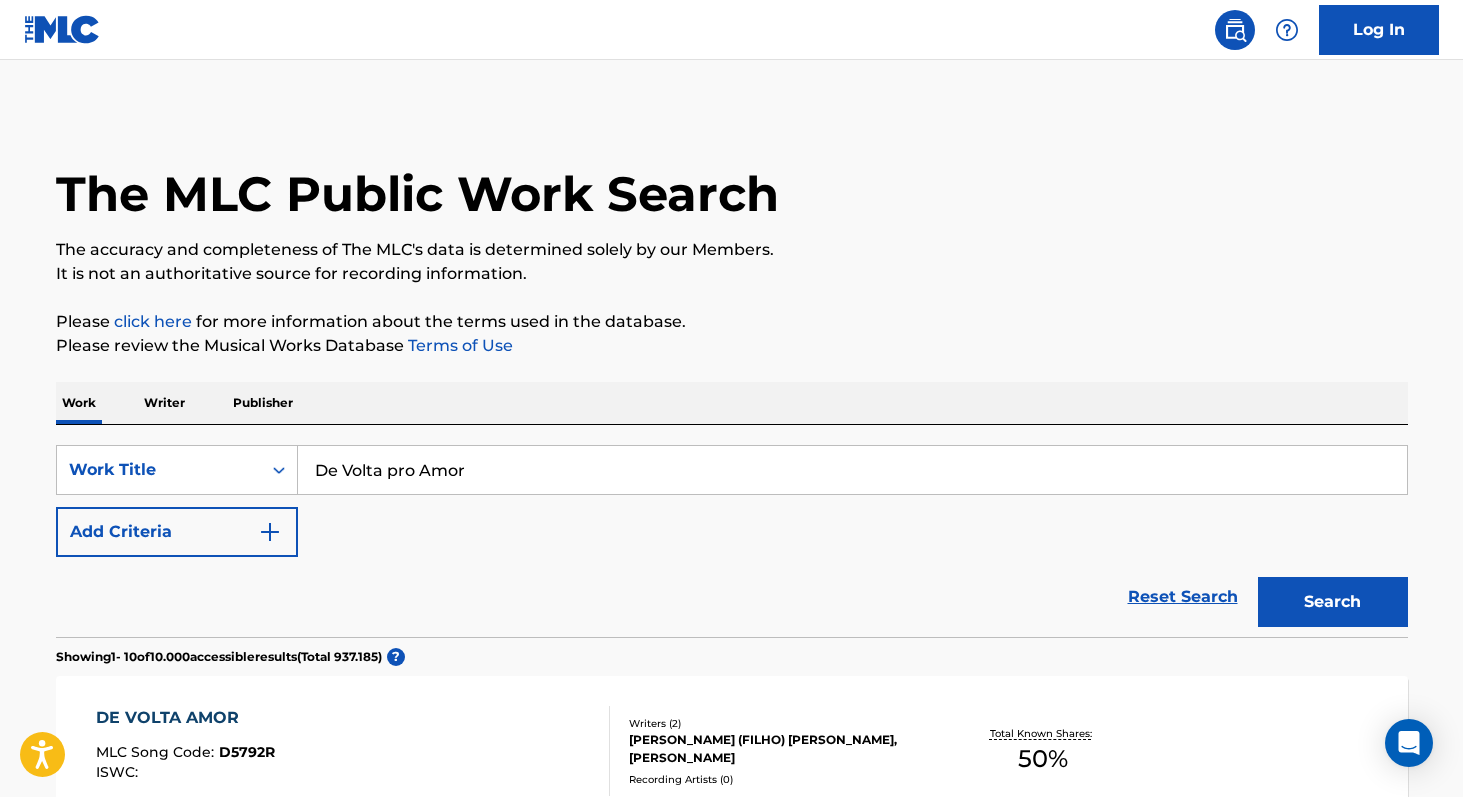 click on "Writer" at bounding box center [164, 403] 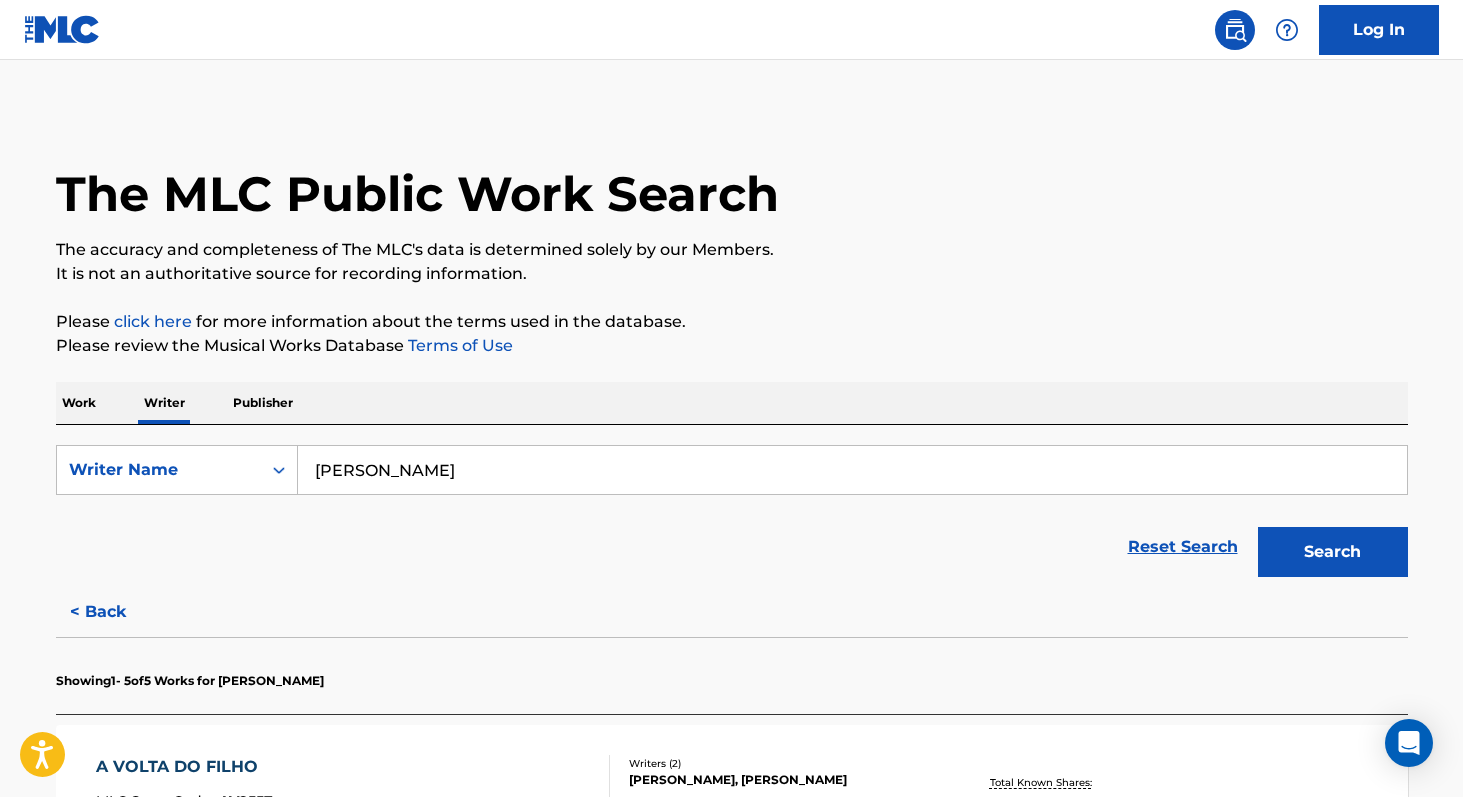 click on "[PERSON_NAME]" at bounding box center [852, 470] 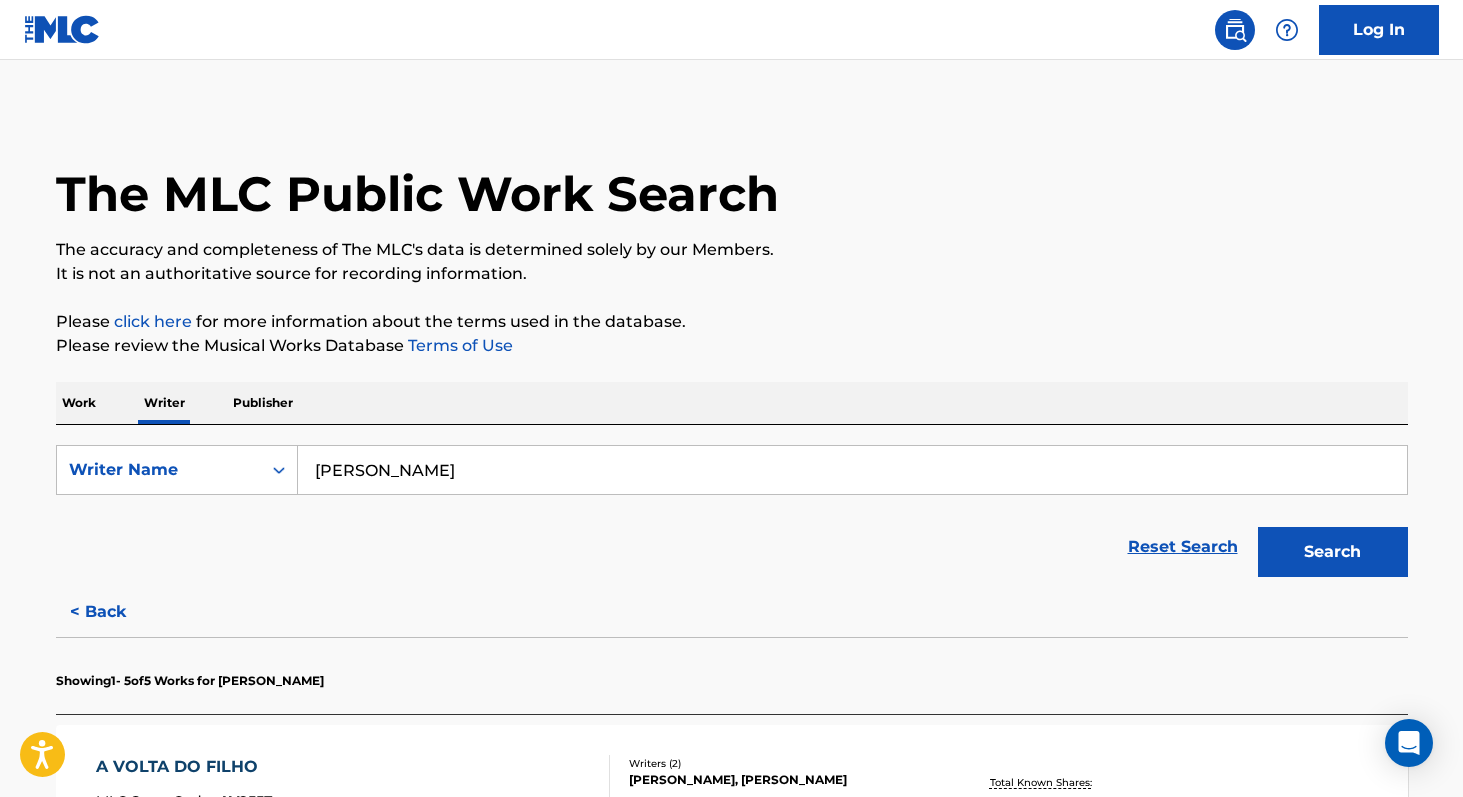 paste on "[PERSON_NAME]" 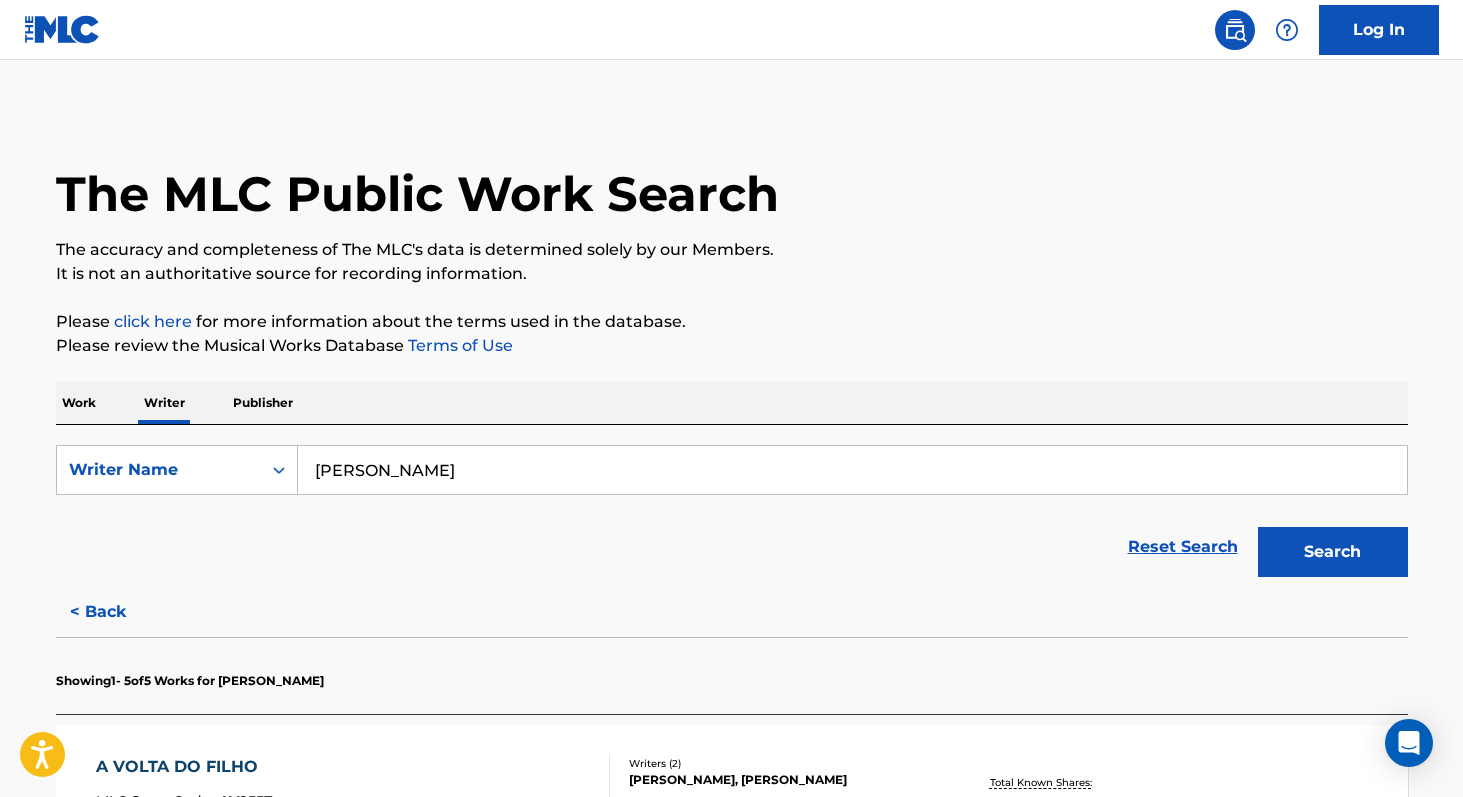 type on "[PERSON_NAME]" 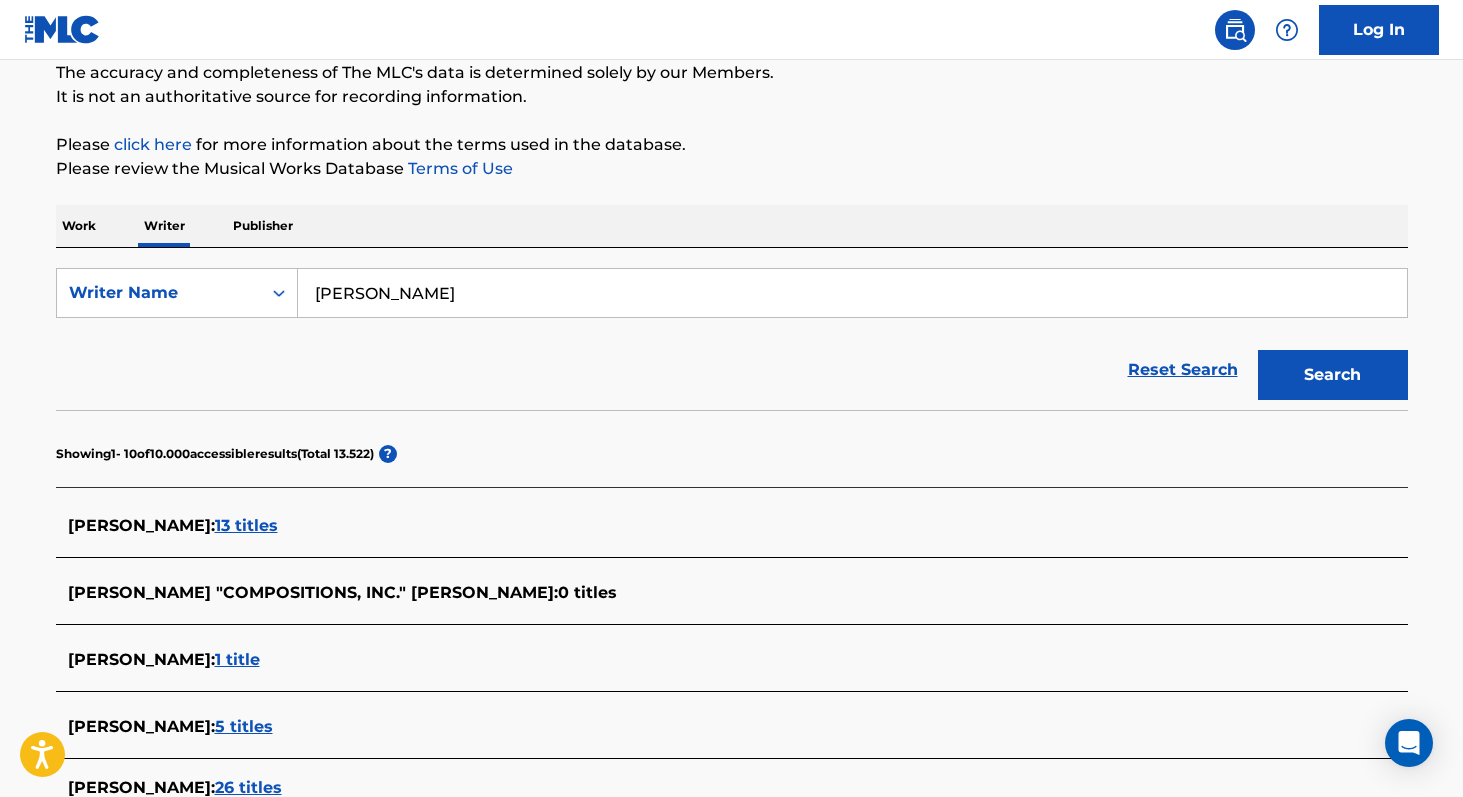 scroll, scrollTop: 180, scrollLeft: 0, axis: vertical 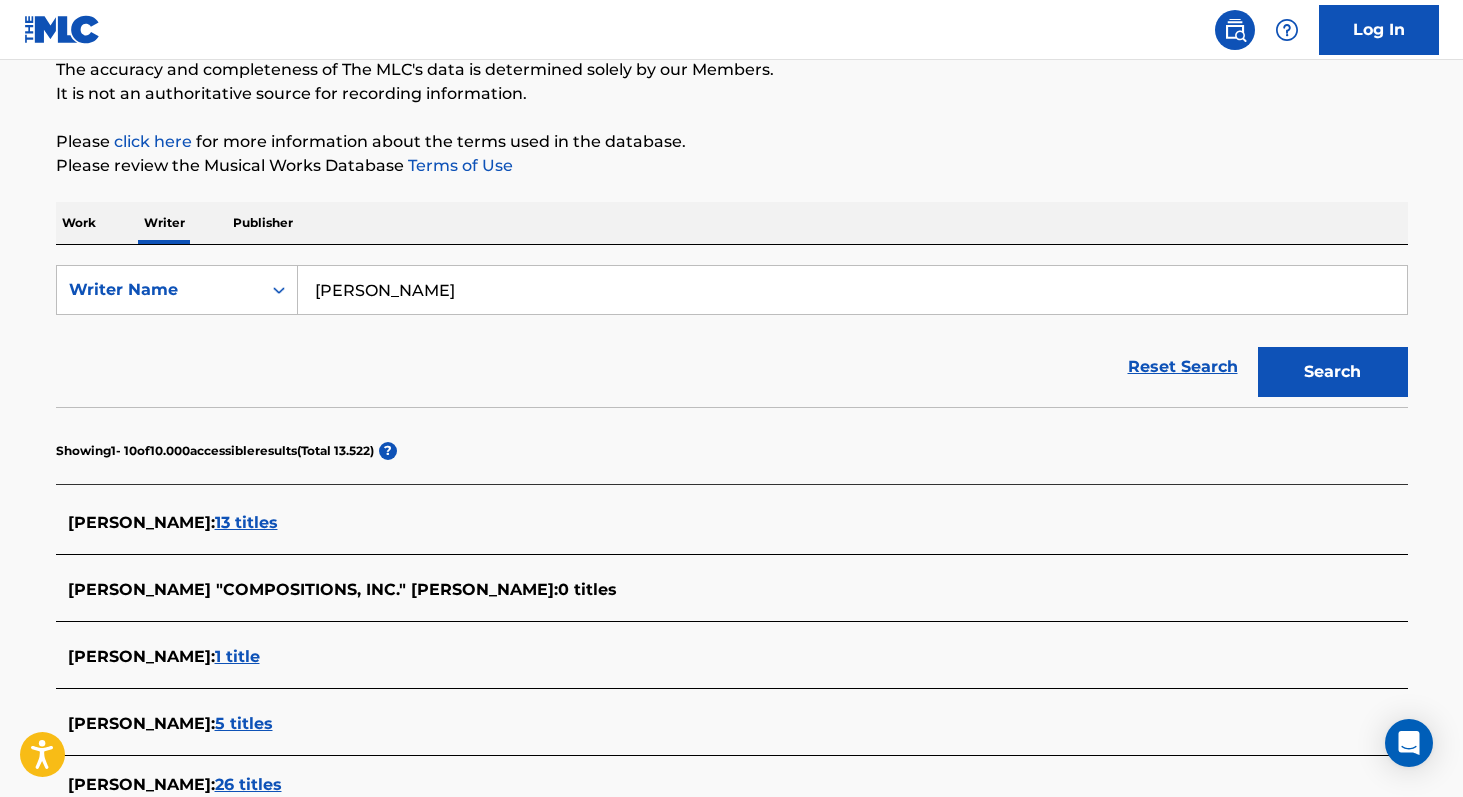 click on "13 titles" at bounding box center (246, 522) 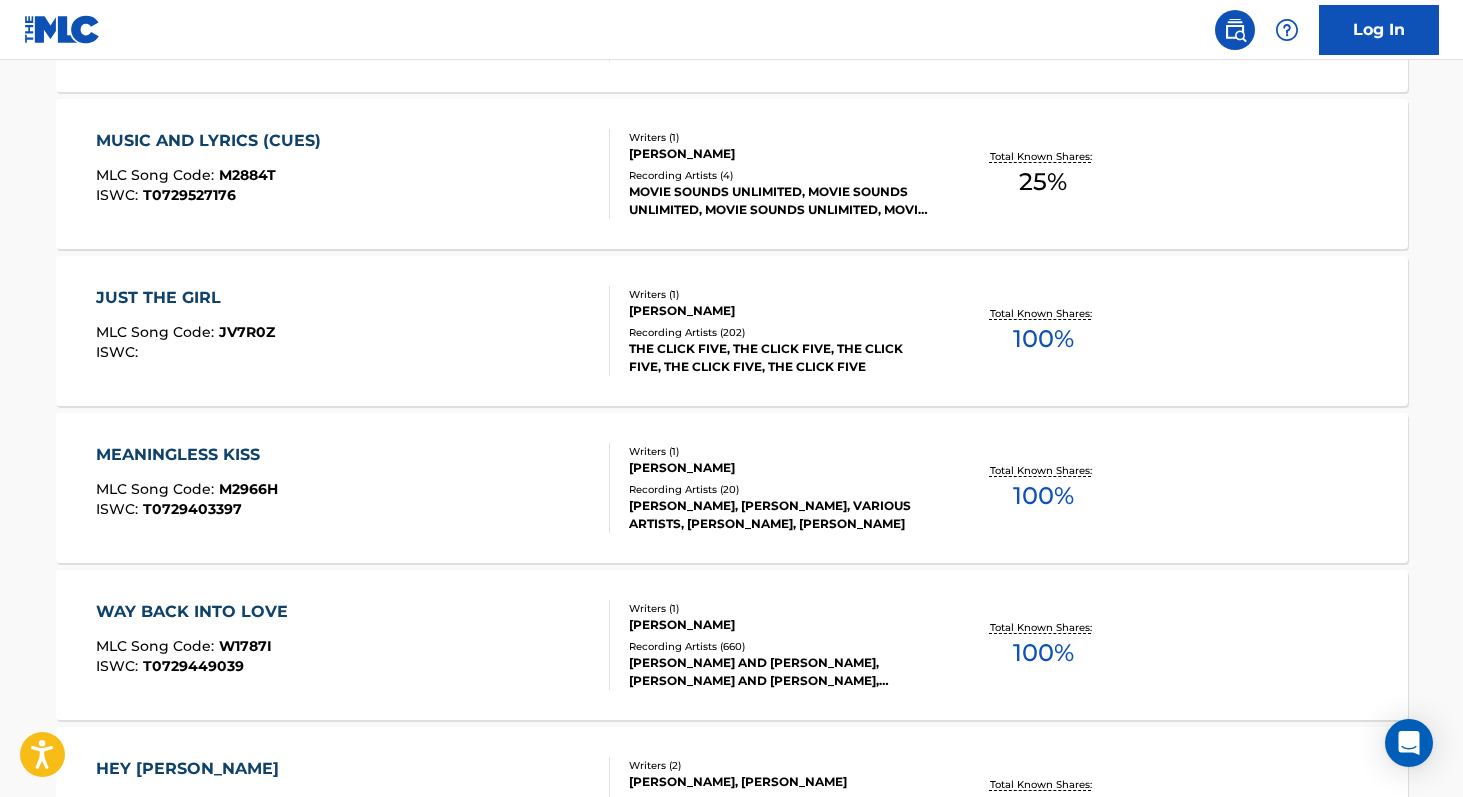scroll, scrollTop: 1264, scrollLeft: 0, axis: vertical 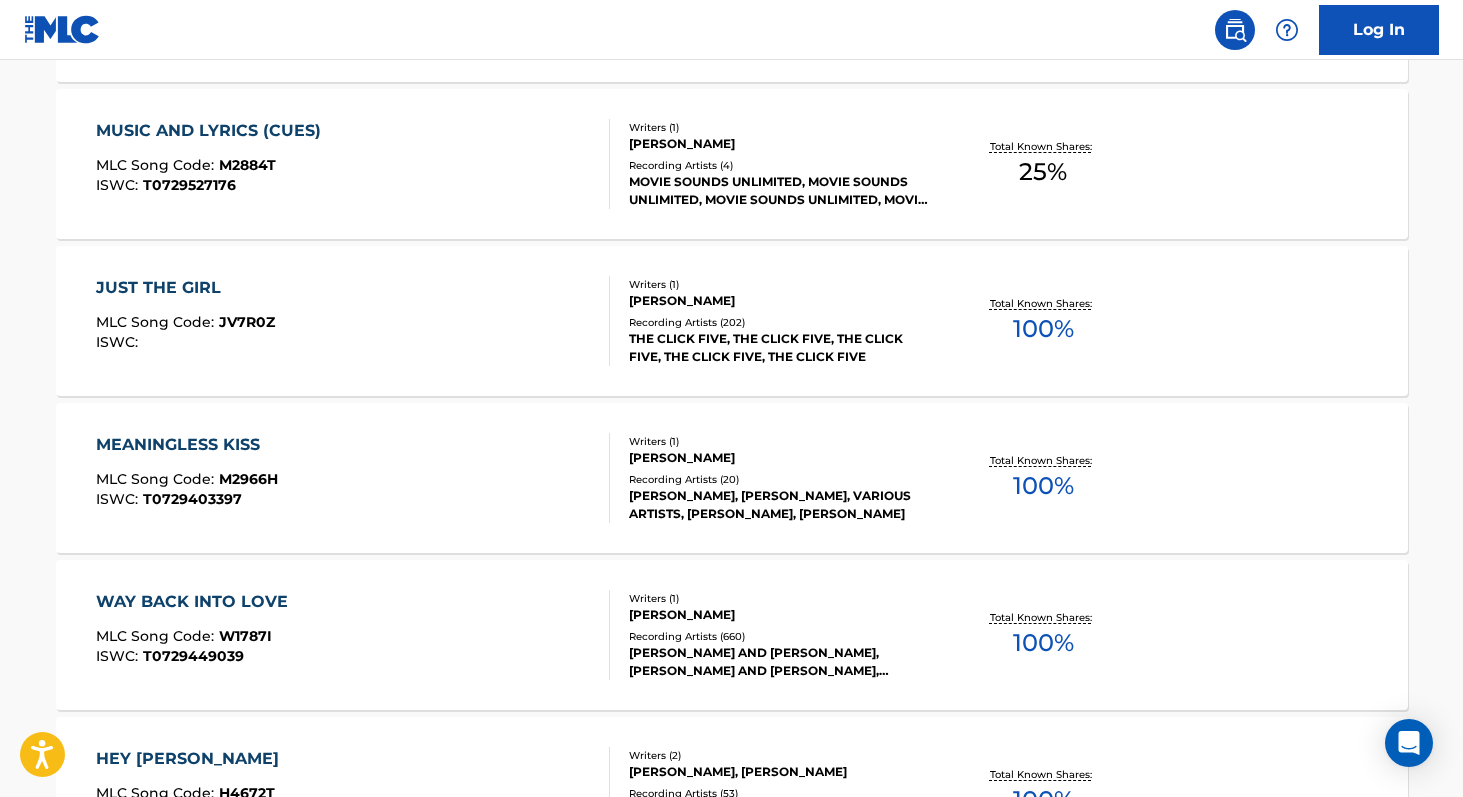 click on "100 %" at bounding box center [1043, 643] 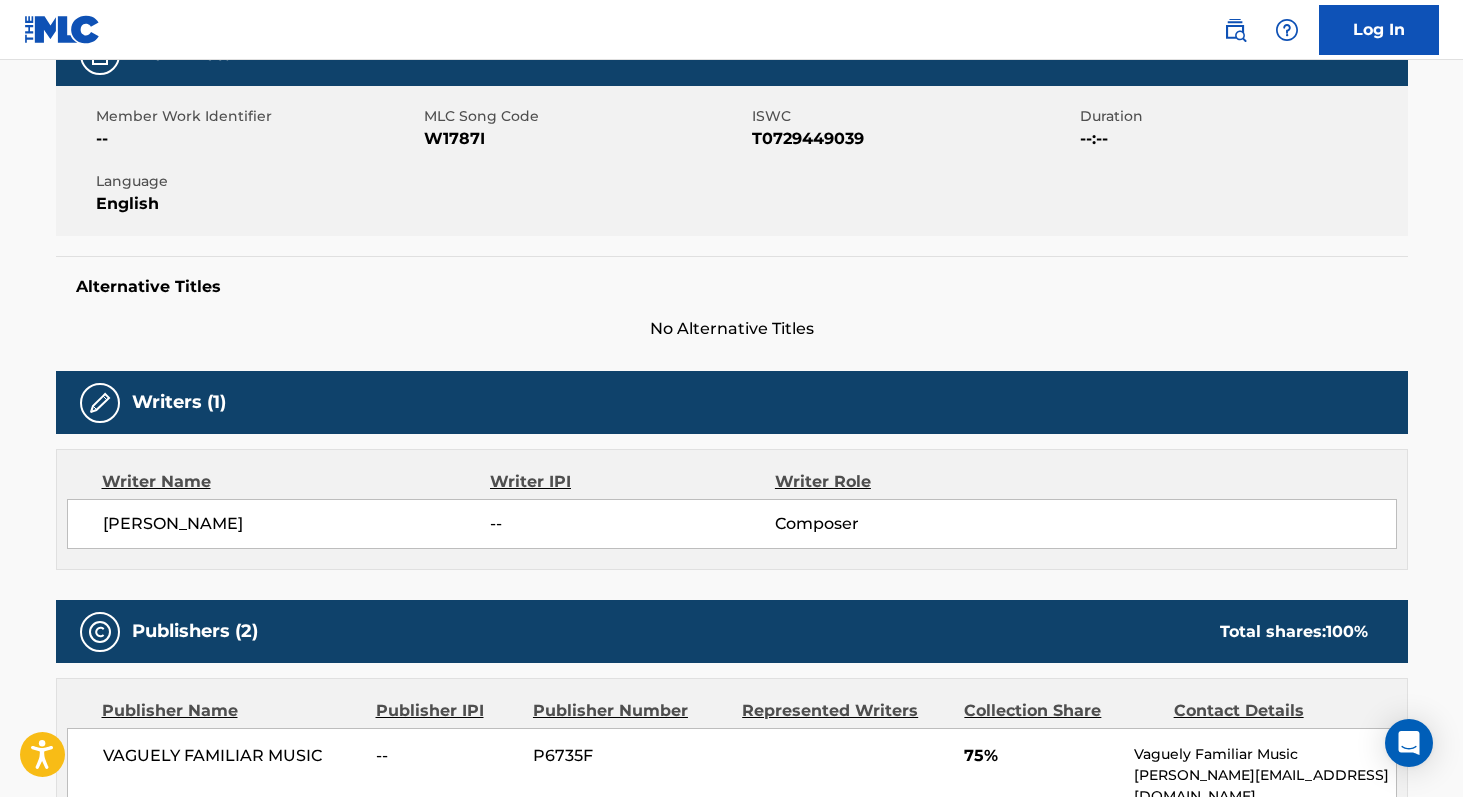 scroll, scrollTop: 332, scrollLeft: 0, axis: vertical 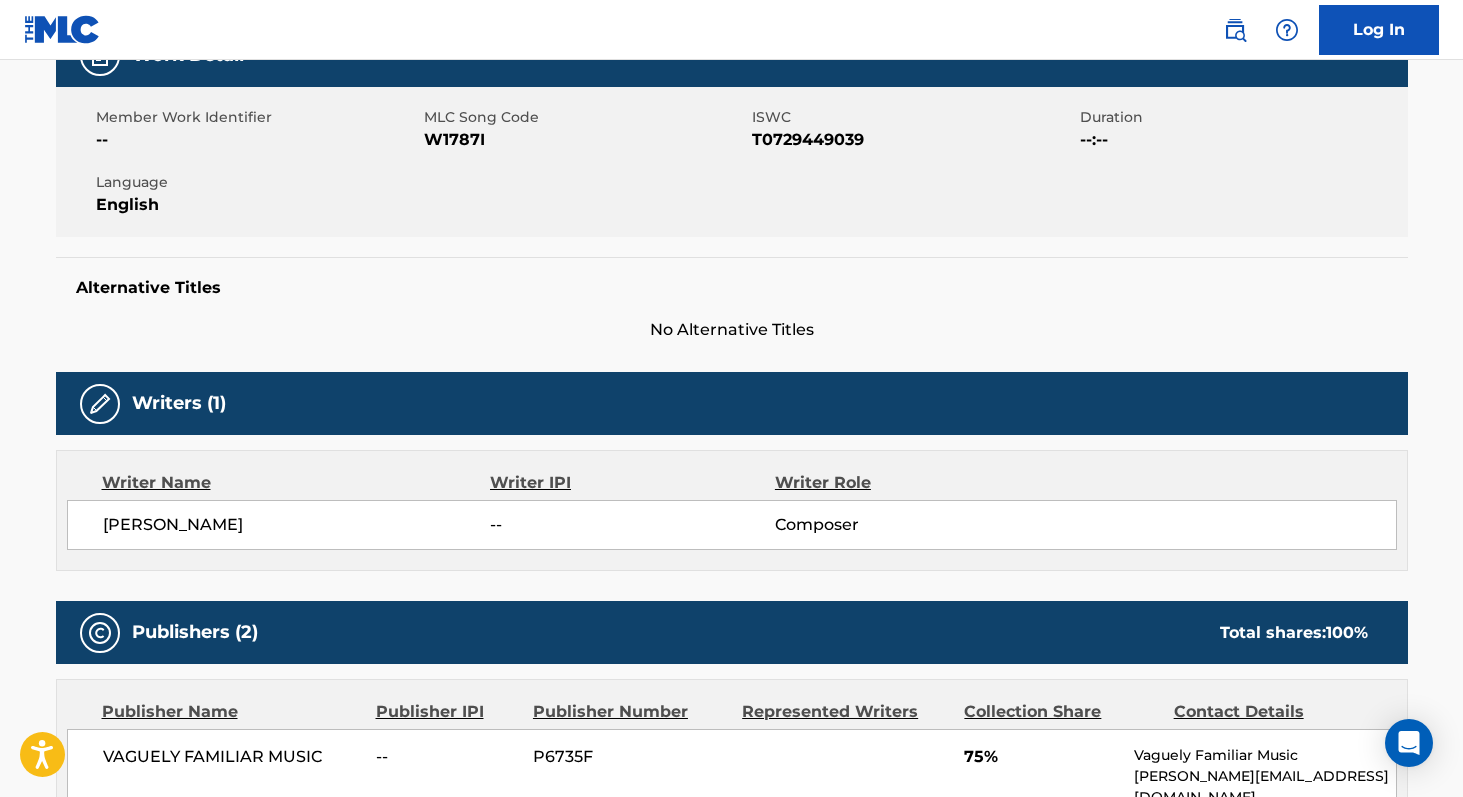 click on "T0729449039" at bounding box center [913, 140] 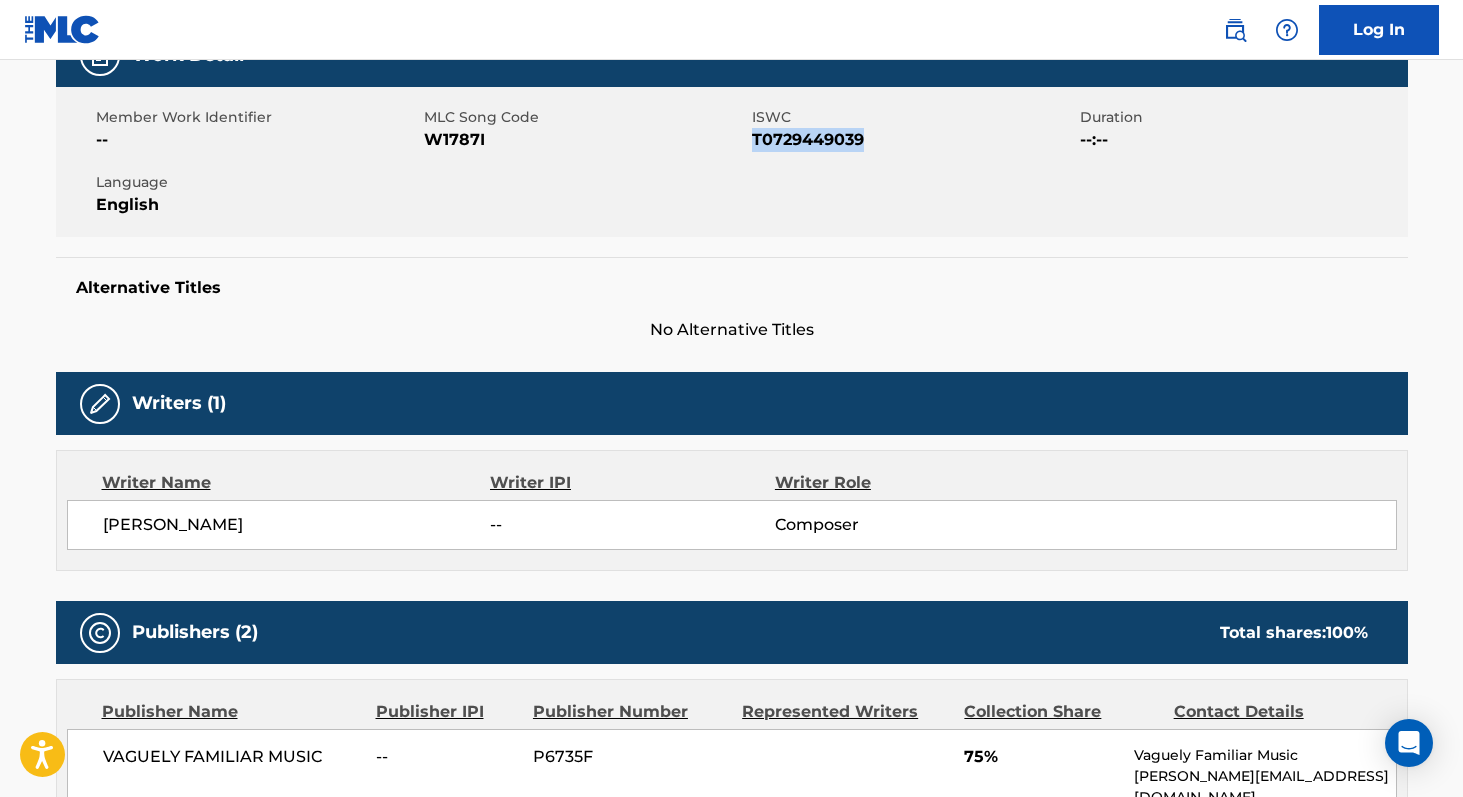 click on "T0729449039" at bounding box center [913, 140] 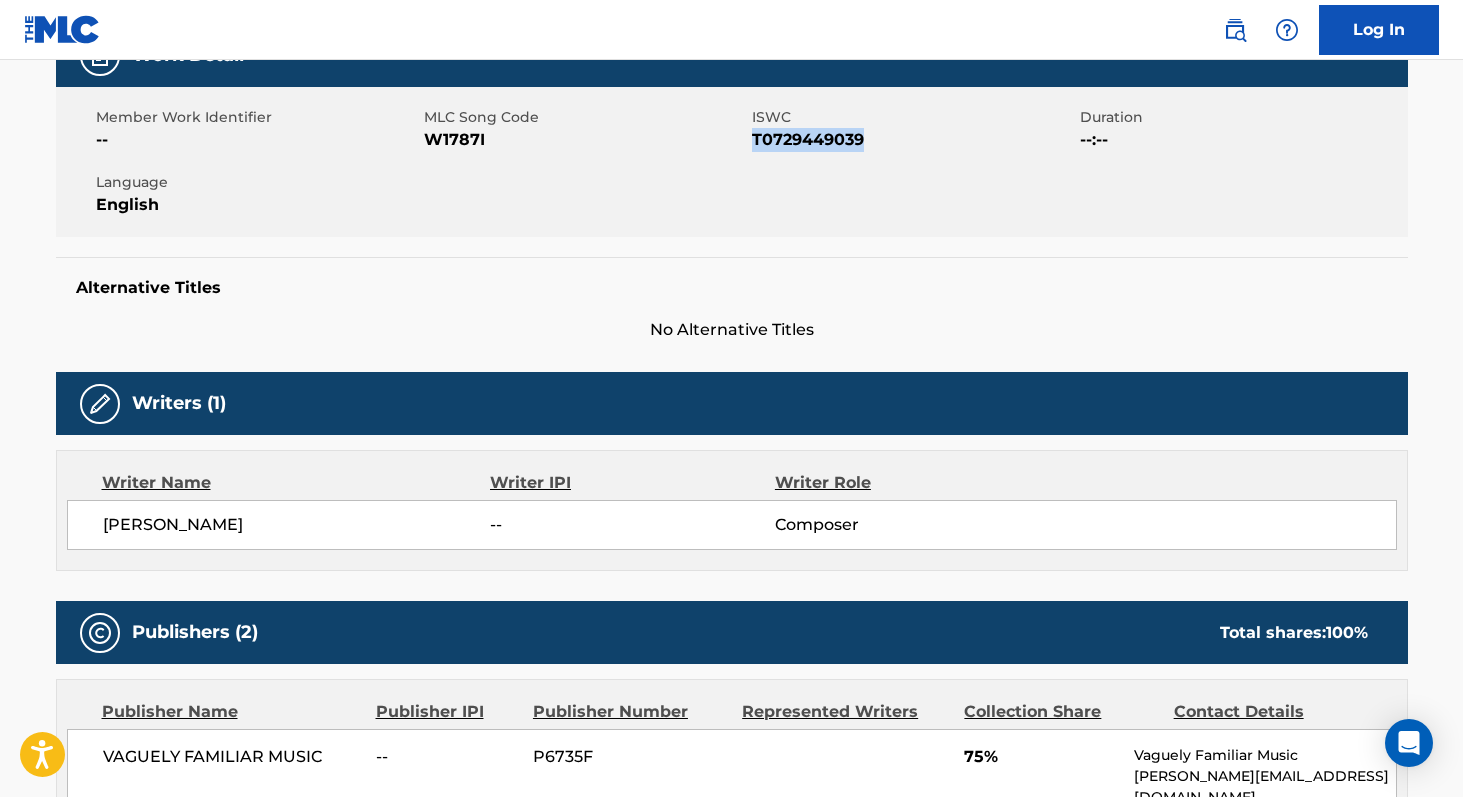 copy on "T0729449039" 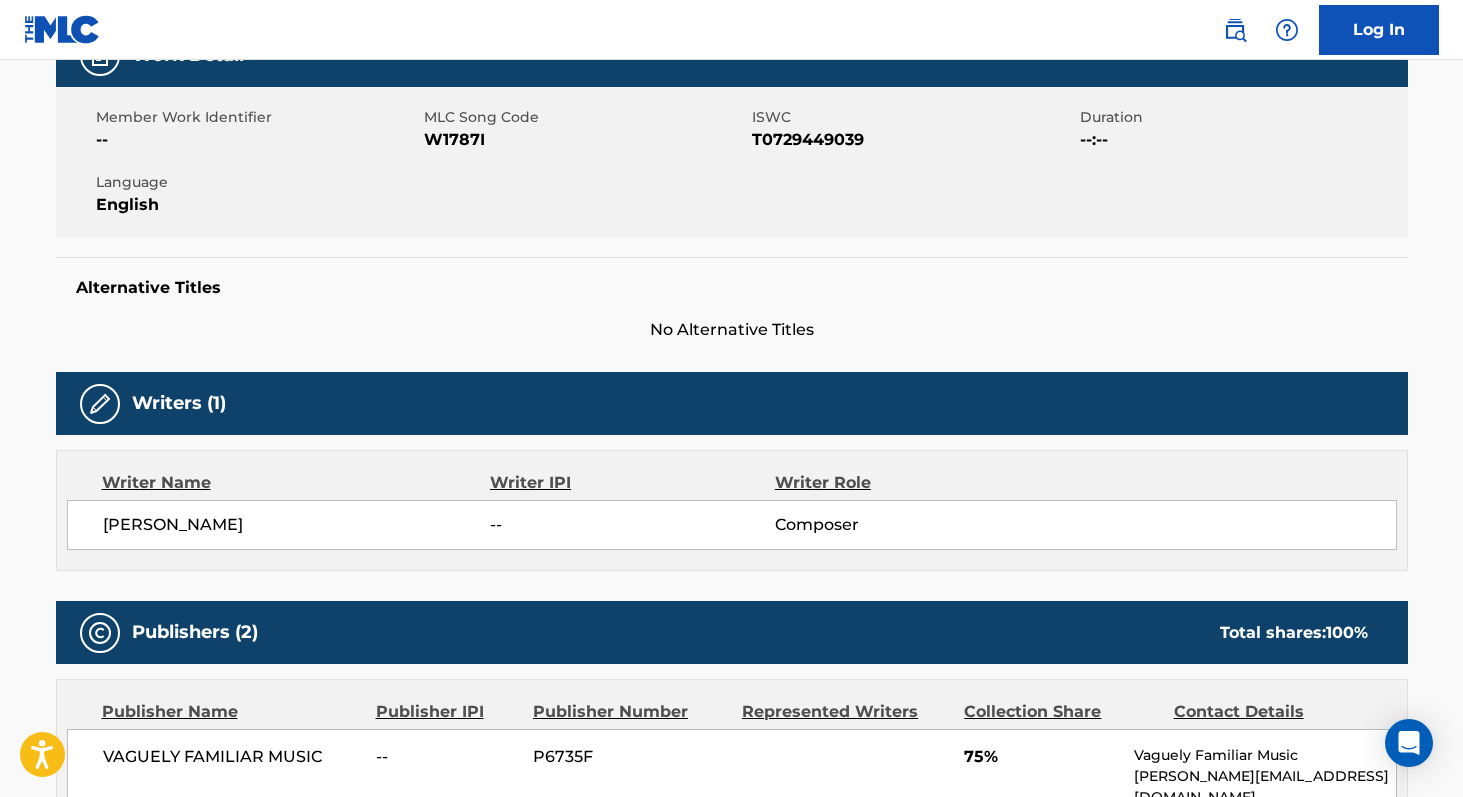 click on "W1787I" at bounding box center [585, 140] 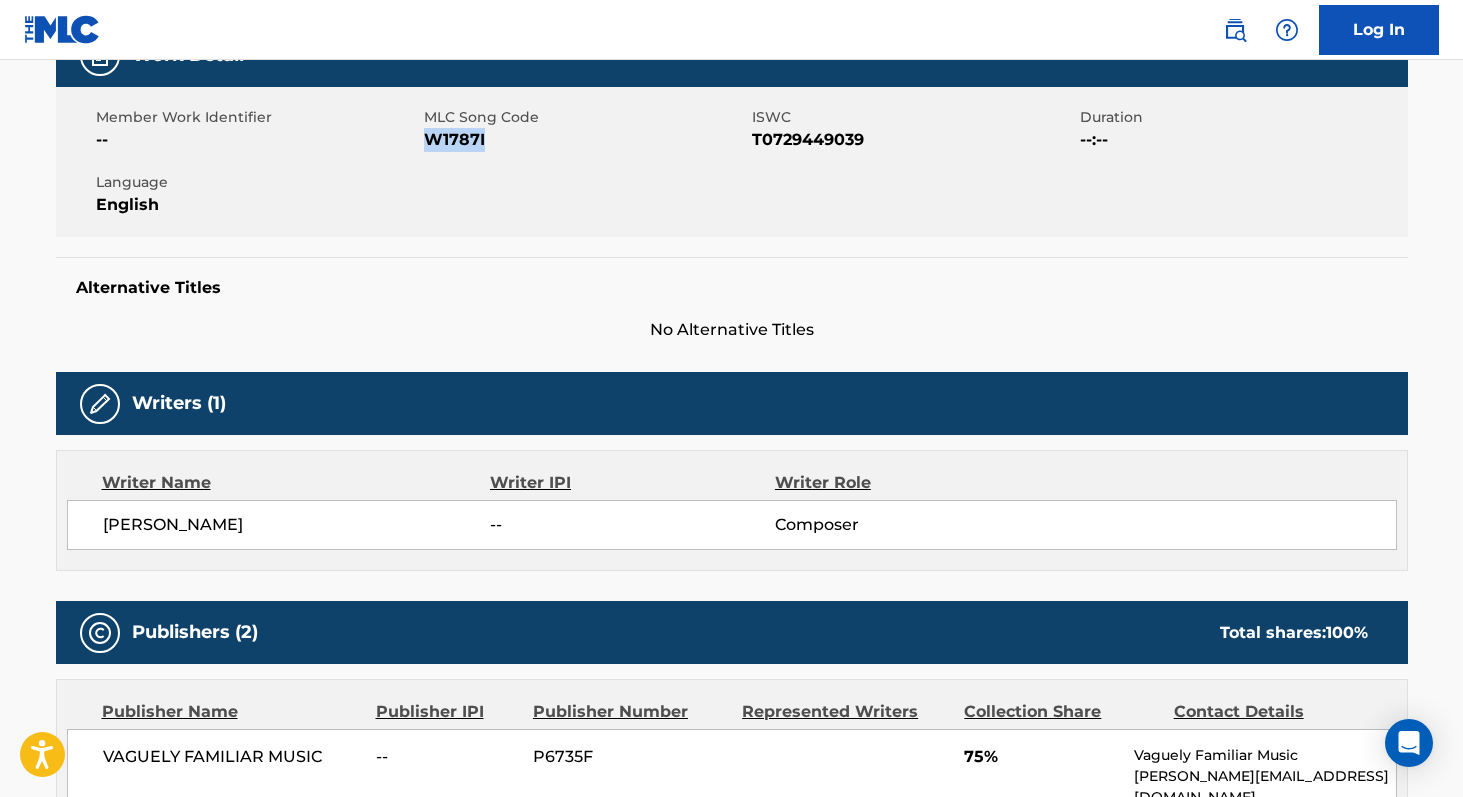 click on "W1787I" at bounding box center [585, 140] 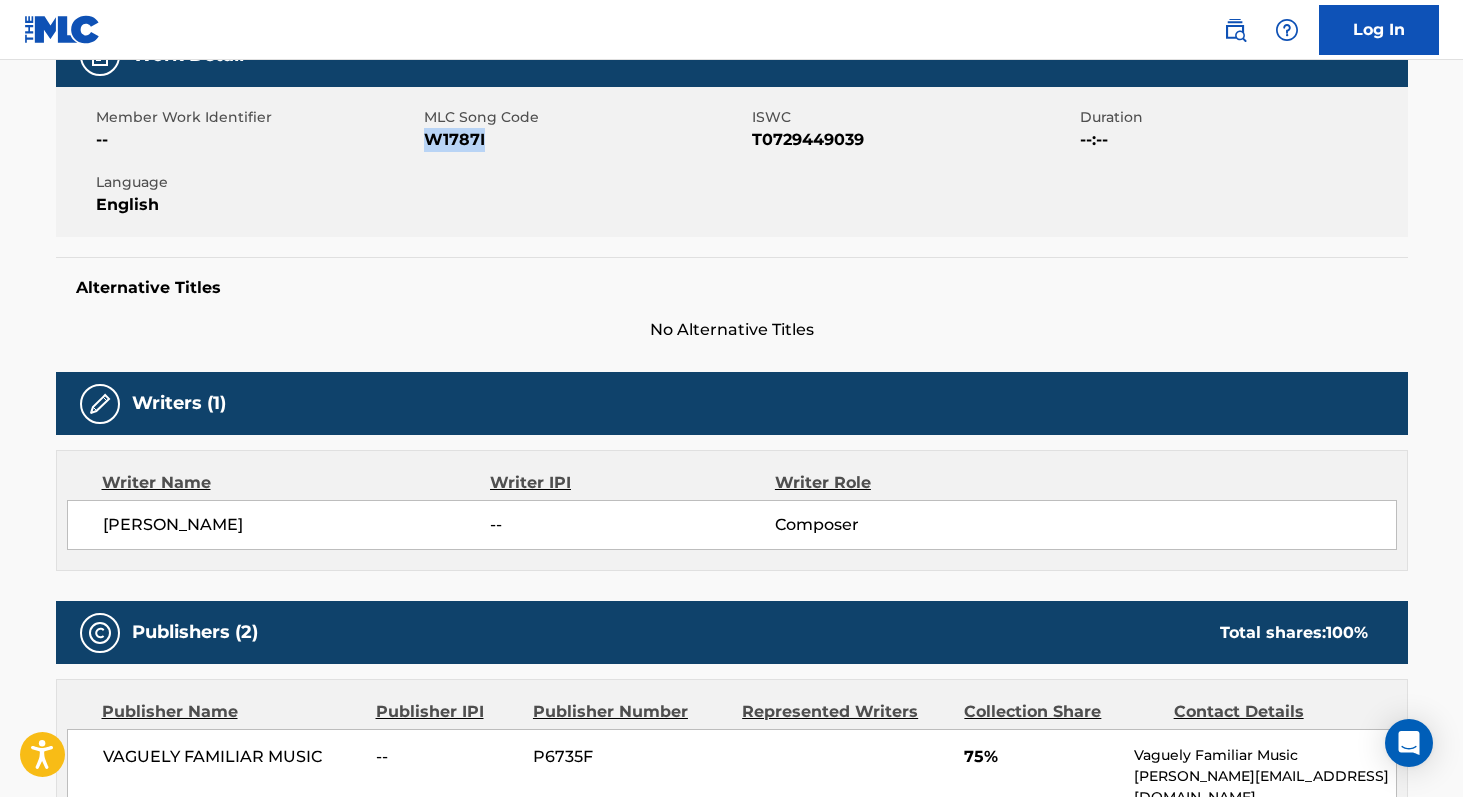 copy on "W1787I" 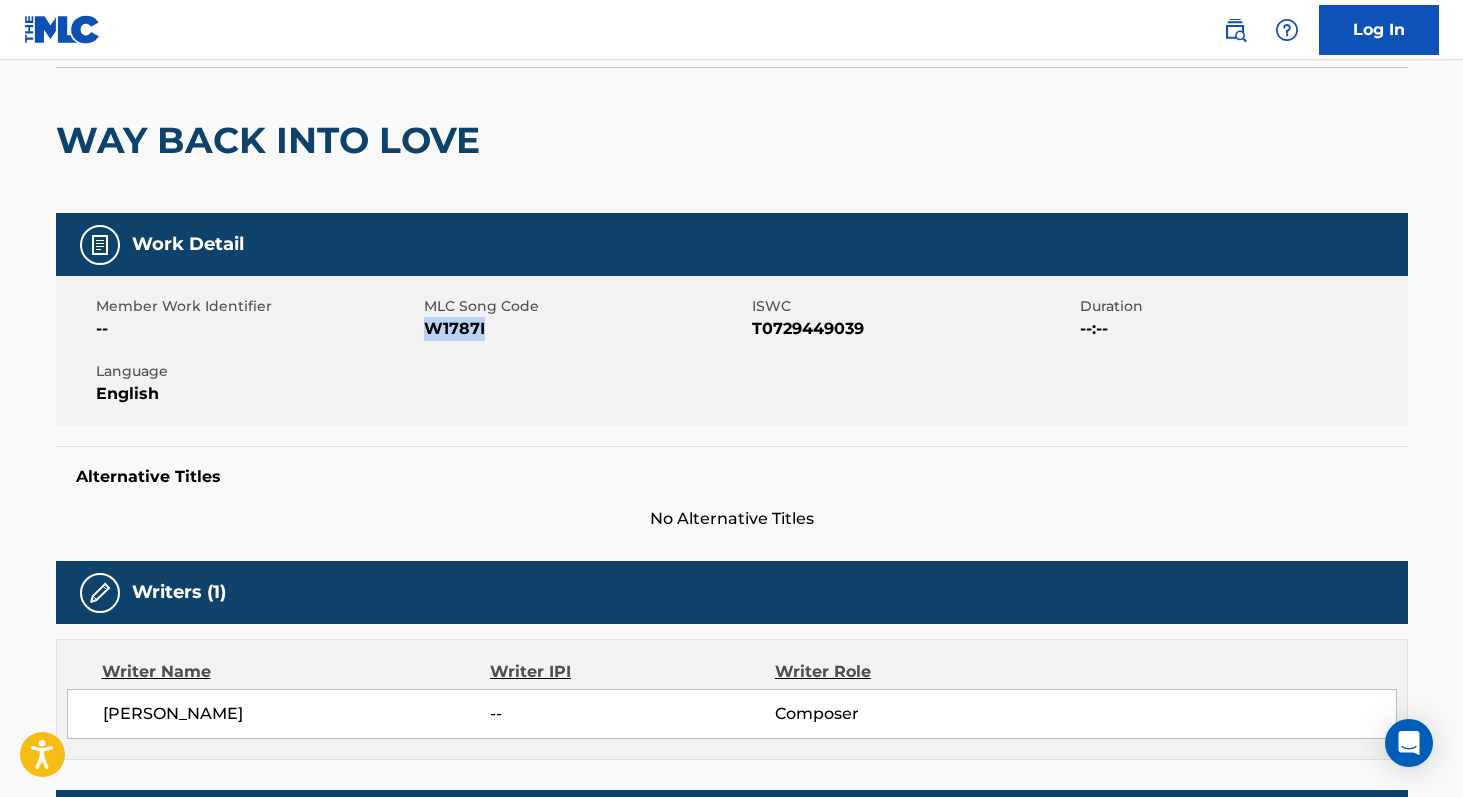 scroll, scrollTop: 0, scrollLeft: 0, axis: both 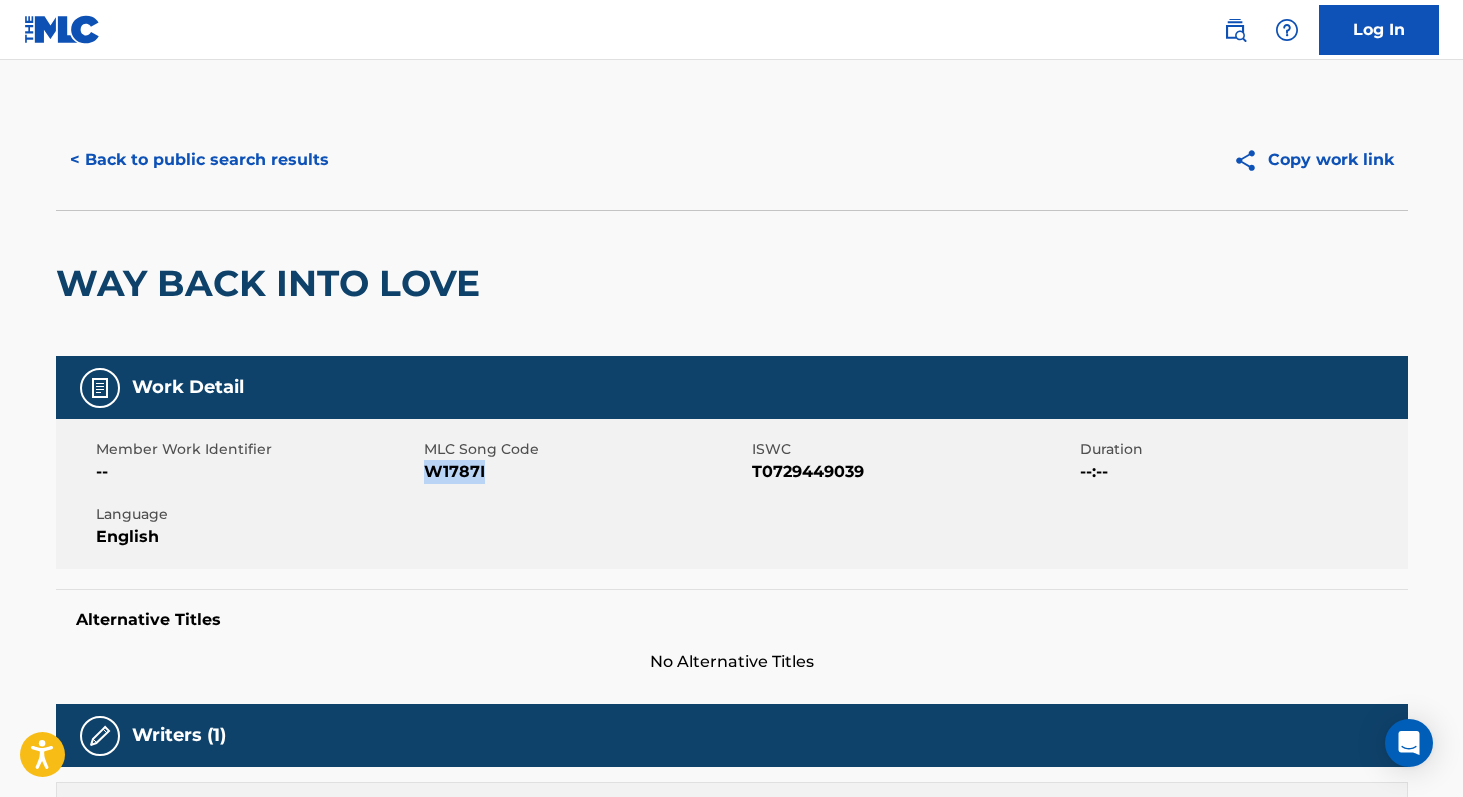 click on "< Back to public search results" at bounding box center (199, 160) 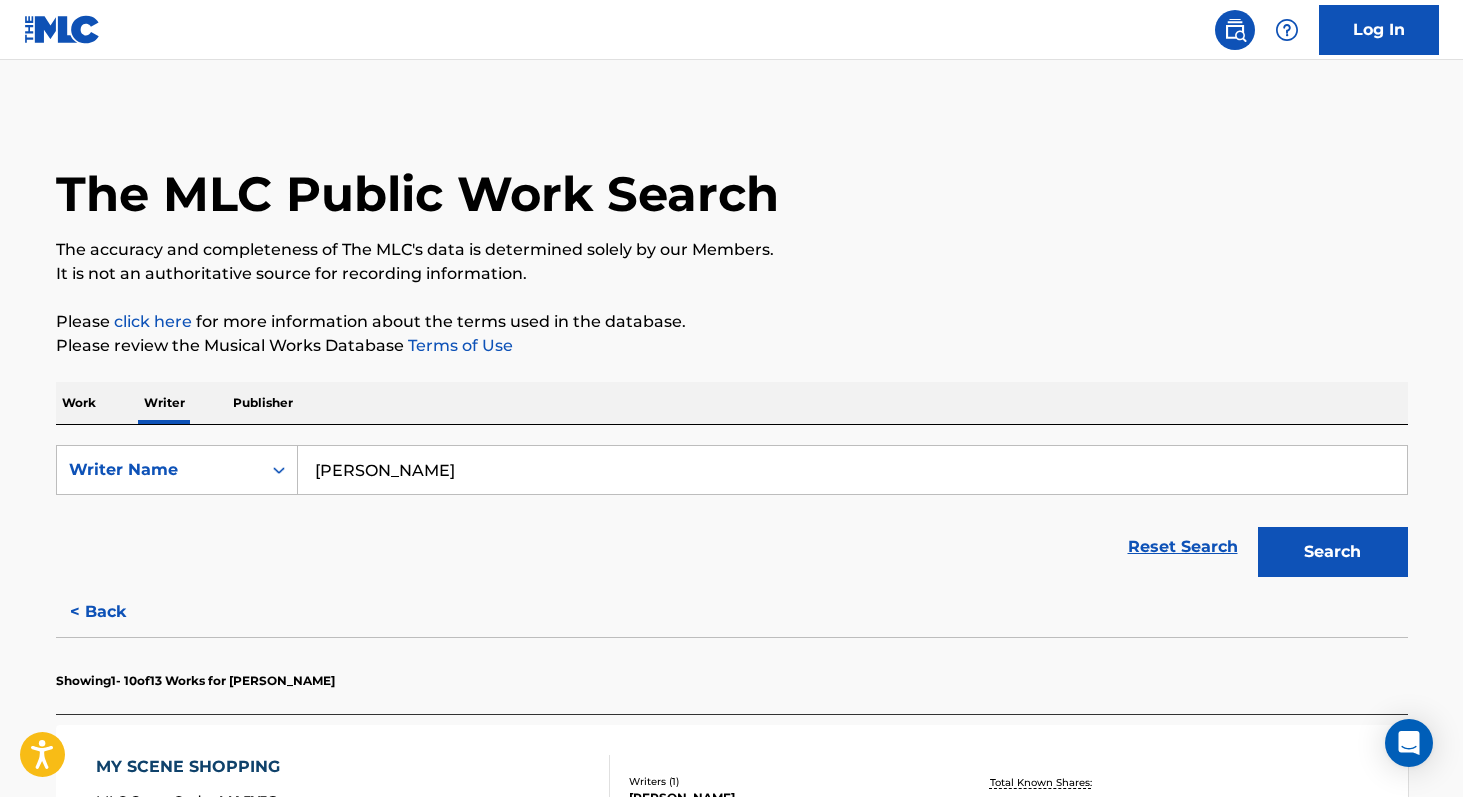 click on "Work" at bounding box center (79, 403) 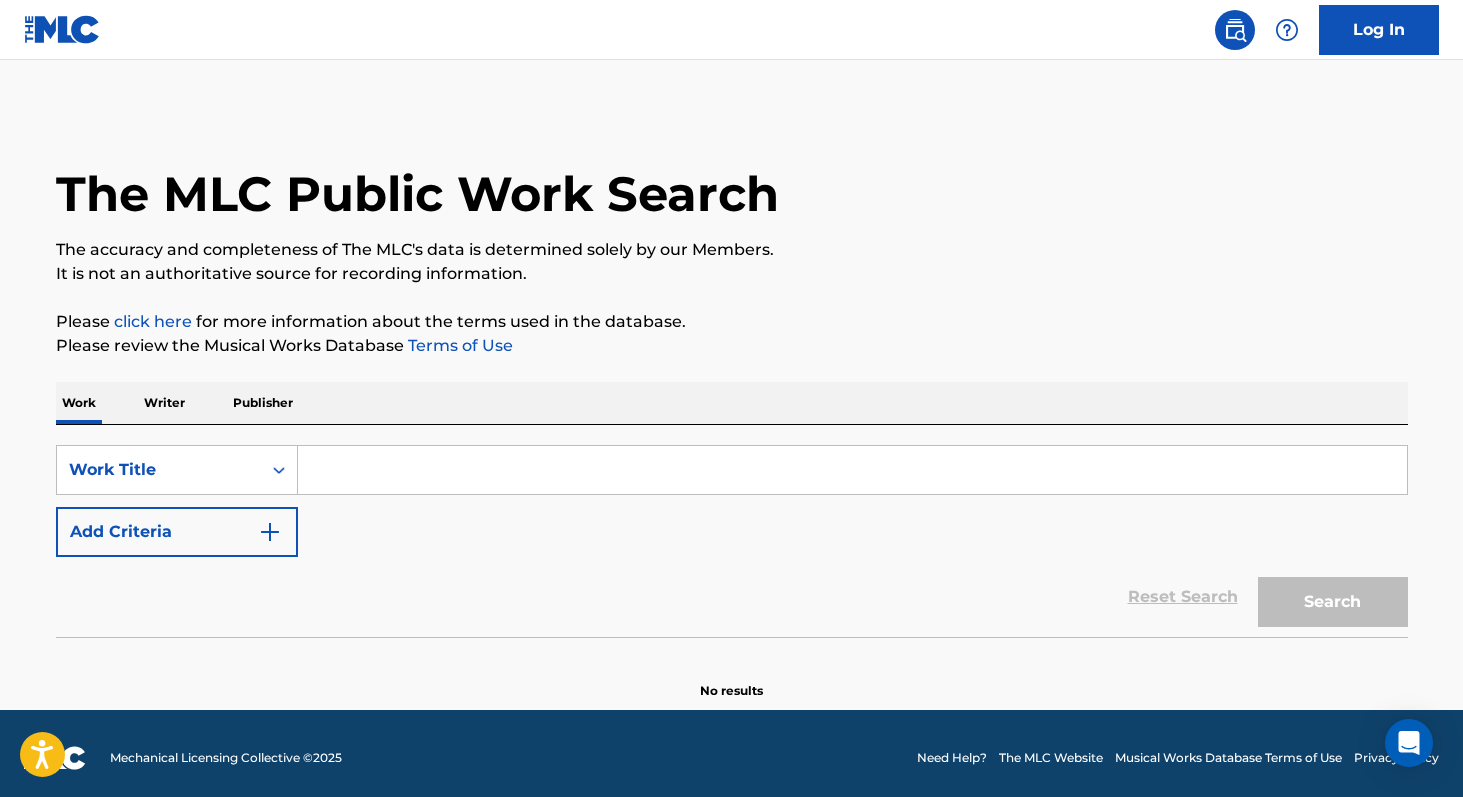 click at bounding box center [852, 470] 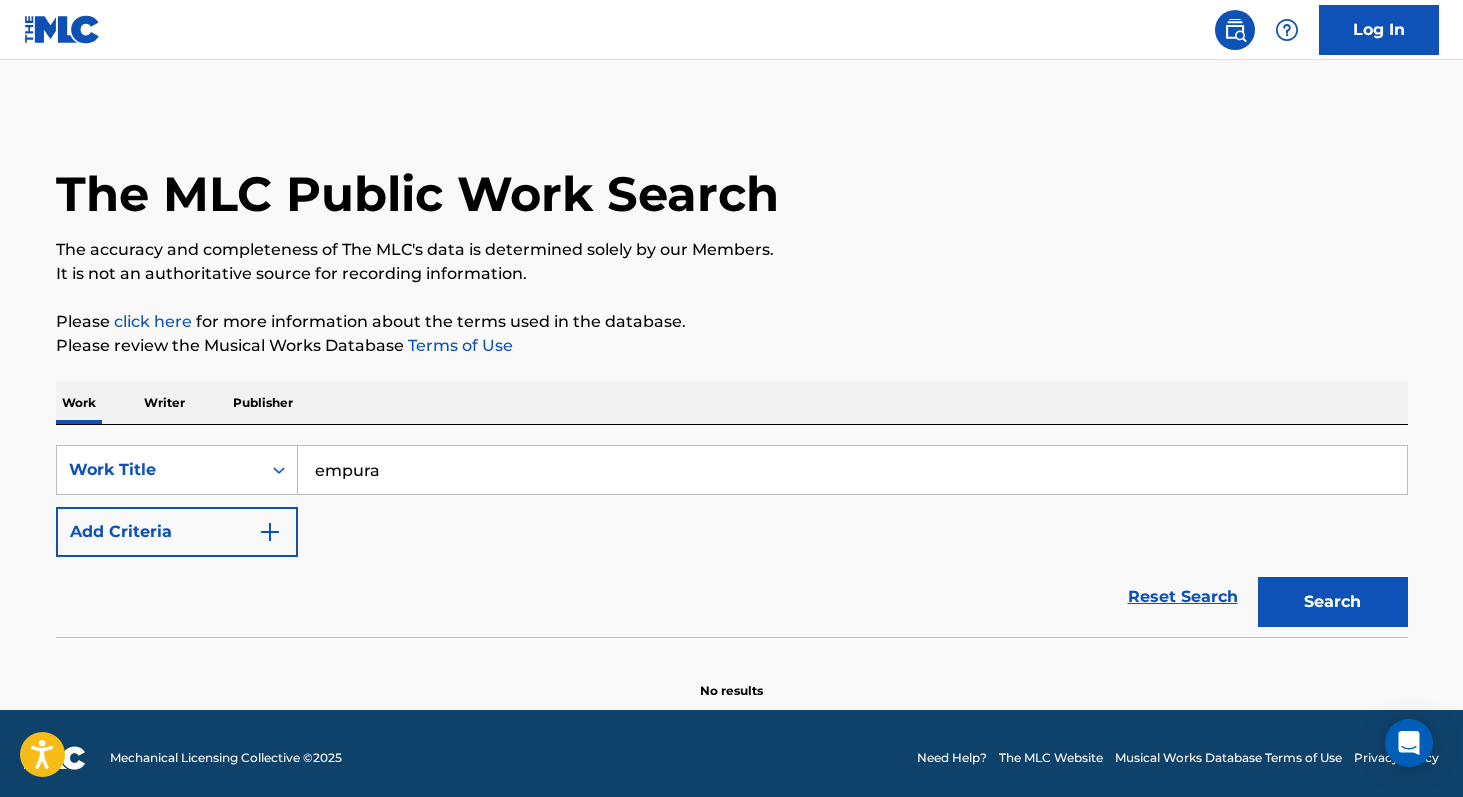 type on "empura" 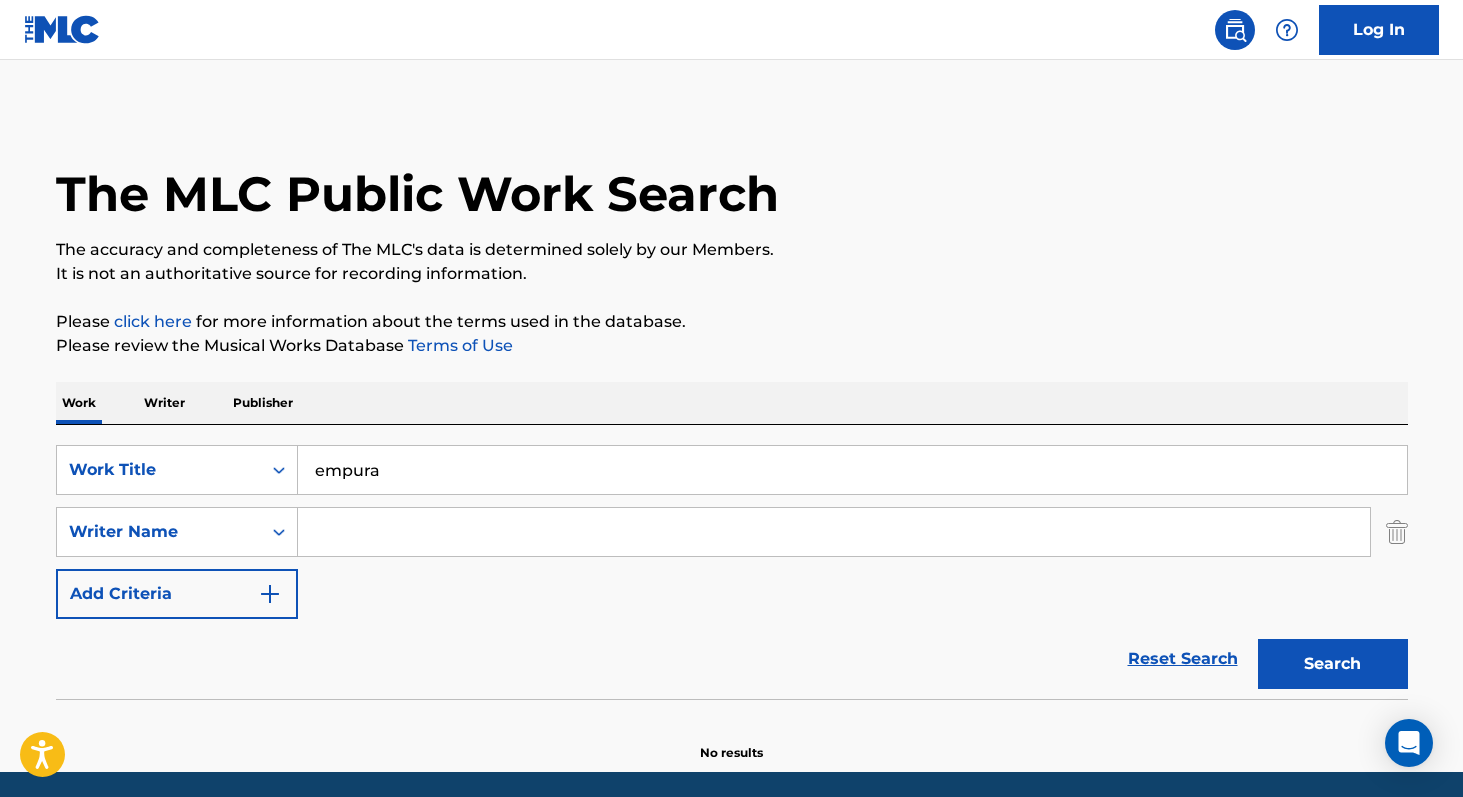 click at bounding box center [834, 532] 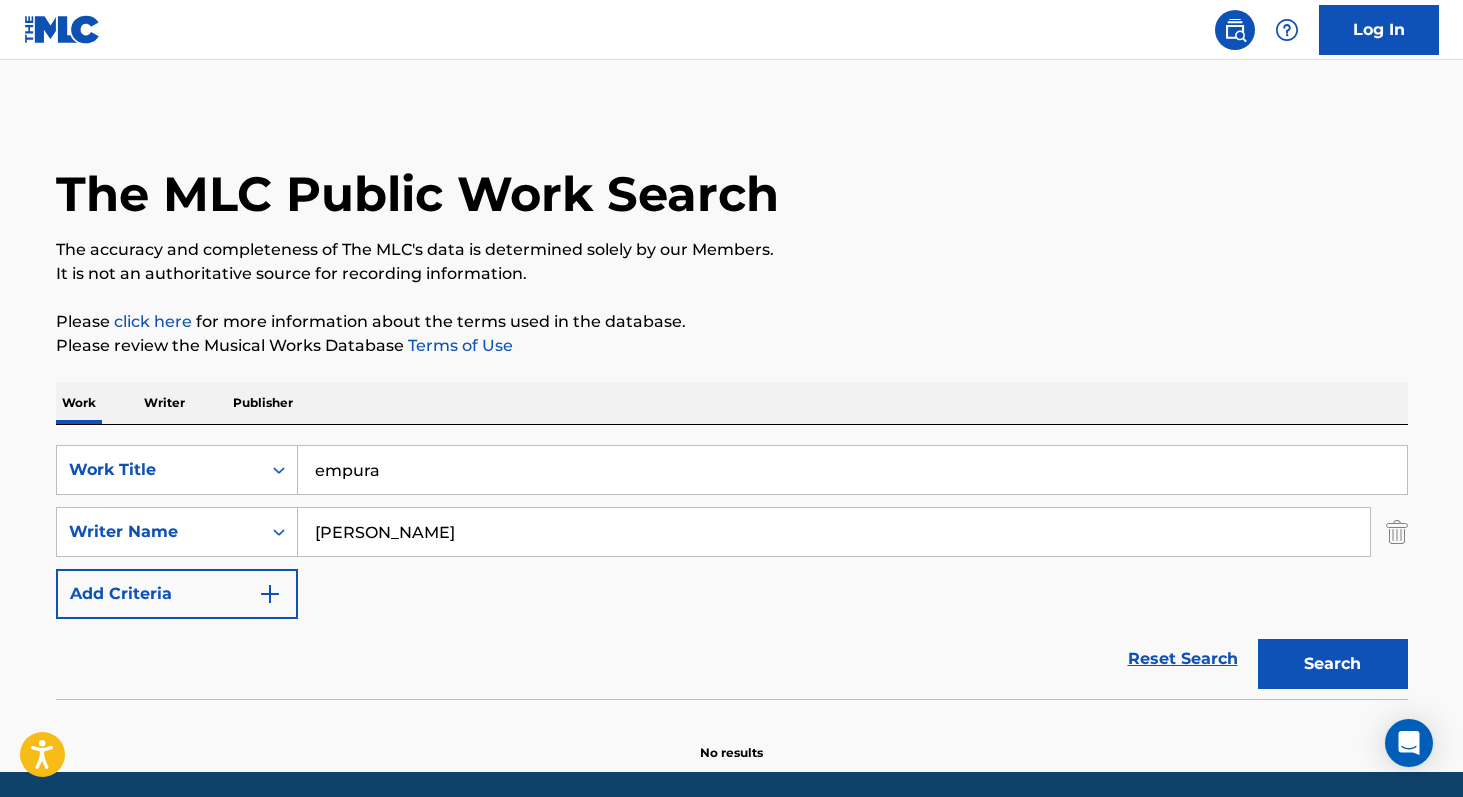 type on "[PERSON_NAME]" 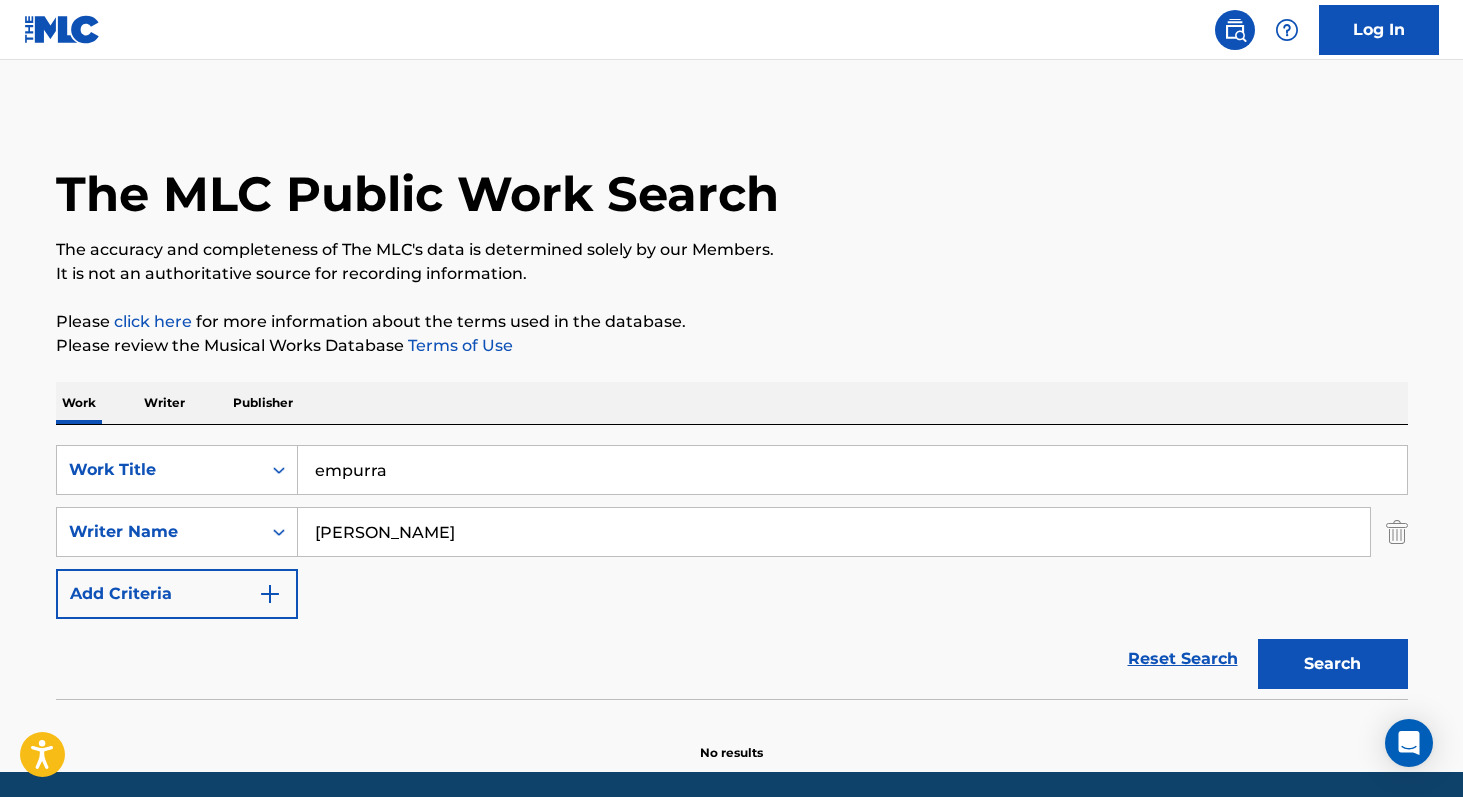 type on "empurra" 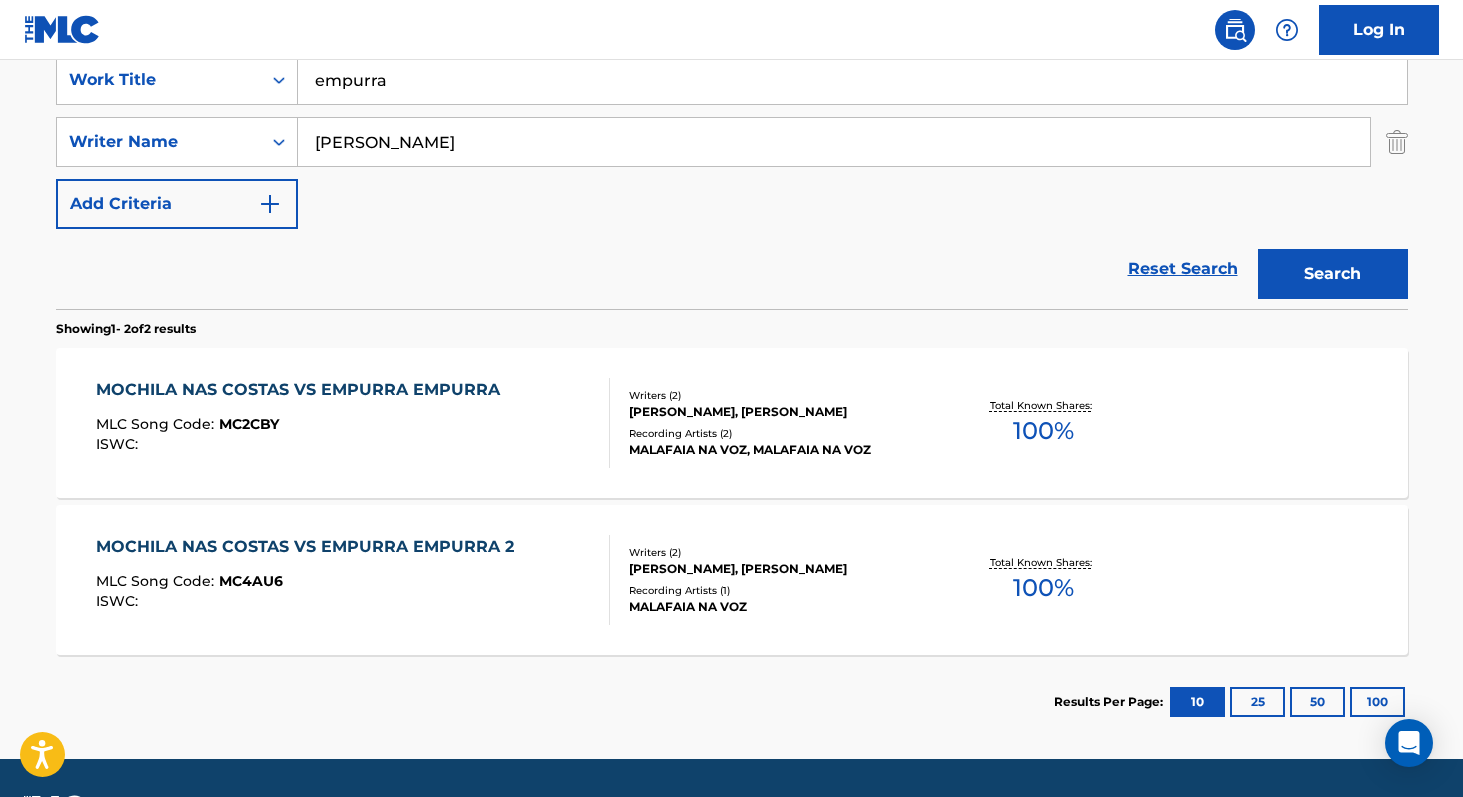 scroll, scrollTop: 402, scrollLeft: 0, axis: vertical 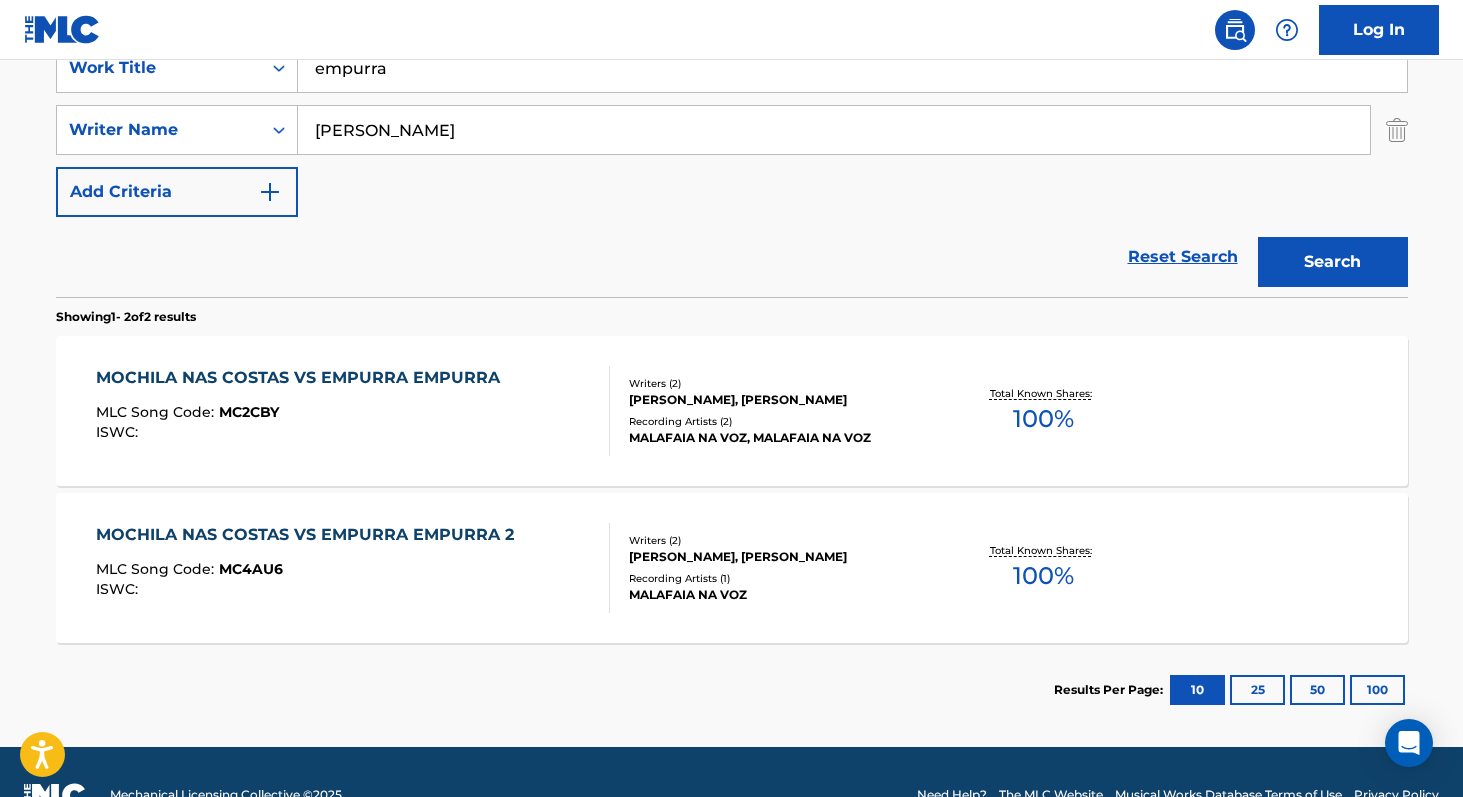 click on "100 %" at bounding box center (1043, 419) 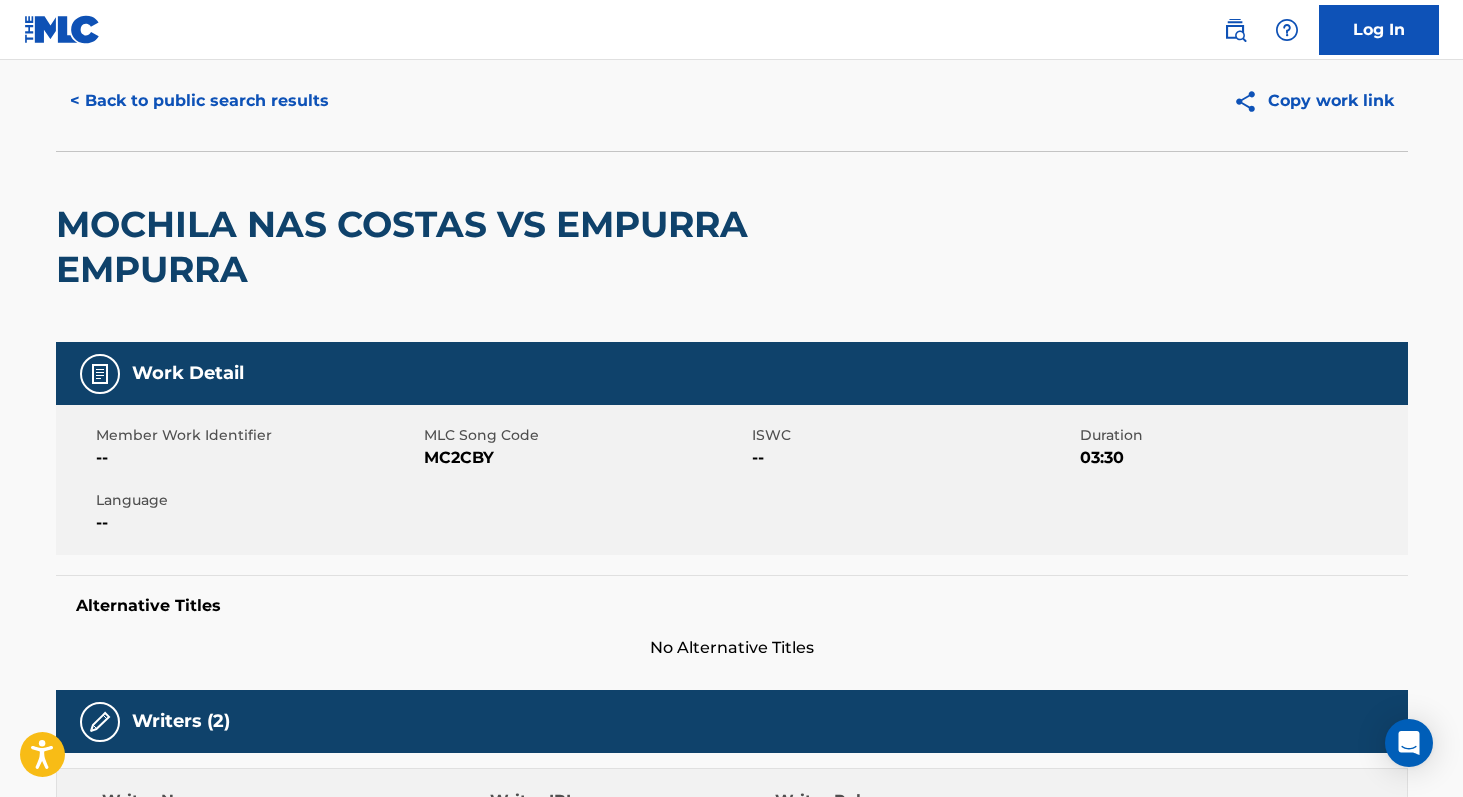 scroll, scrollTop: 0, scrollLeft: 0, axis: both 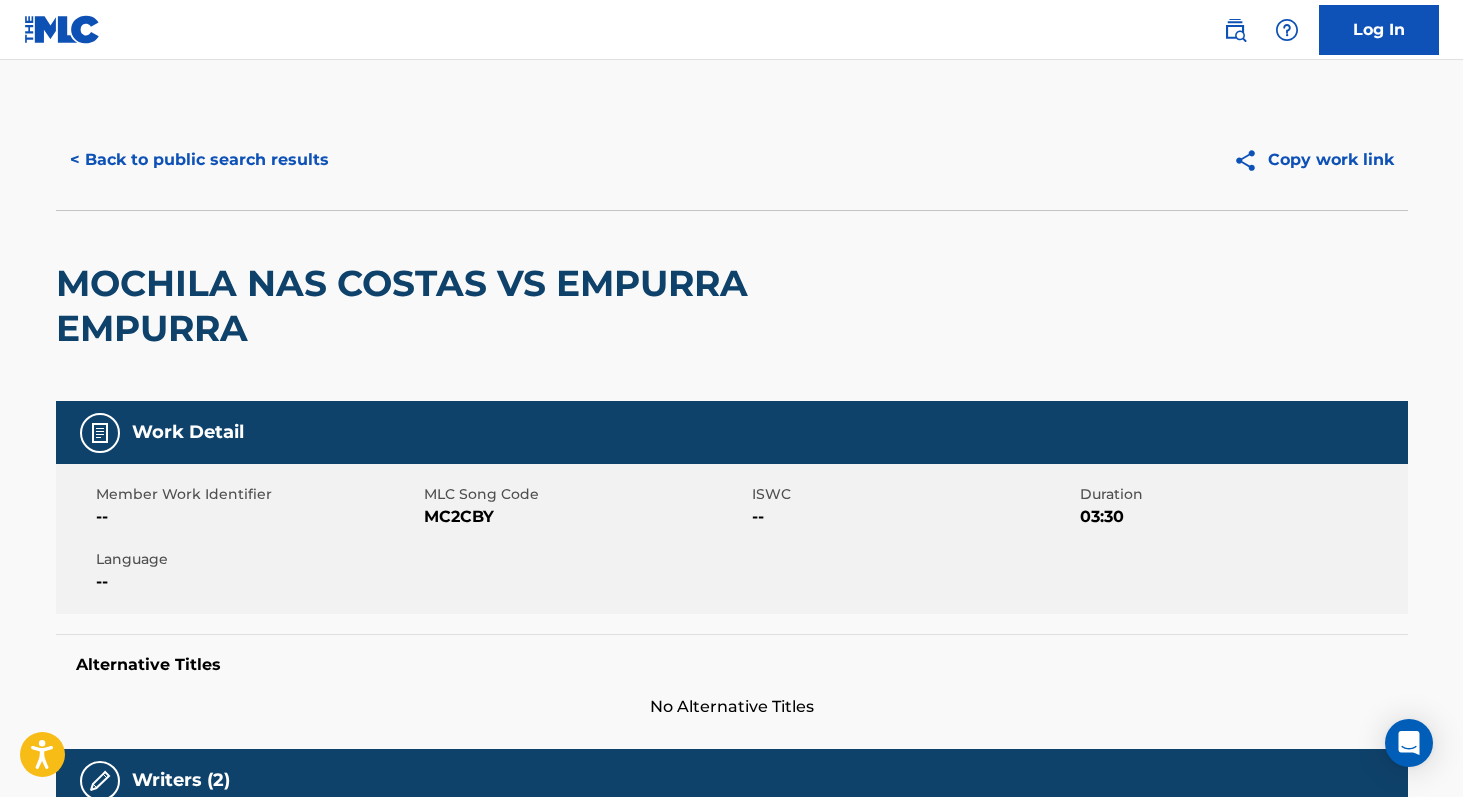 click on "< Back to public search results" at bounding box center (199, 160) 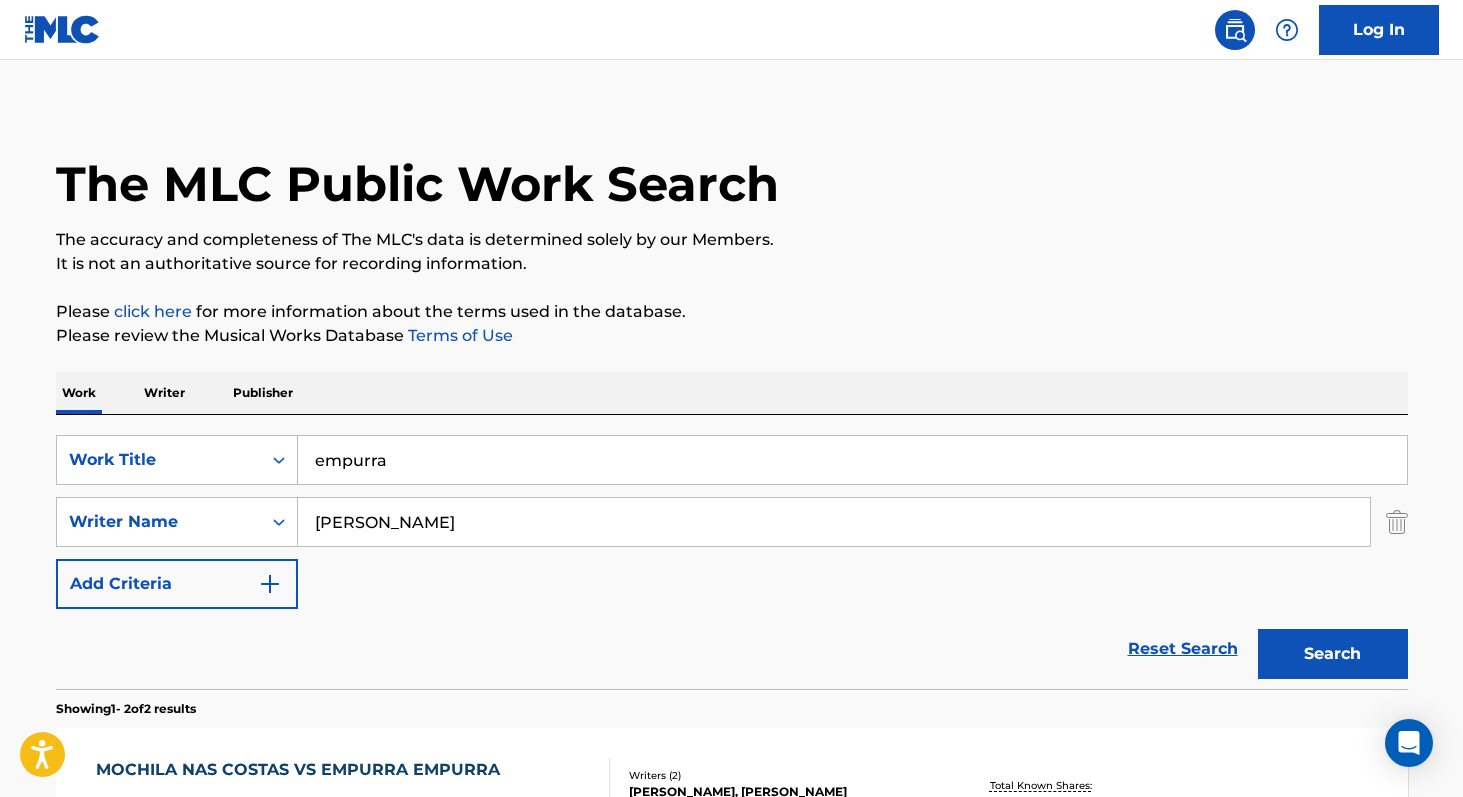 scroll, scrollTop: 0, scrollLeft: 0, axis: both 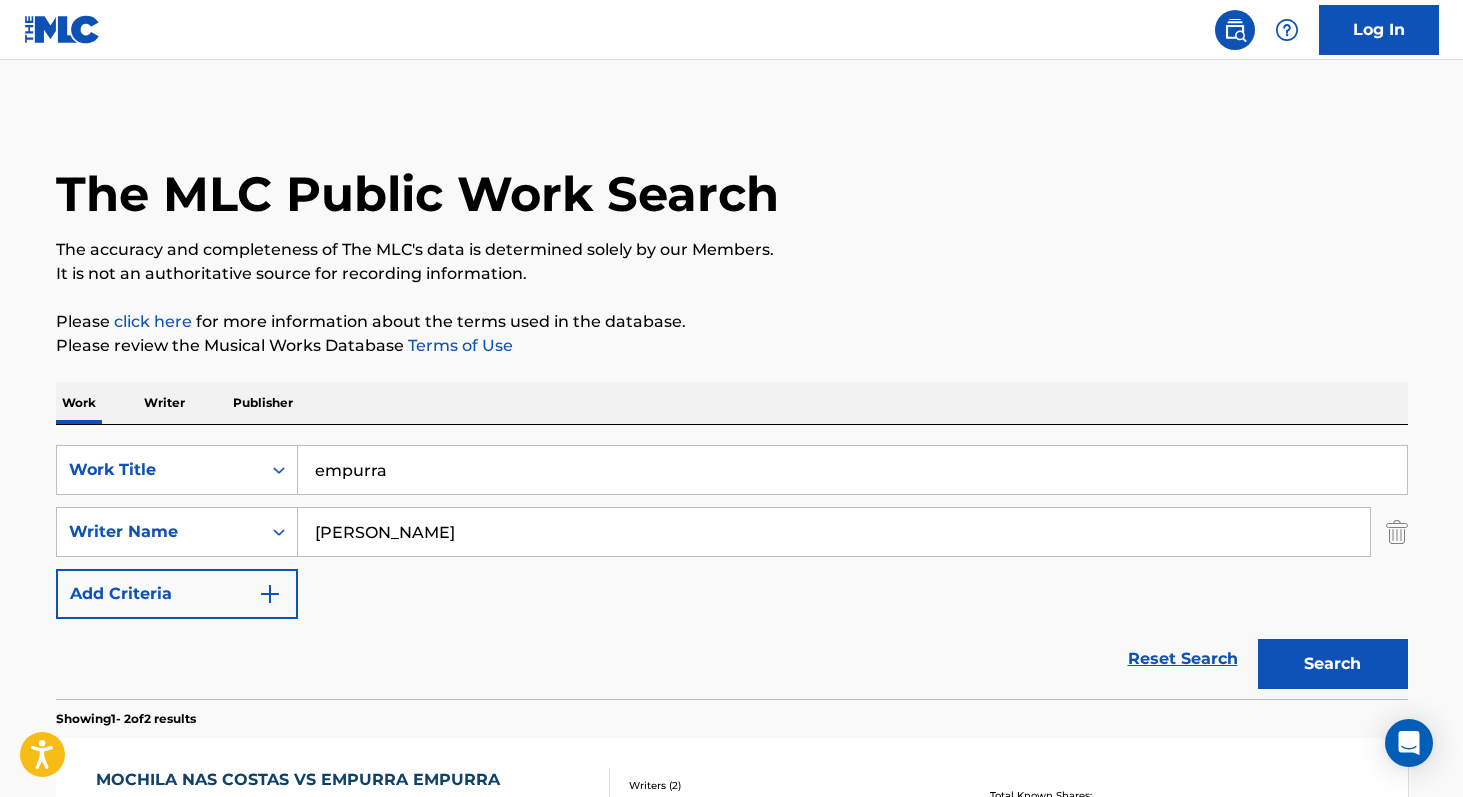 click on "Writer" at bounding box center (164, 403) 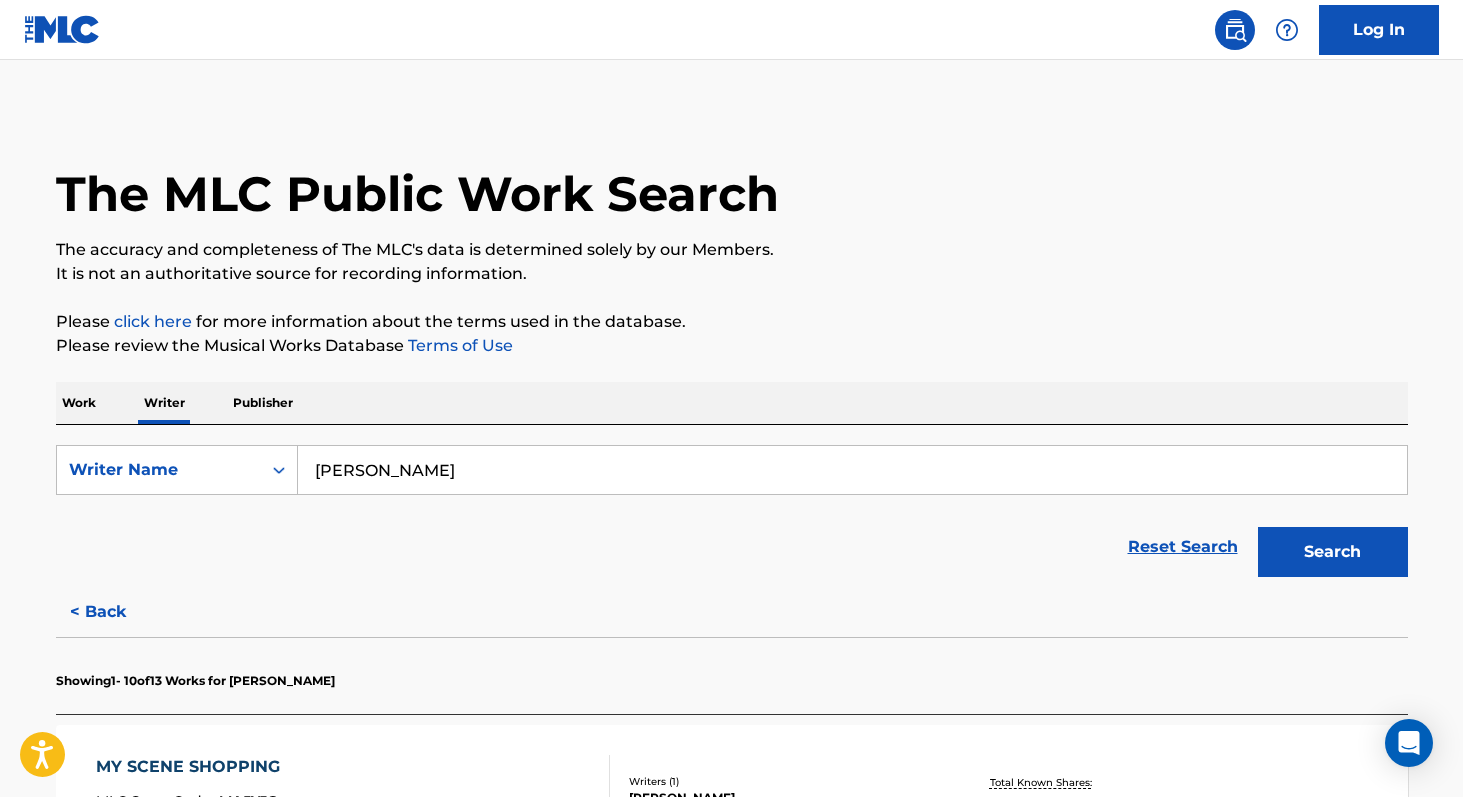 click on "[PERSON_NAME]" at bounding box center (852, 470) 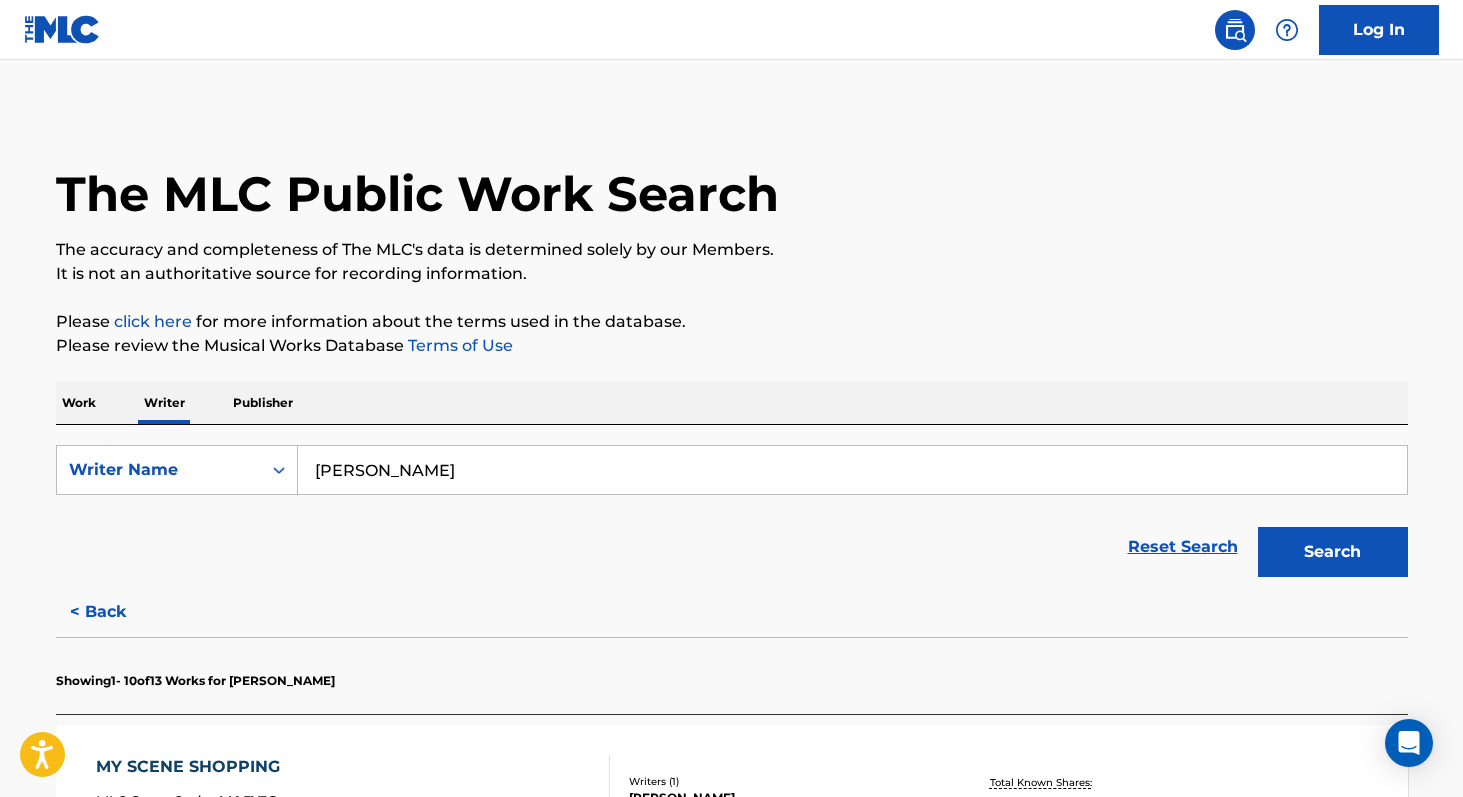 type on "[PERSON_NAME]" 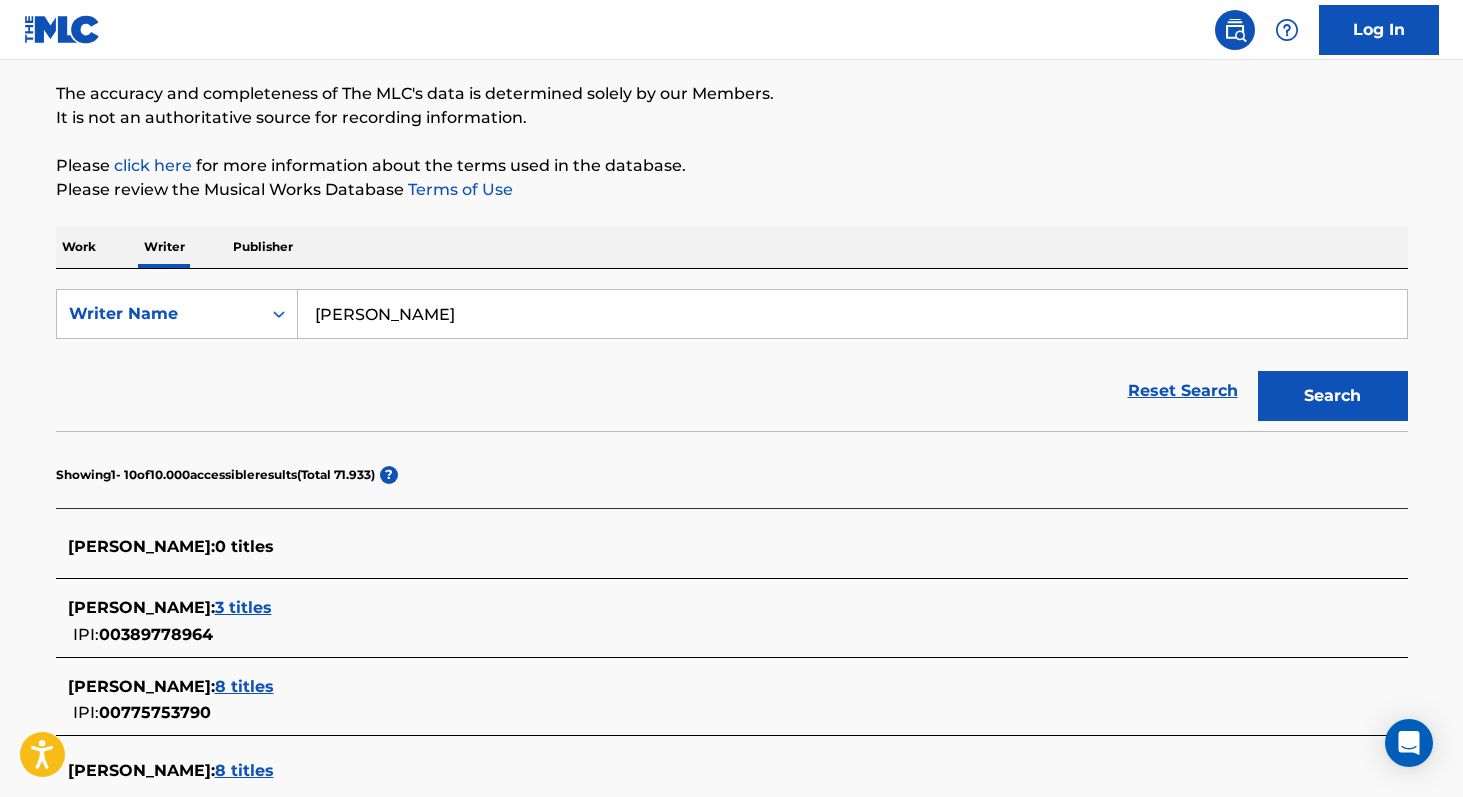 scroll, scrollTop: 0, scrollLeft: 0, axis: both 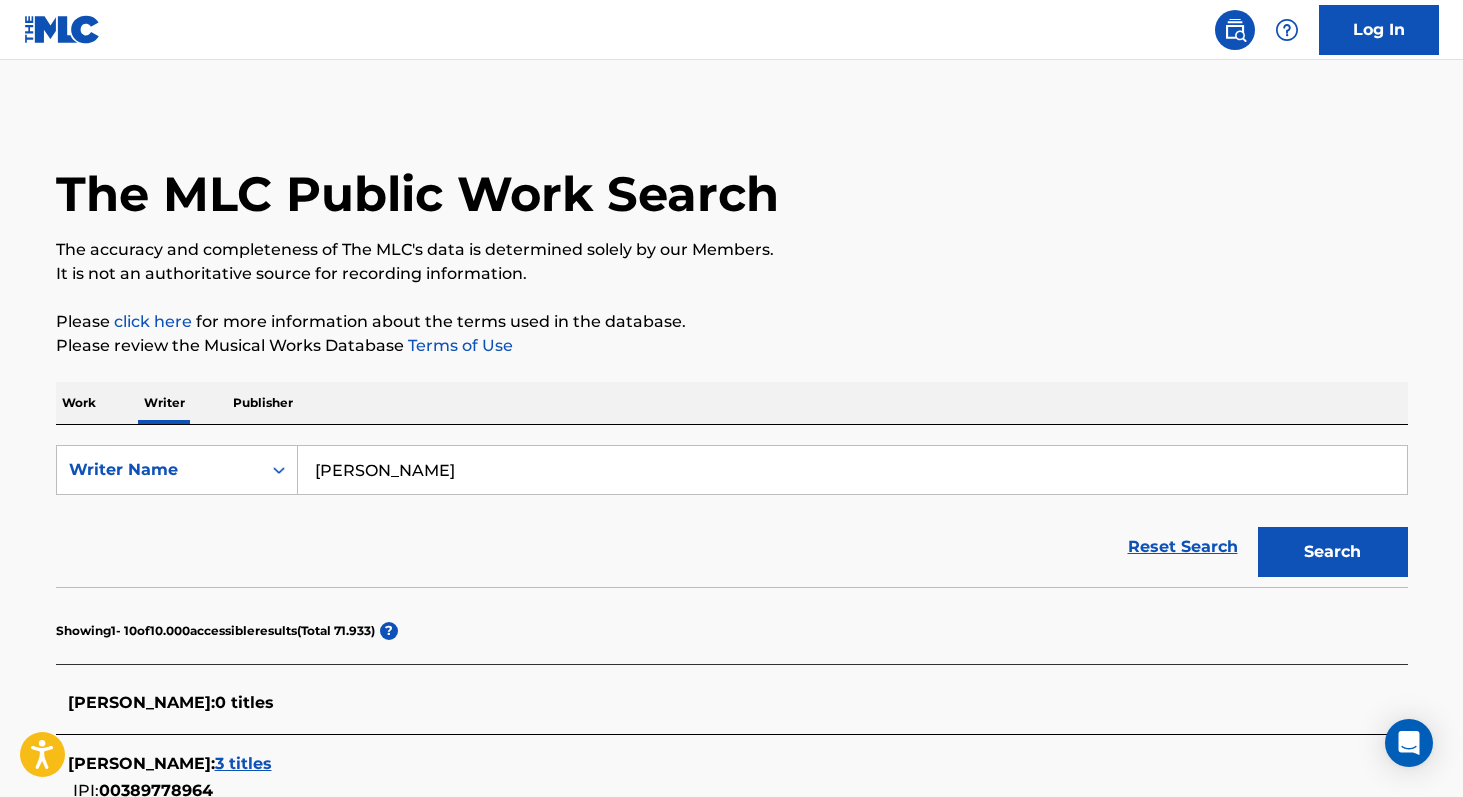 click on "Work" at bounding box center (79, 403) 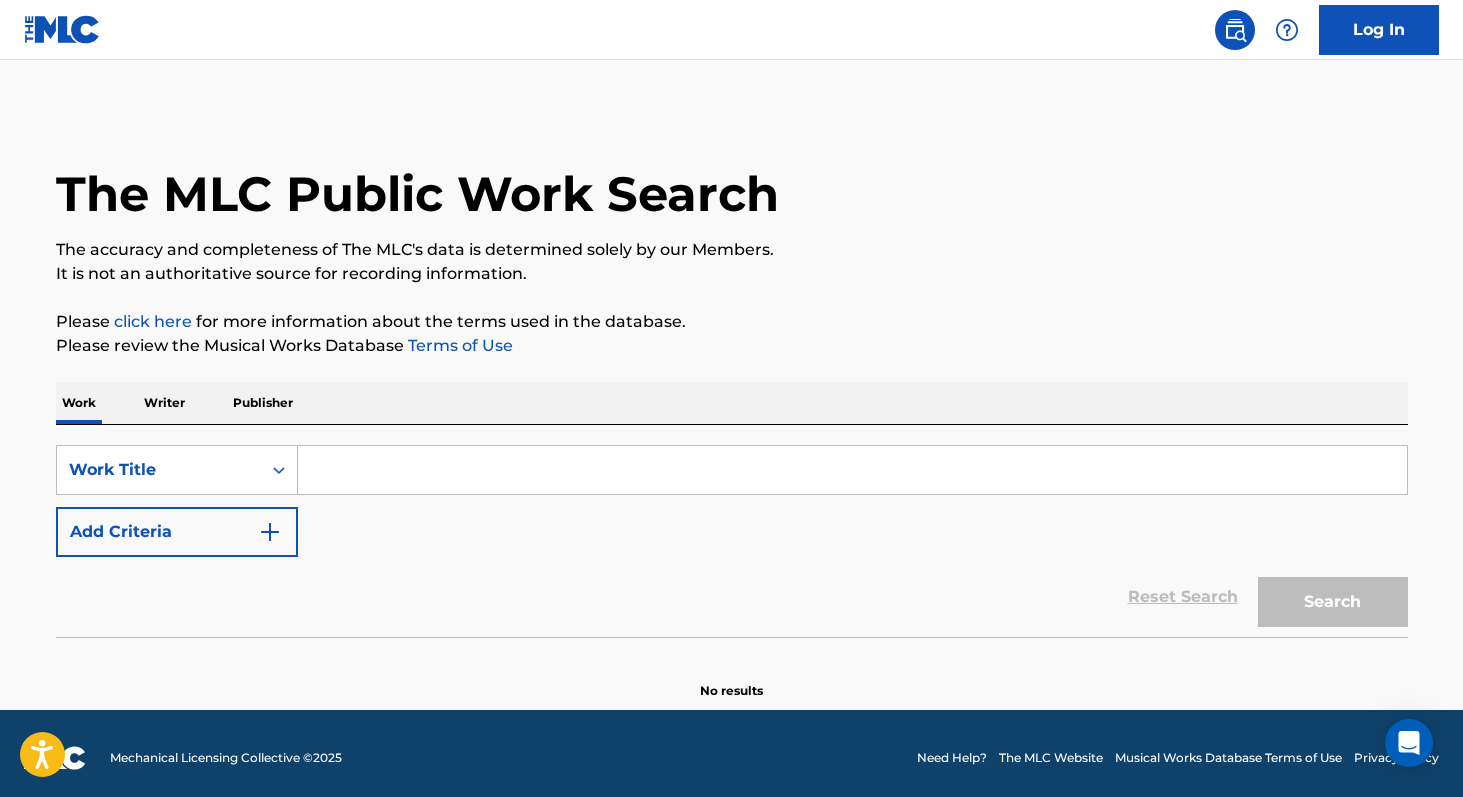 click at bounding box center [852, 470] 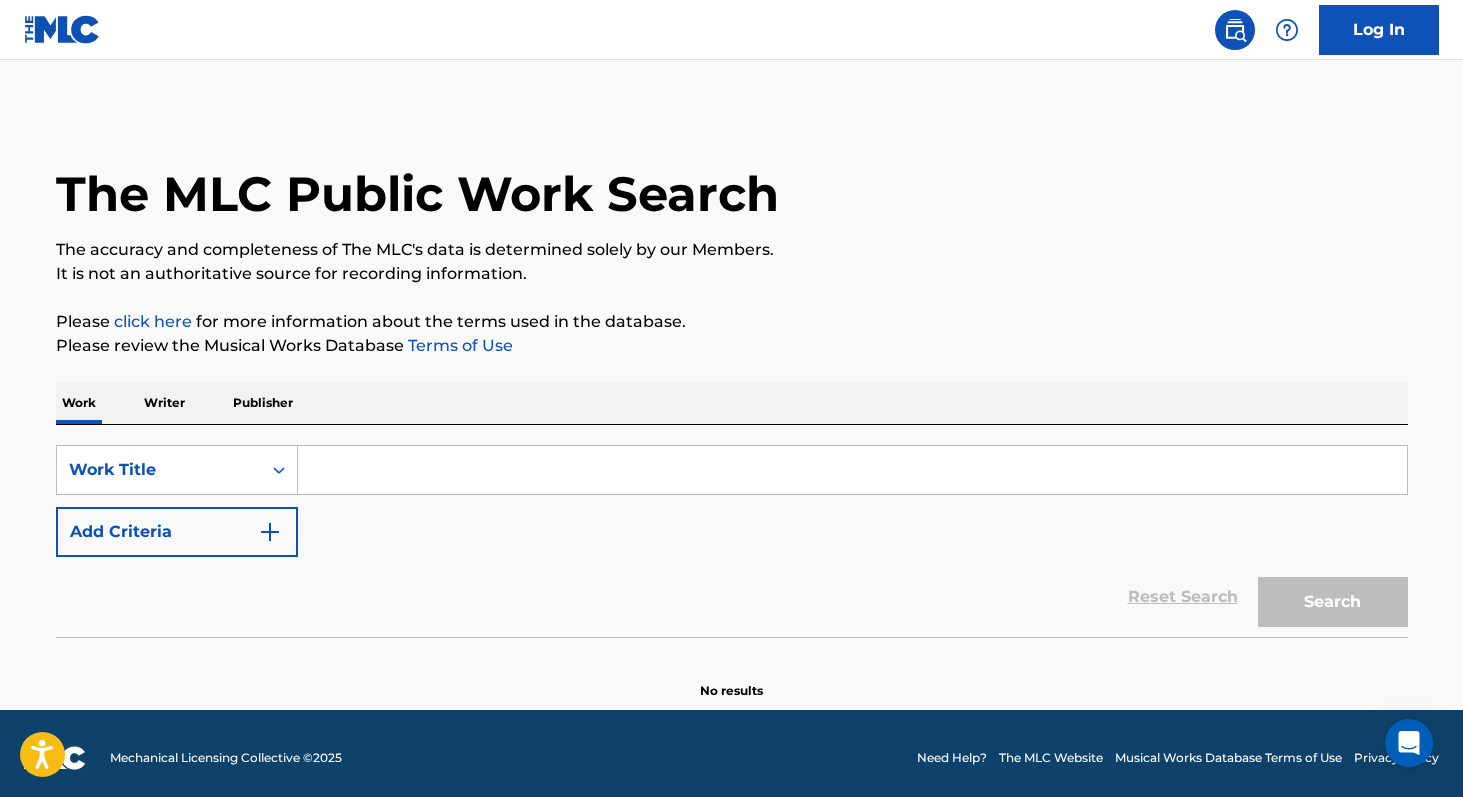 paste on "Sopra em Nós" 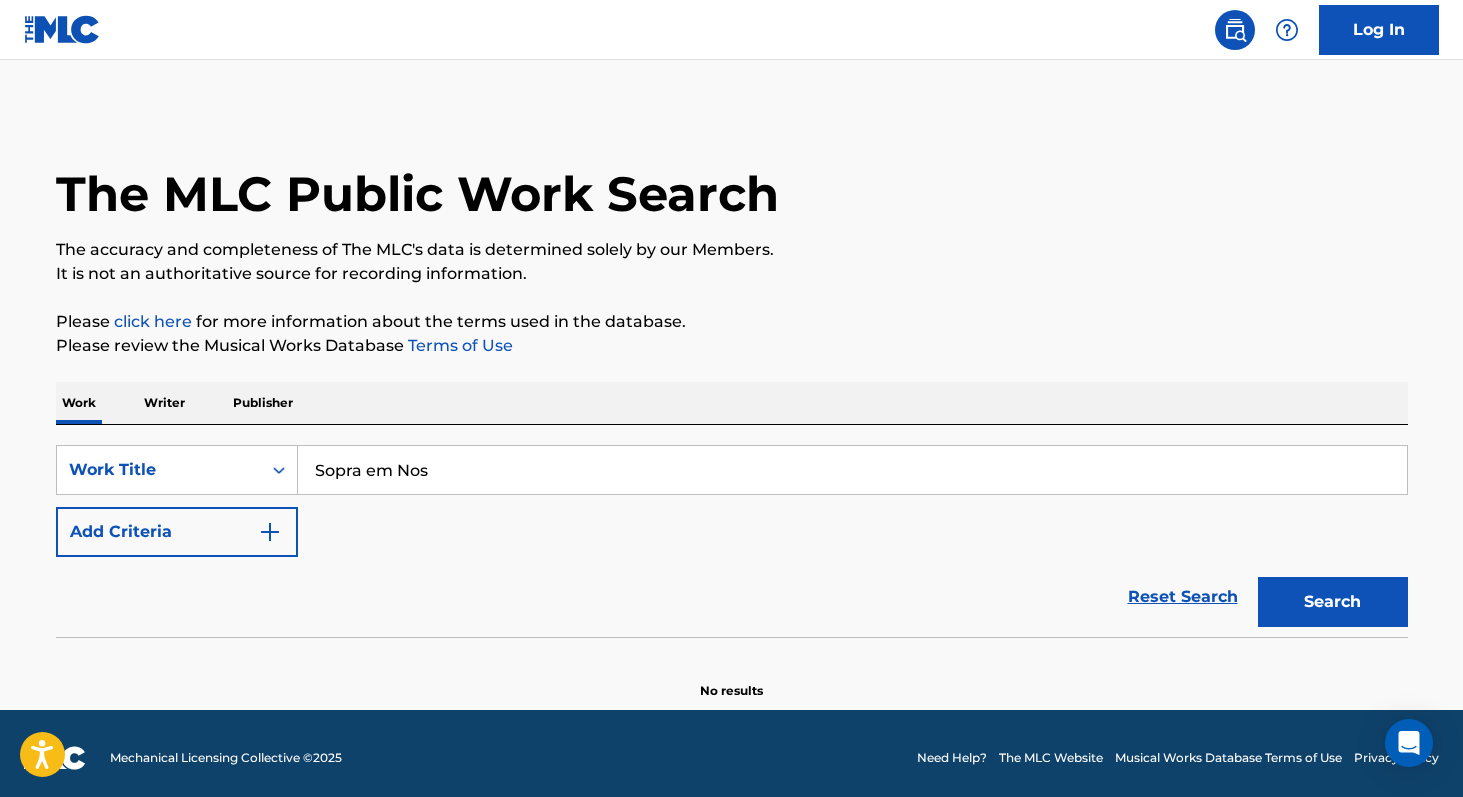 type on "Sopra em Nos" 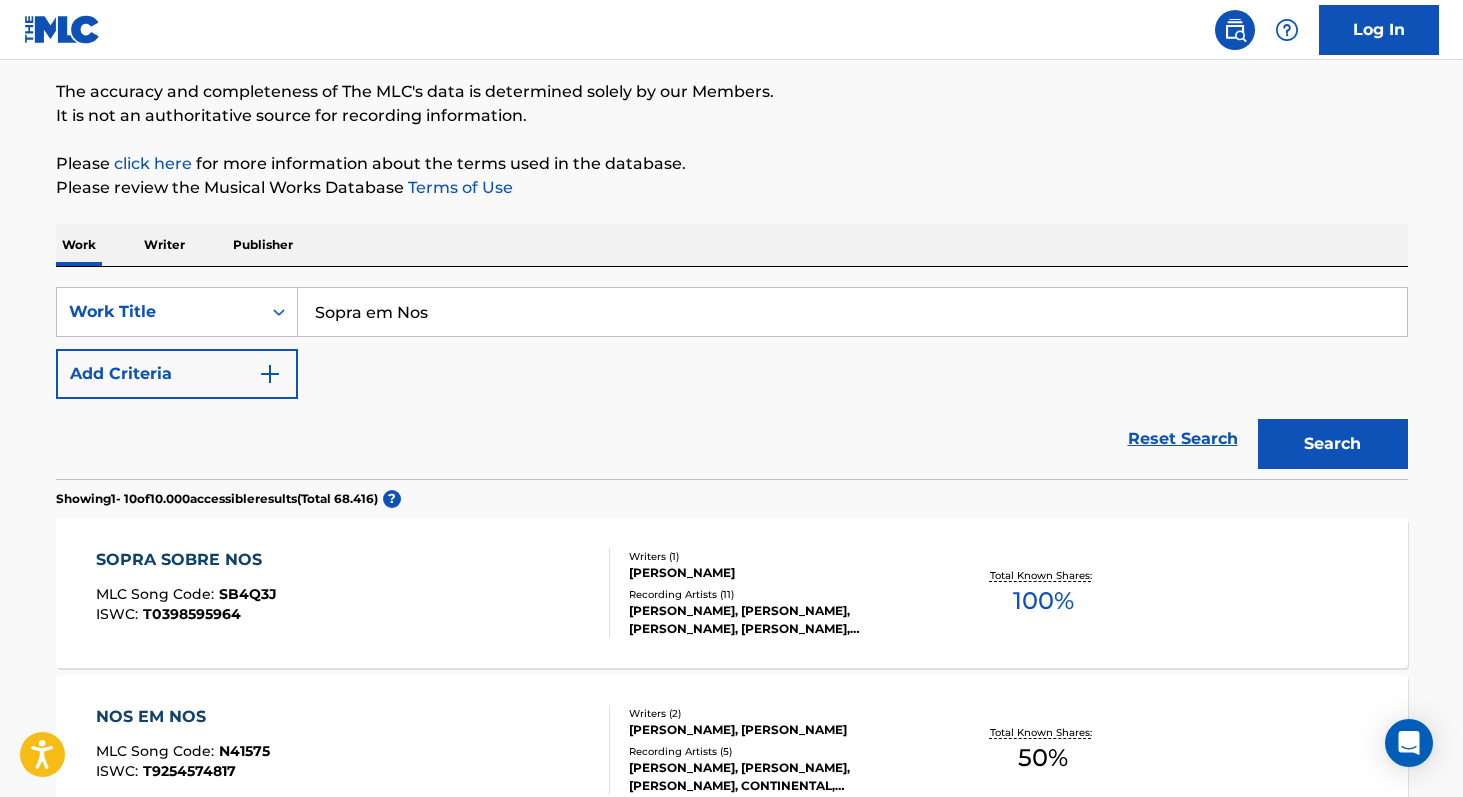 scroll, scrollTop: 176, scrollLeft: 0, axis: vertical 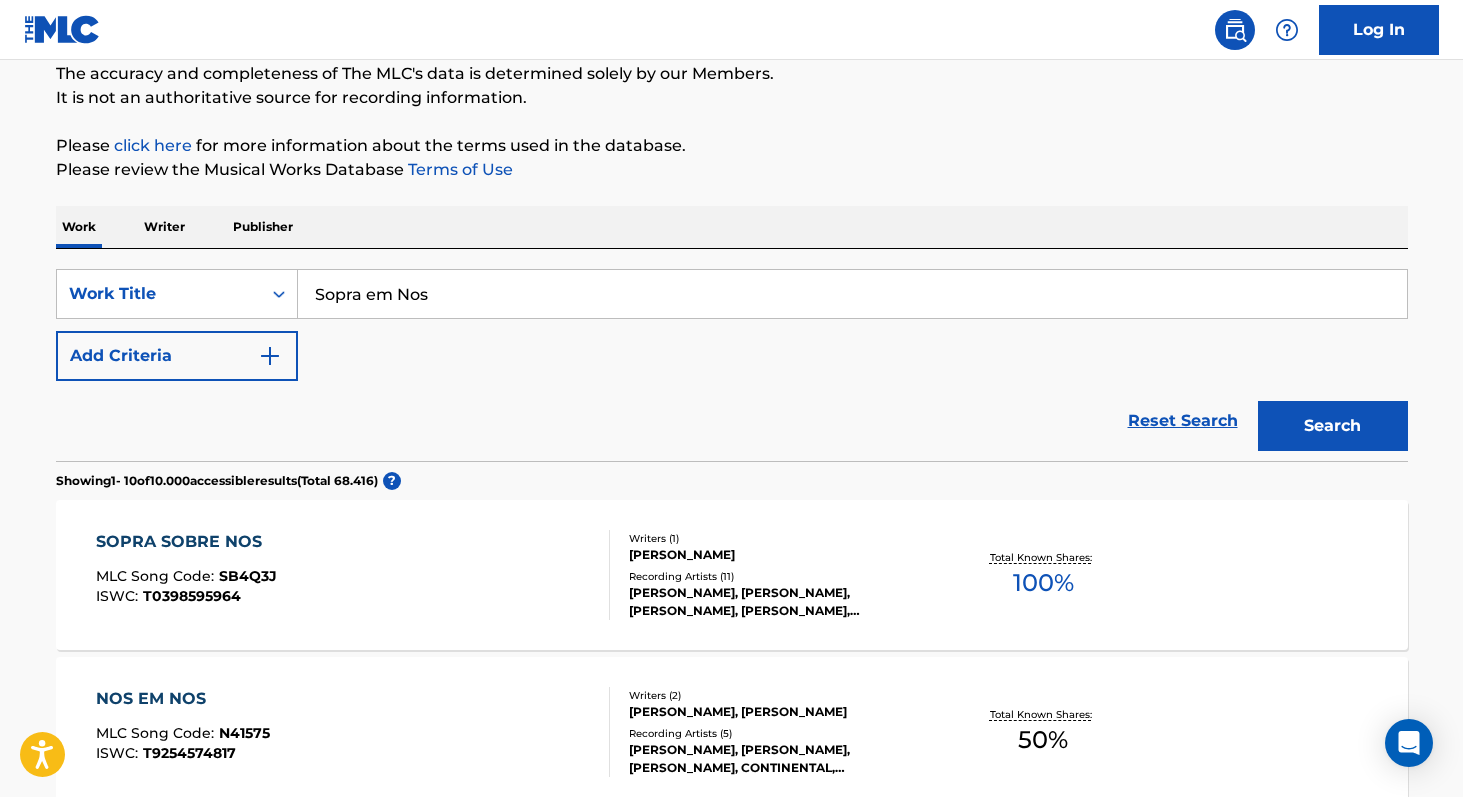 click on "100 %" at bounding box center (1043, 583) 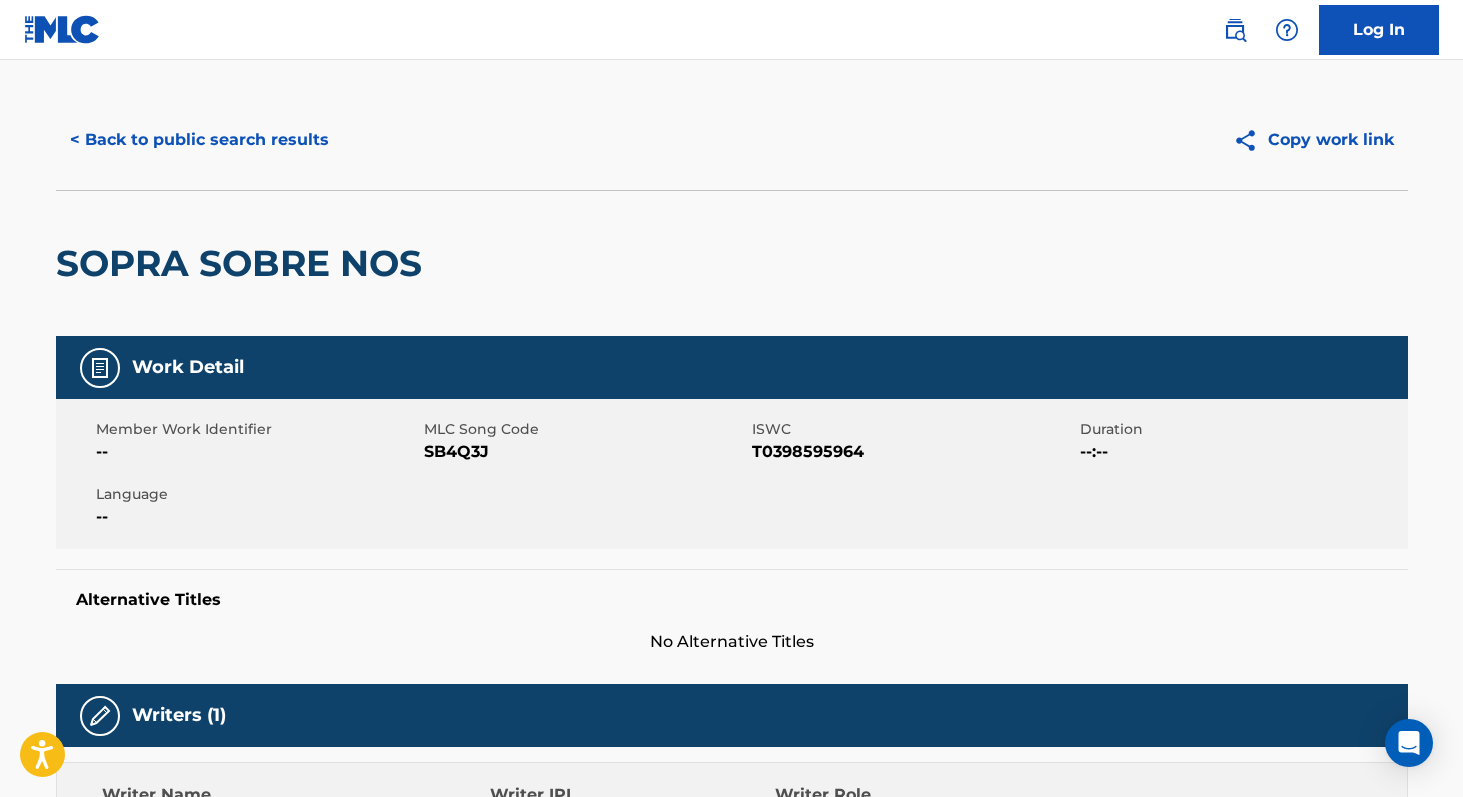 scroll, scrollTop: 0, scrollLeft: 0, axis: both 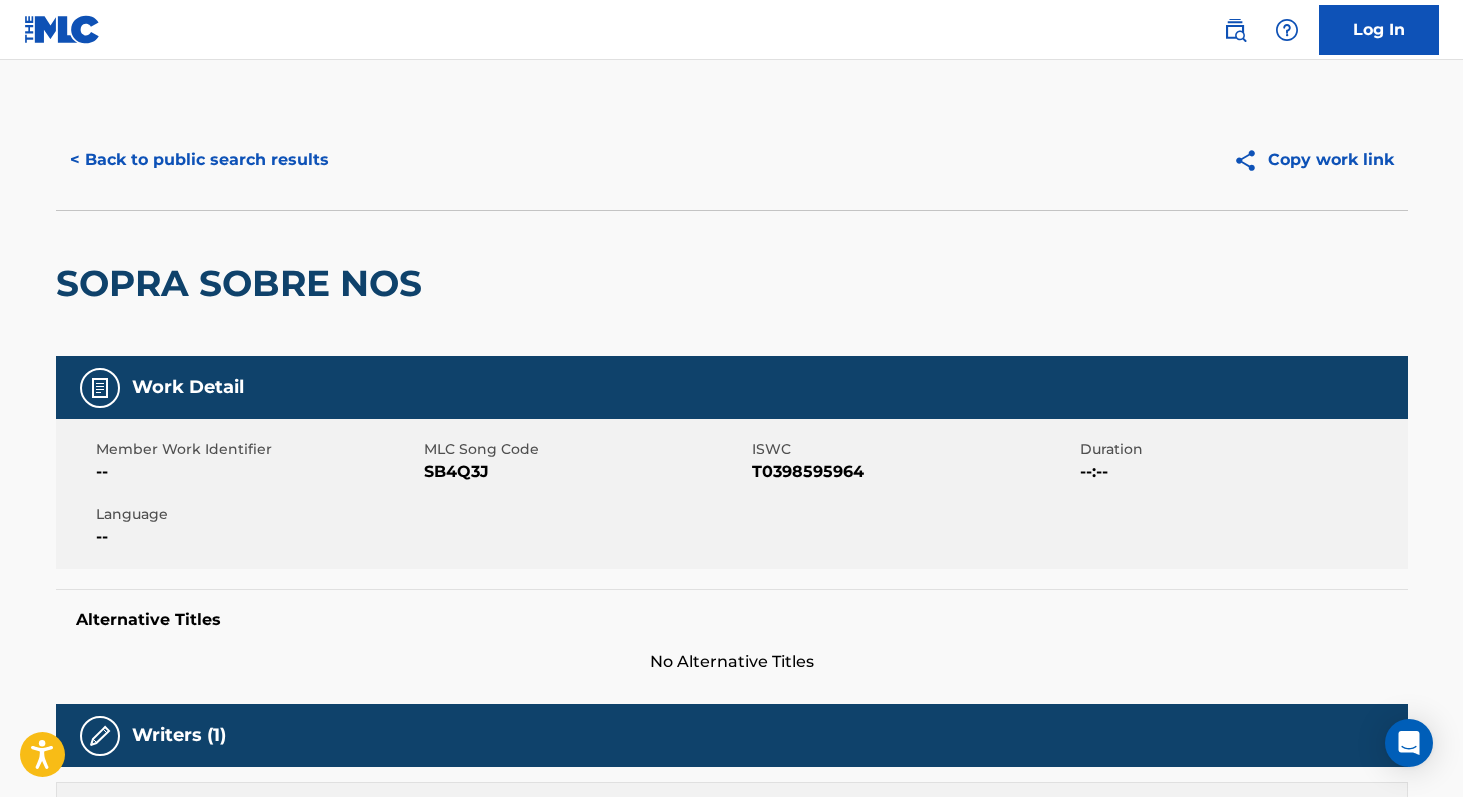 click on "< Back to public search results" at bounding box center [199, 160] 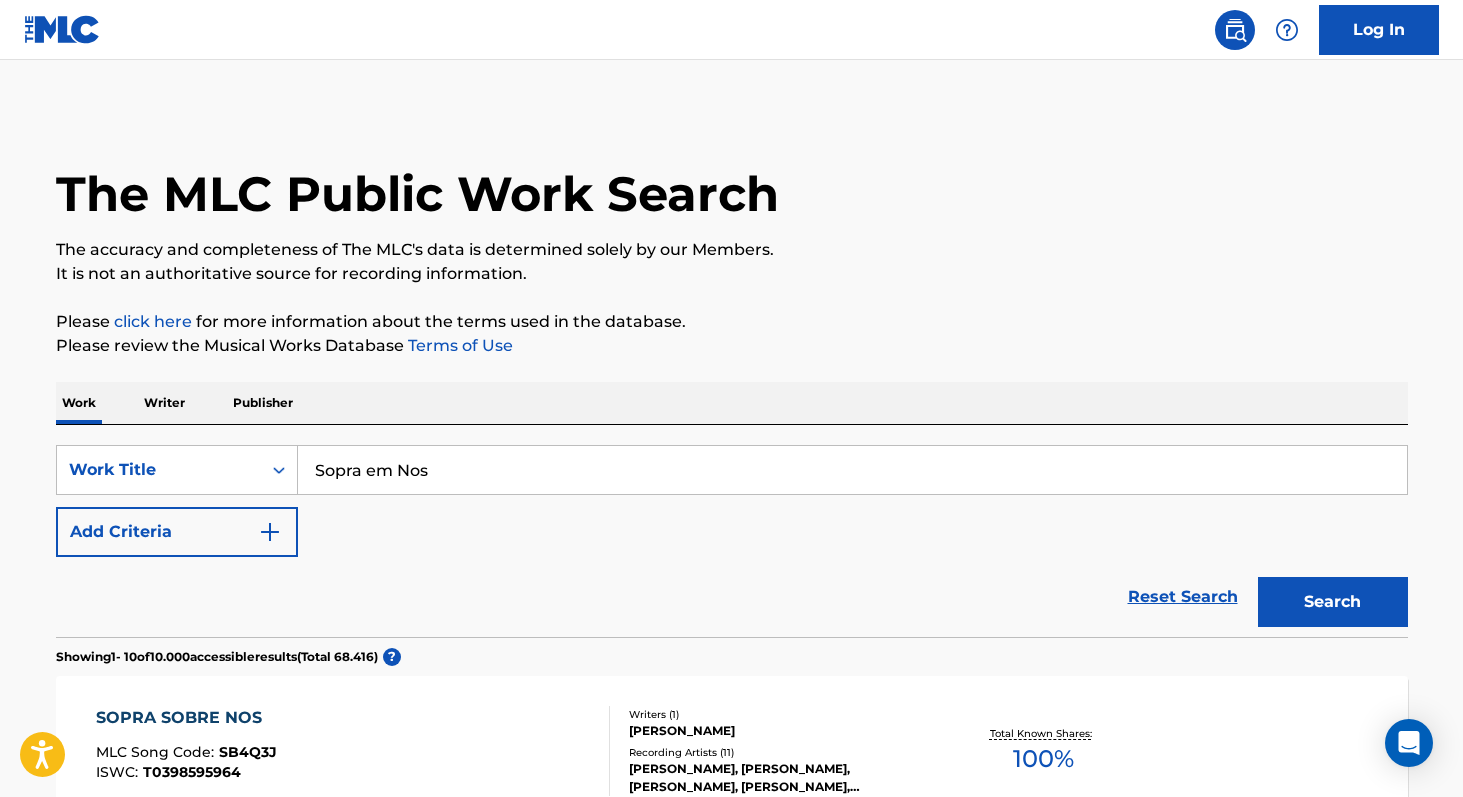 scroll, scrollTop: 176, scrollLeft: 0, axis: vertical 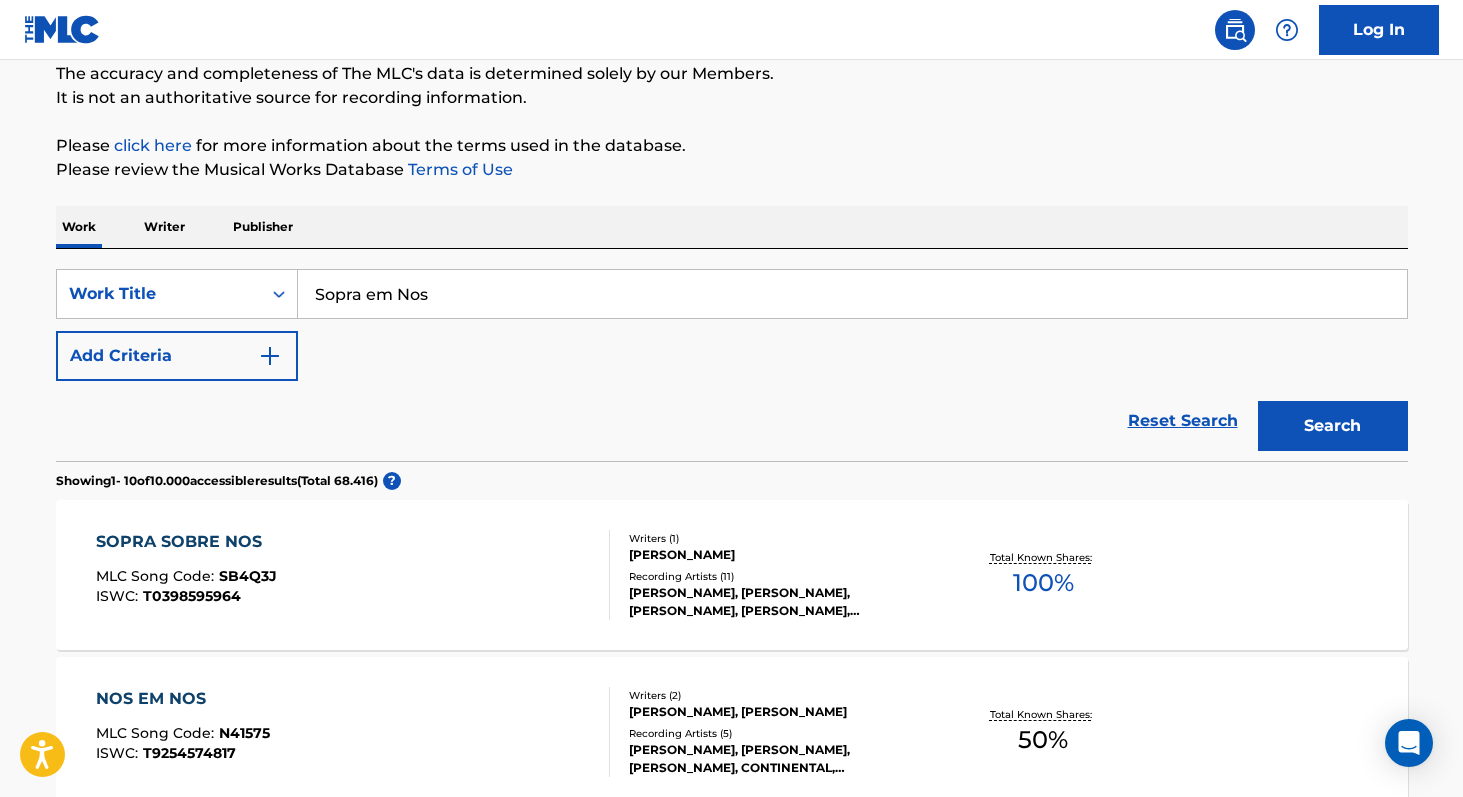 click on "Writer" at bounding box center (164, 227) 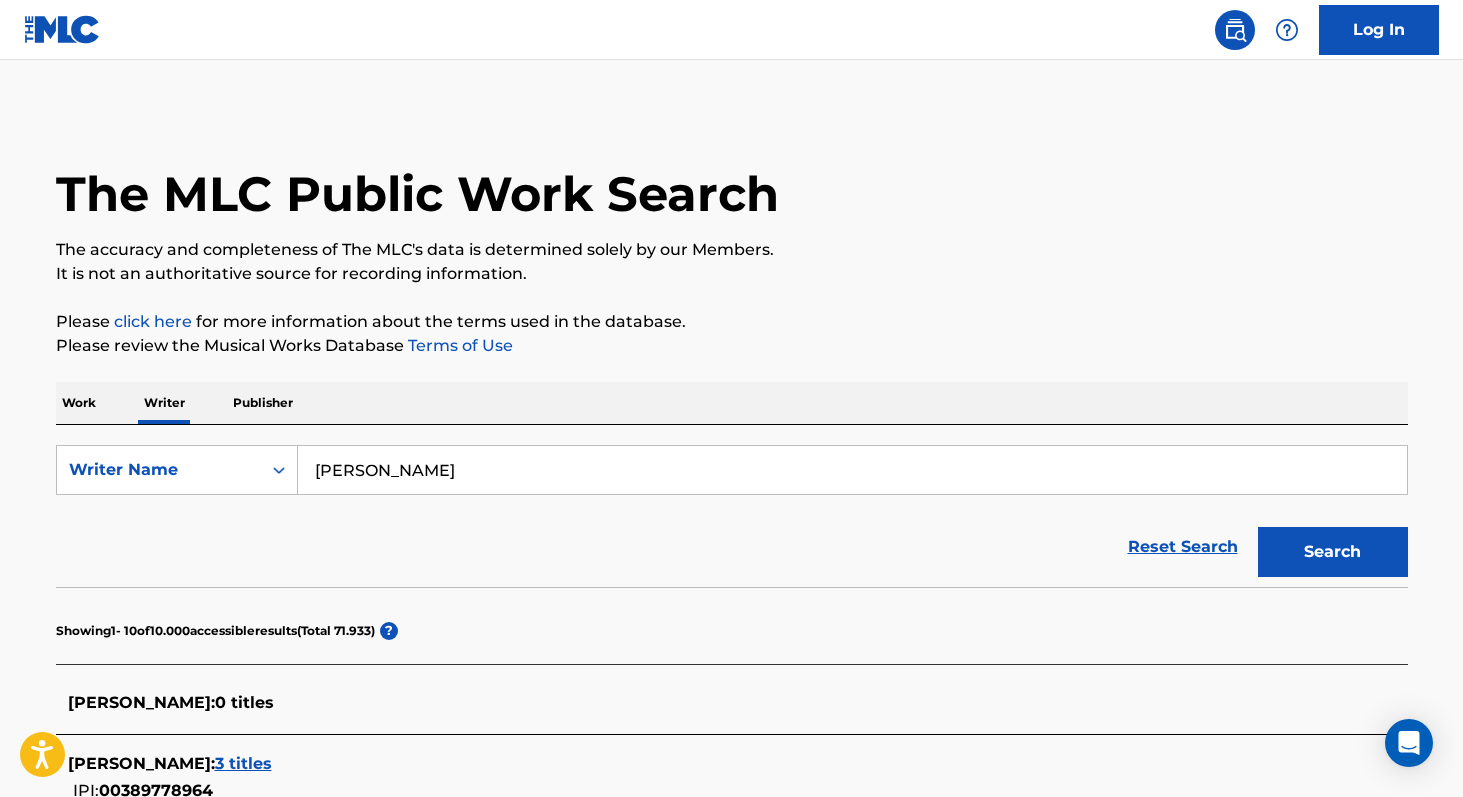click on "[PERSON_NAME]" at bounding box center (852, 470) 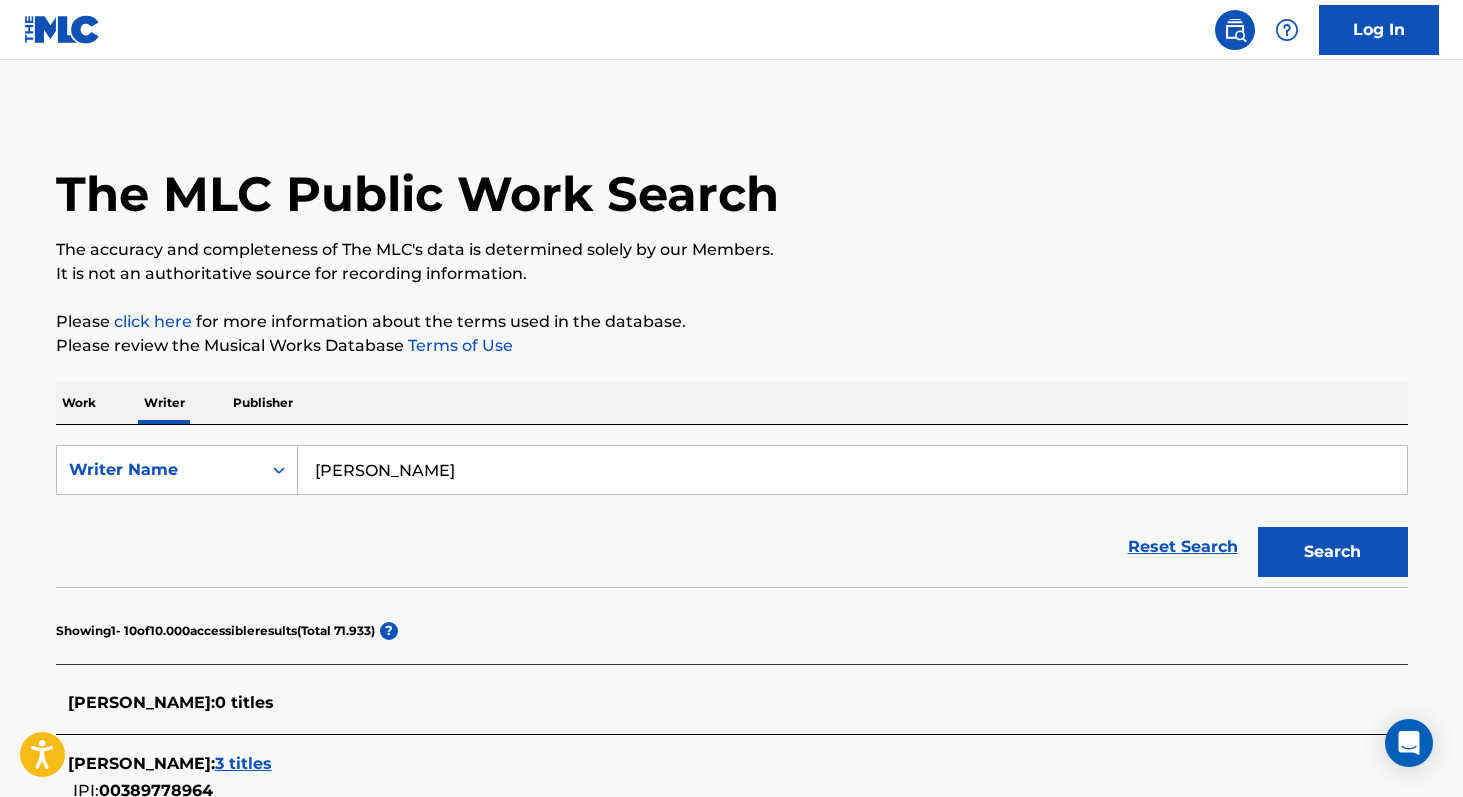 type on "[PERSON_NAME]" 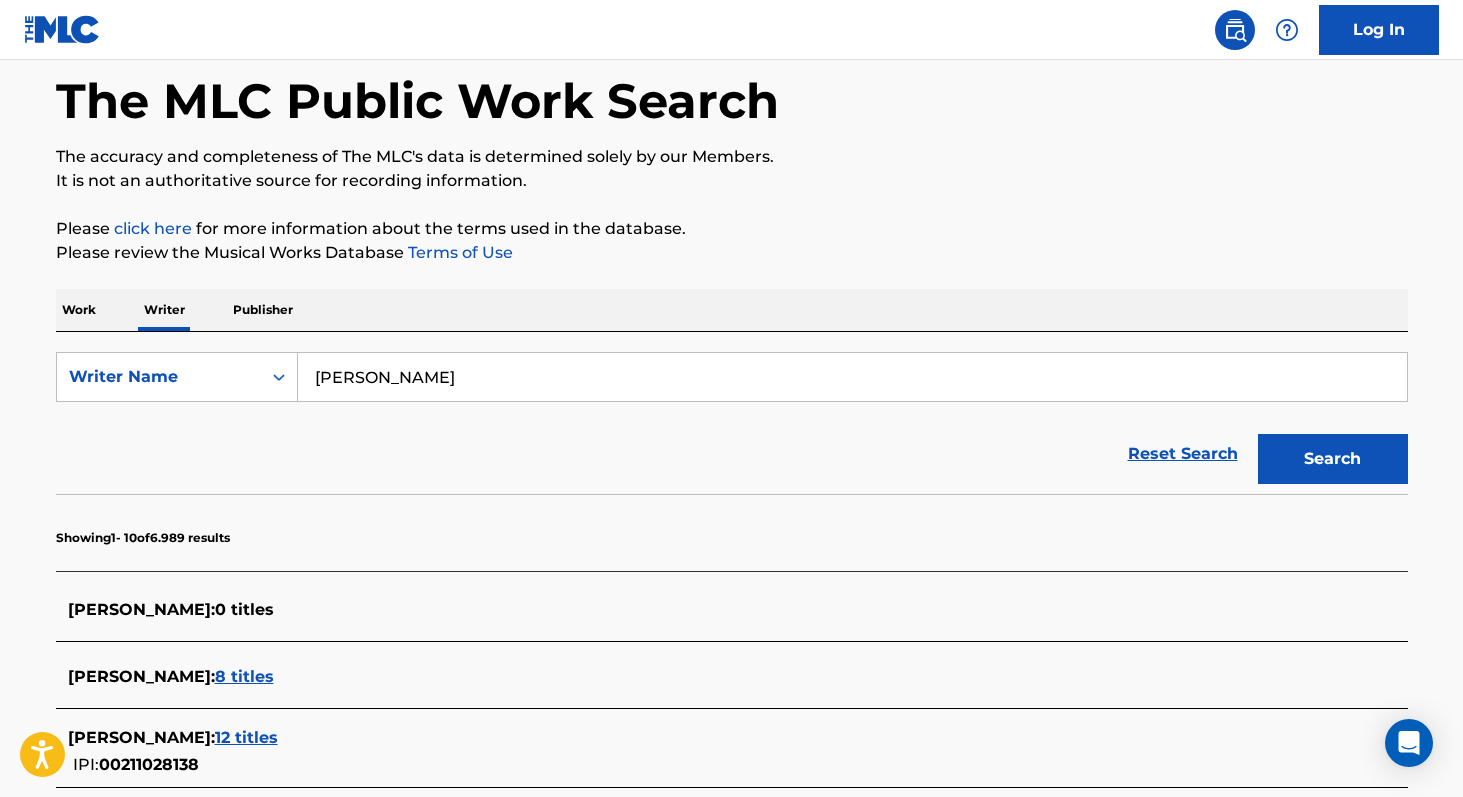 scroll, scrollTop: 0, scrollLeft: 0, axis: both 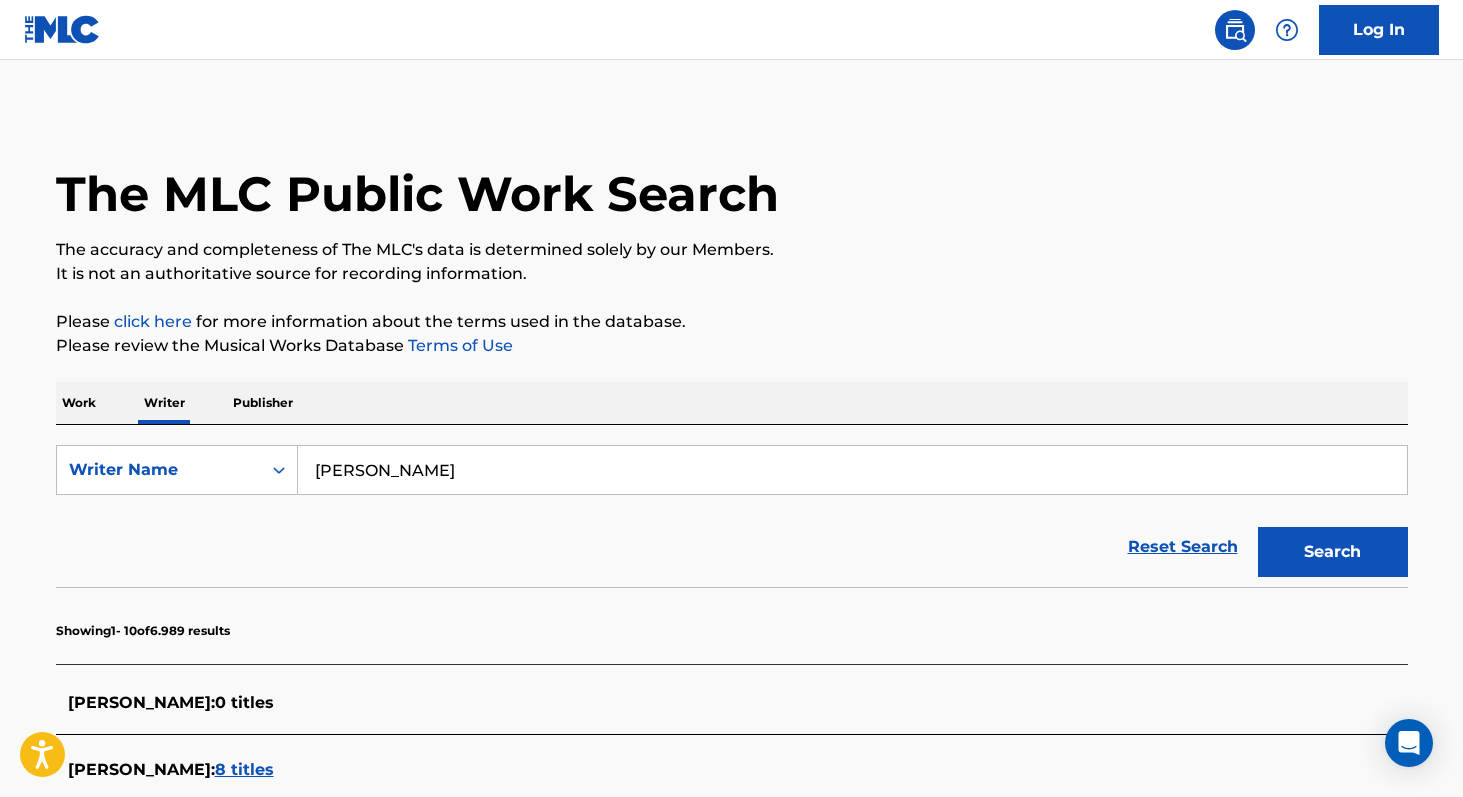 click on "Work" at bounding box center (79, 403) 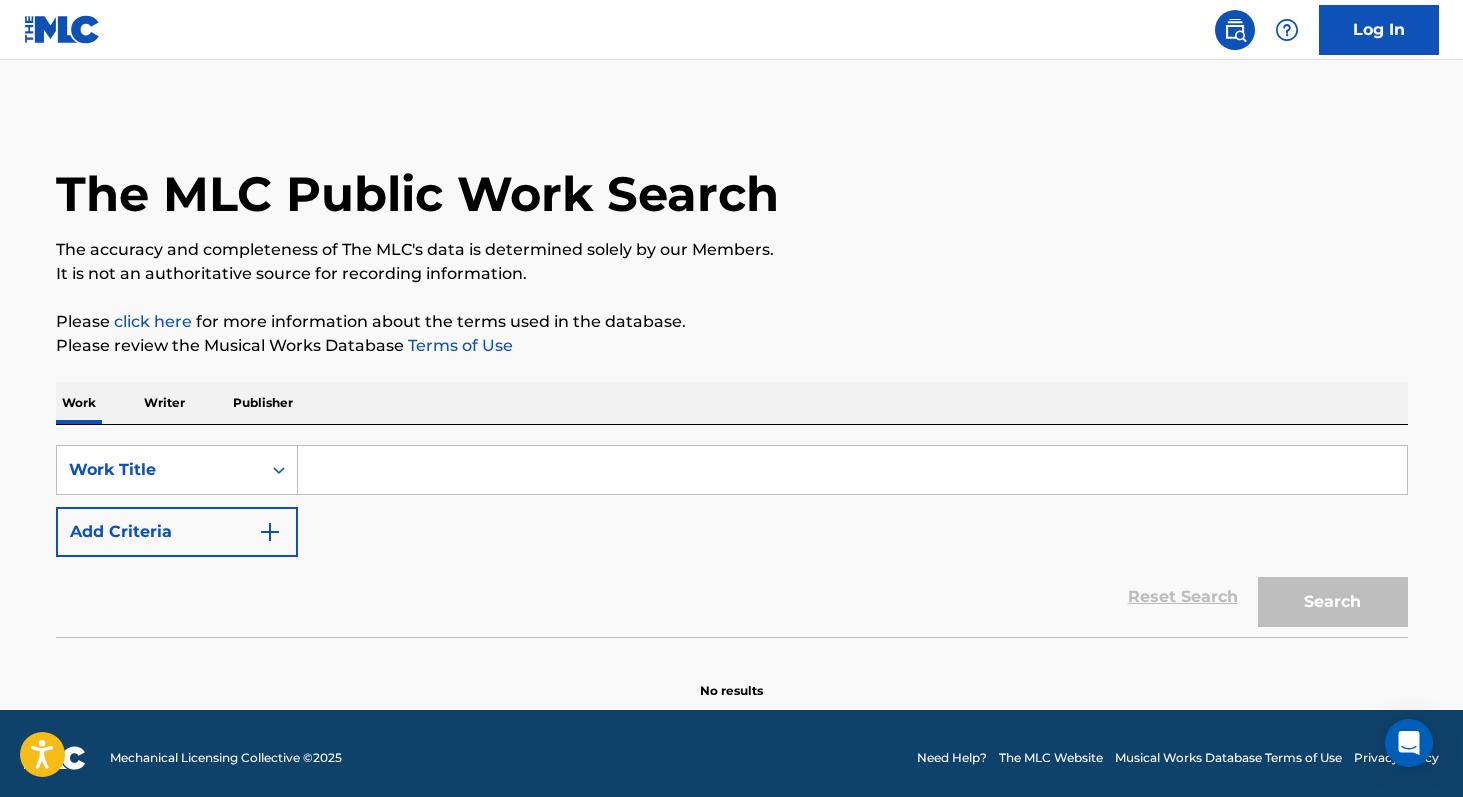 click at bounding box center (852, 470) 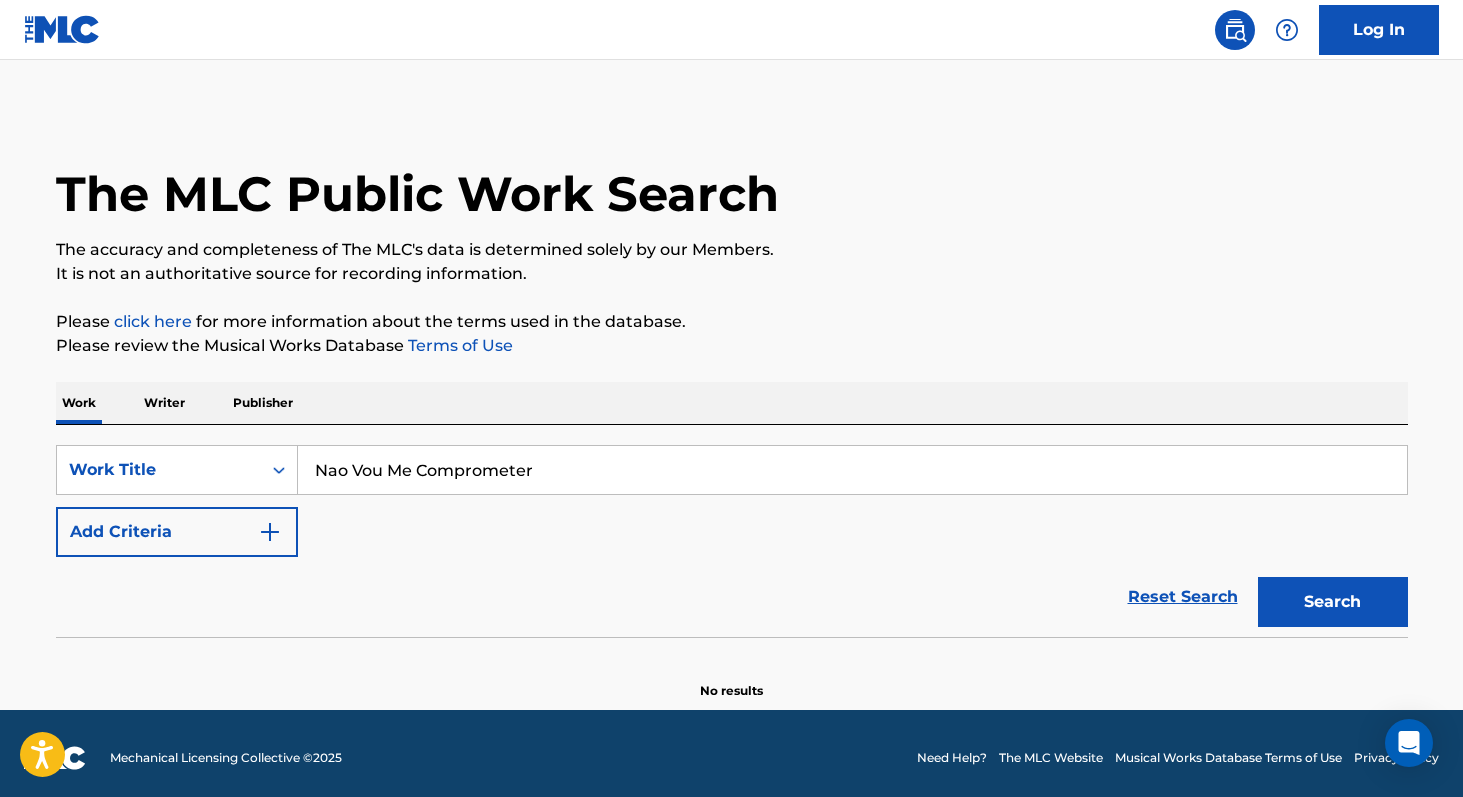 type on "Nao Vou Me Comprometer" 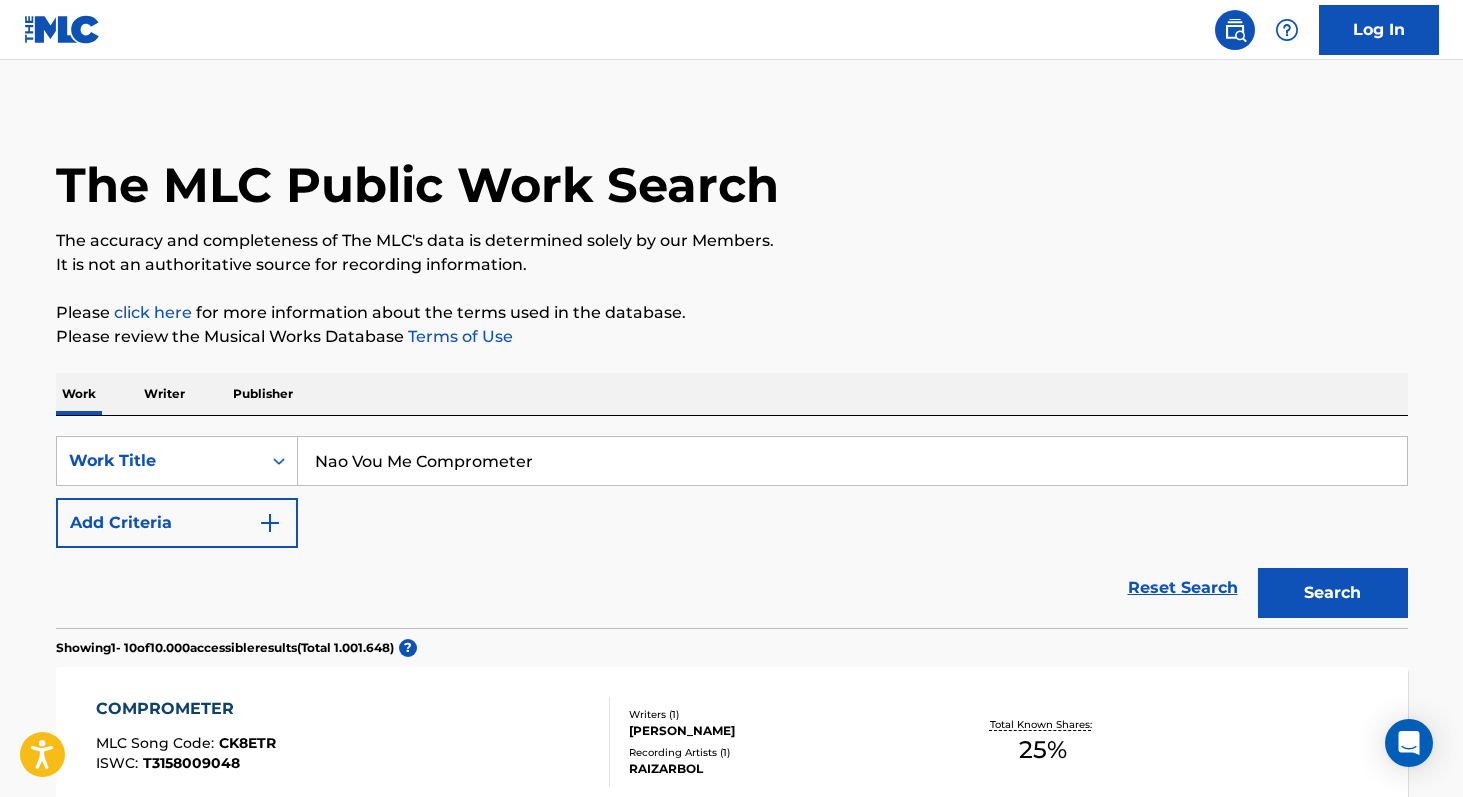 scroll, scrollTop: 0, scrollLeft: 0, axis: both 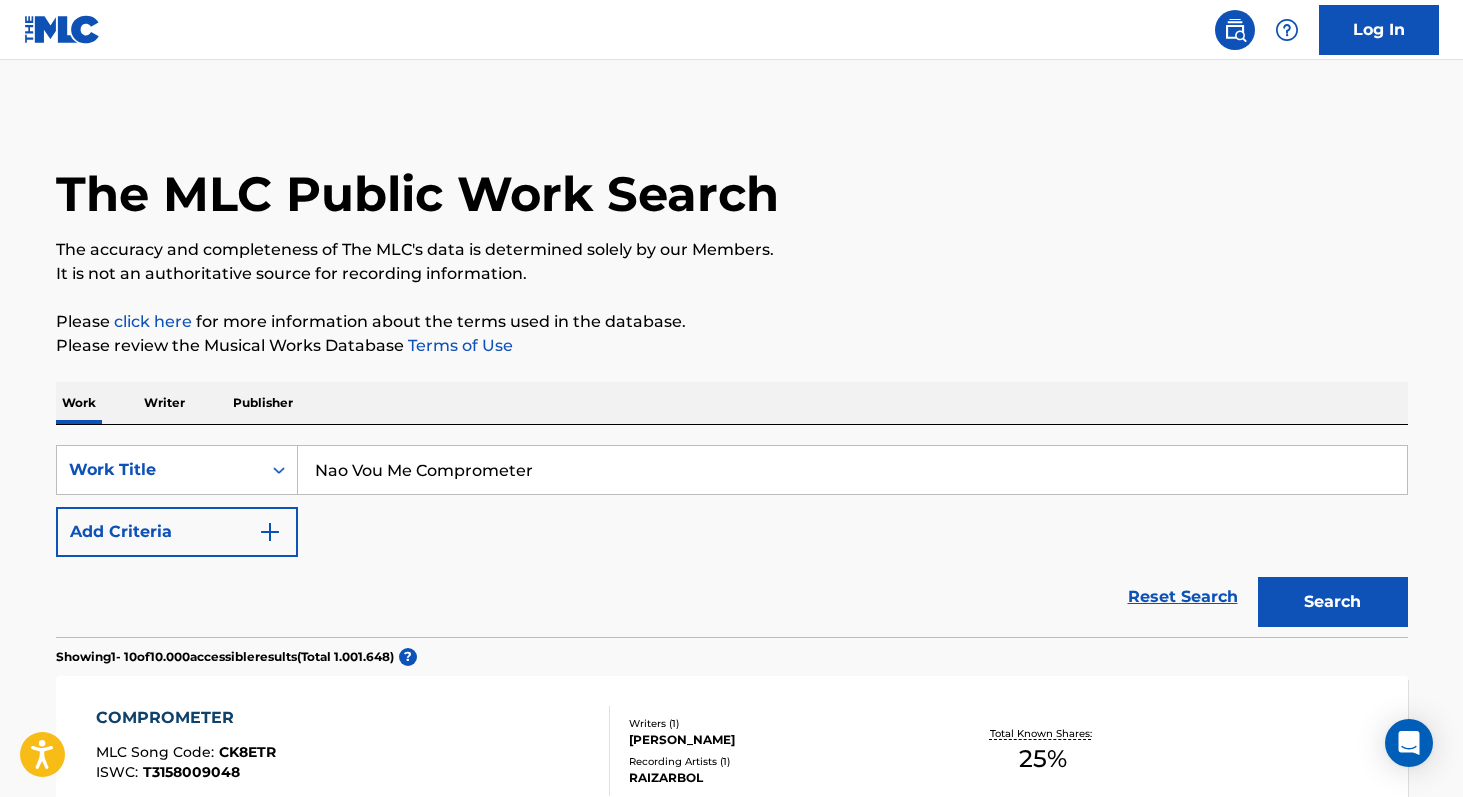 click on "Writer" at bounding box center (164, 403) 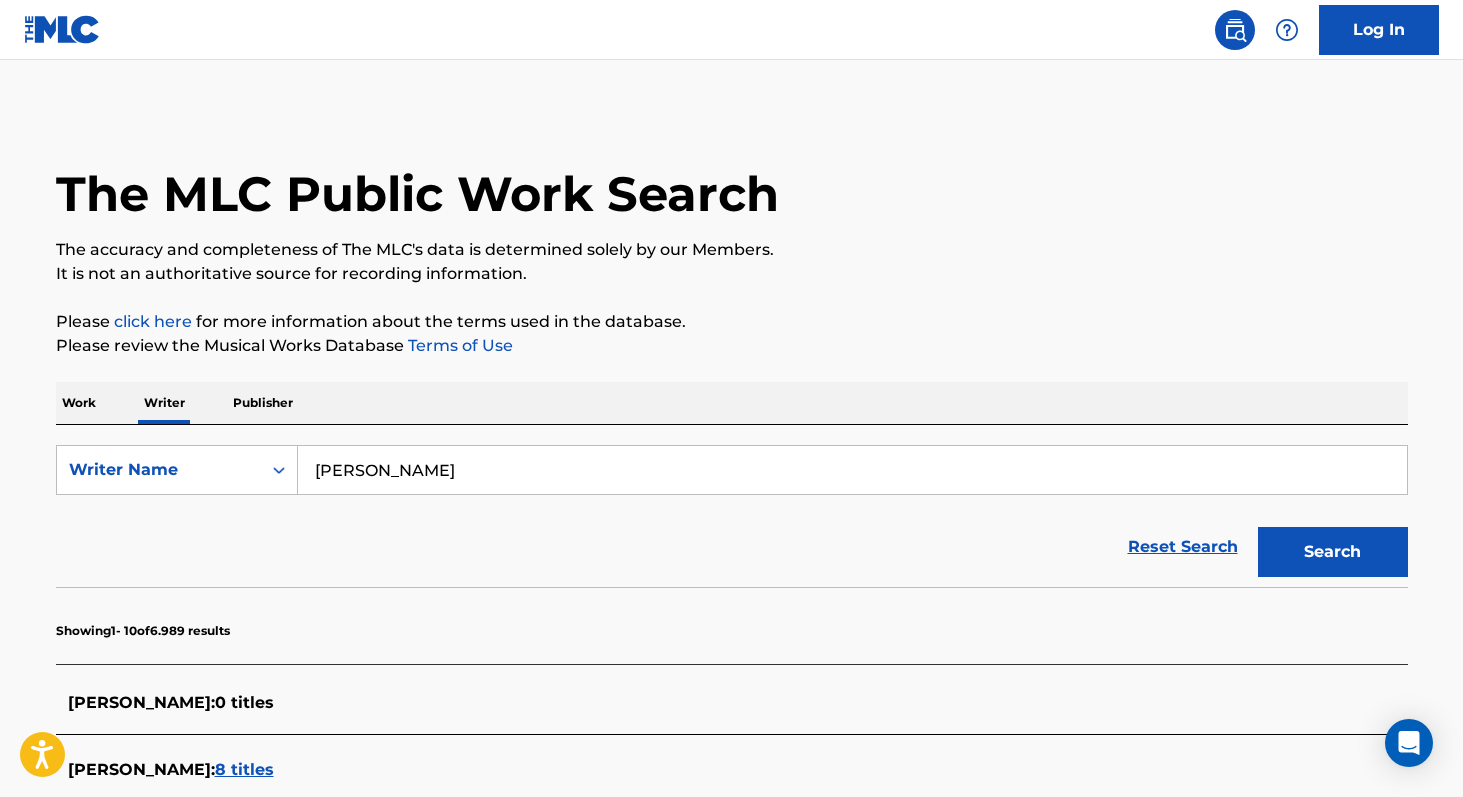 click on "[PERSON_NAME]" at bounding box center [852, 470] 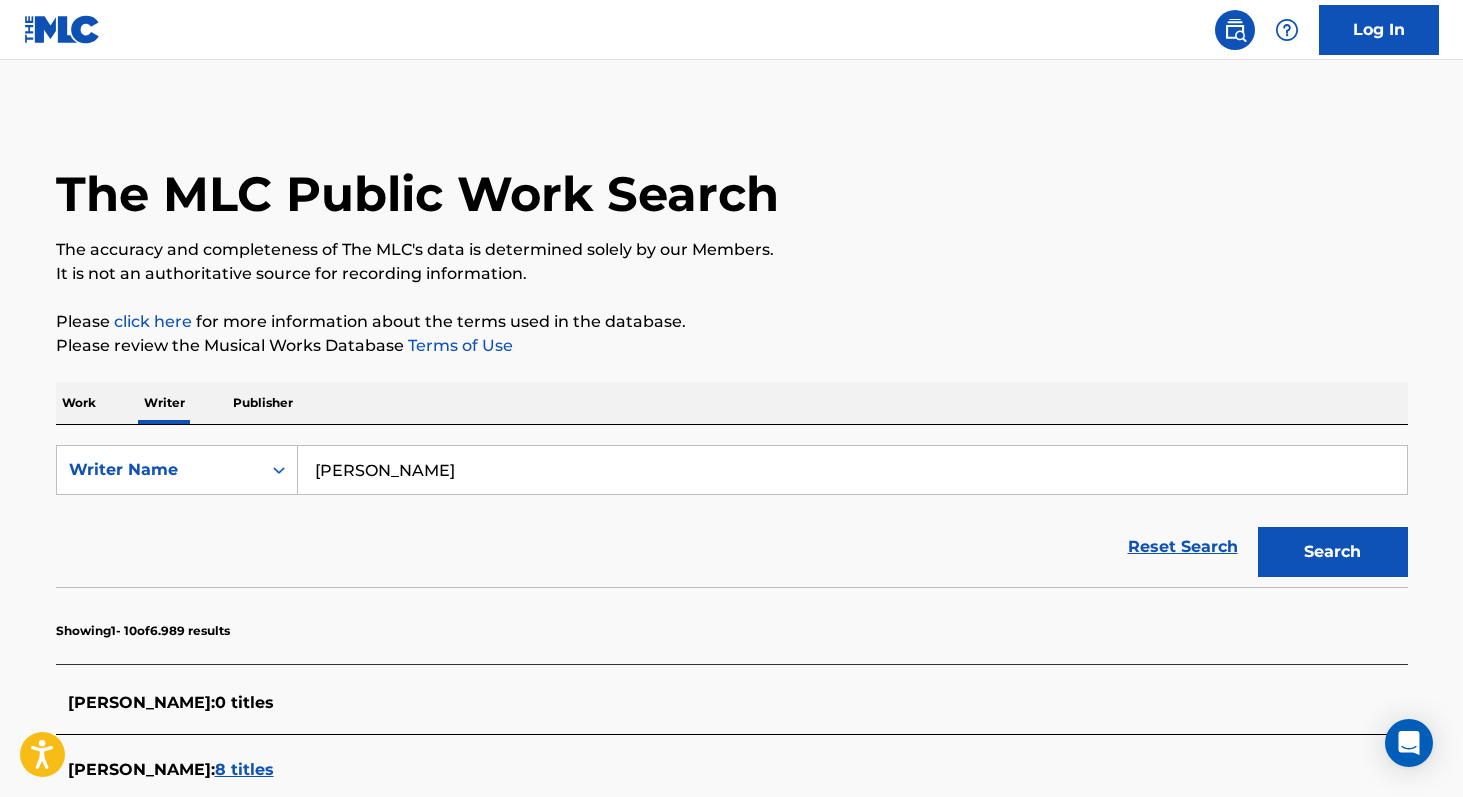 click on "[PERSON_NAME]" at bounding box center (852, 470) 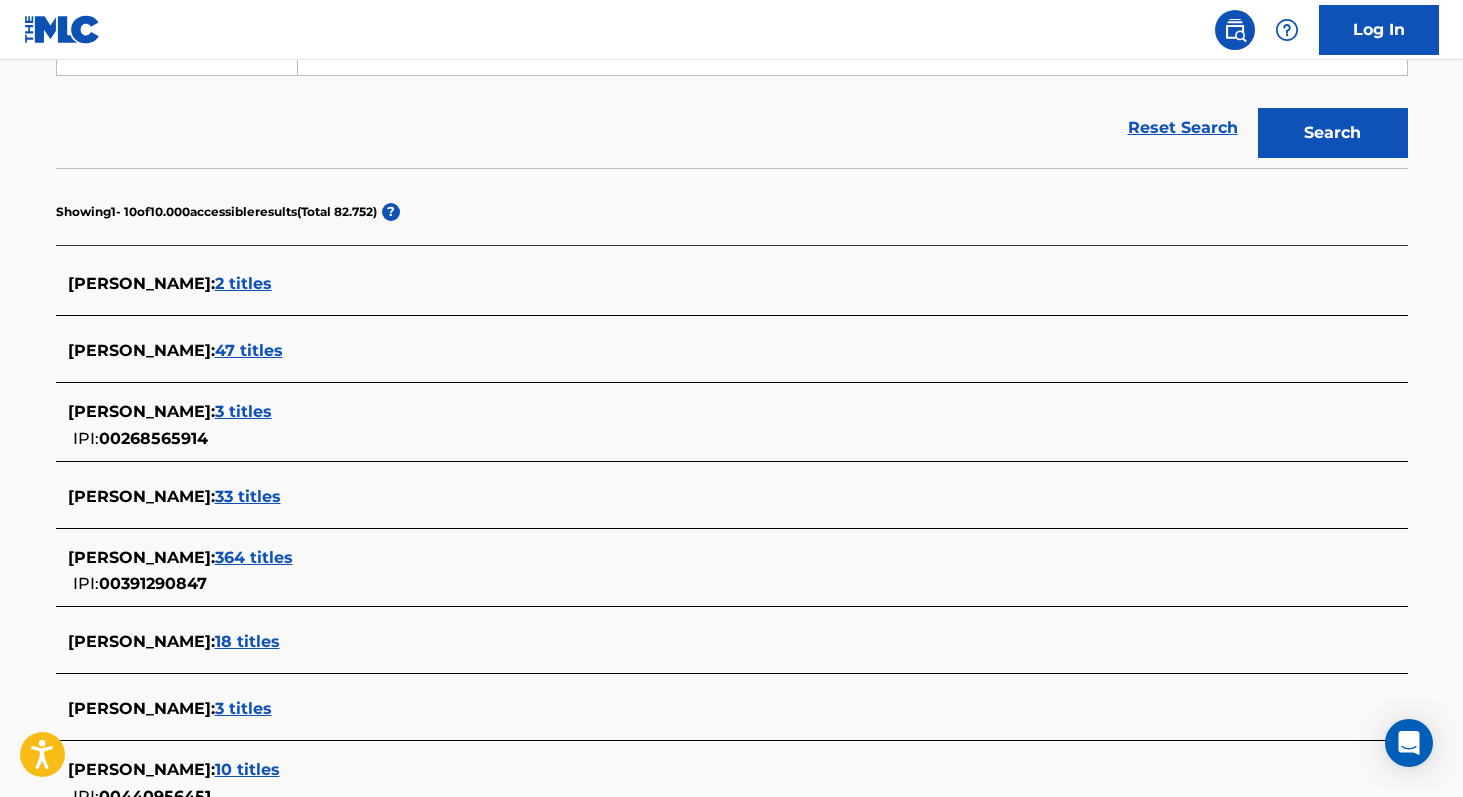 scroll, scrollTop: 424, scrollLeft: 0, axis: vertical 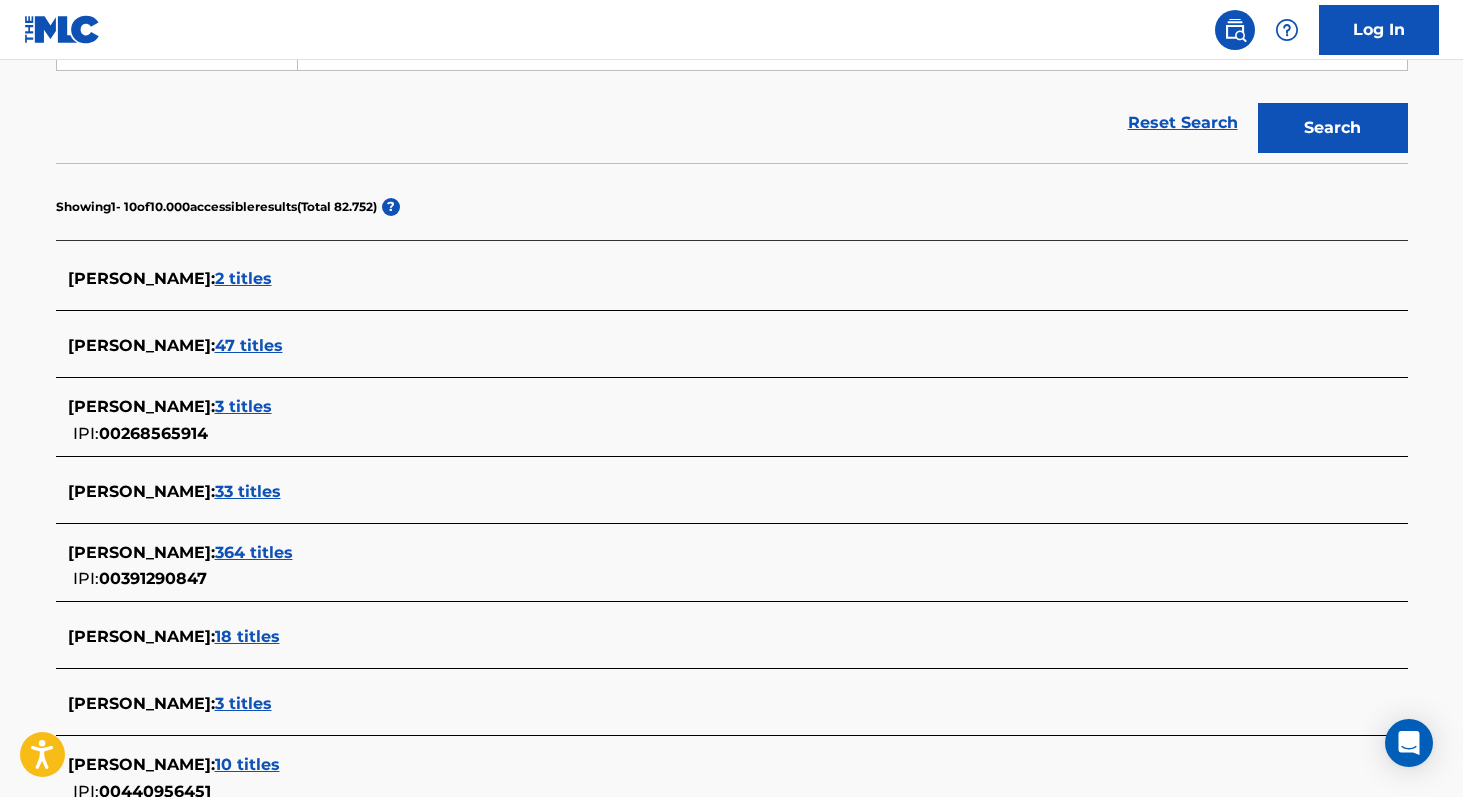 click on "364 titles" at bounding box center (254, 552) 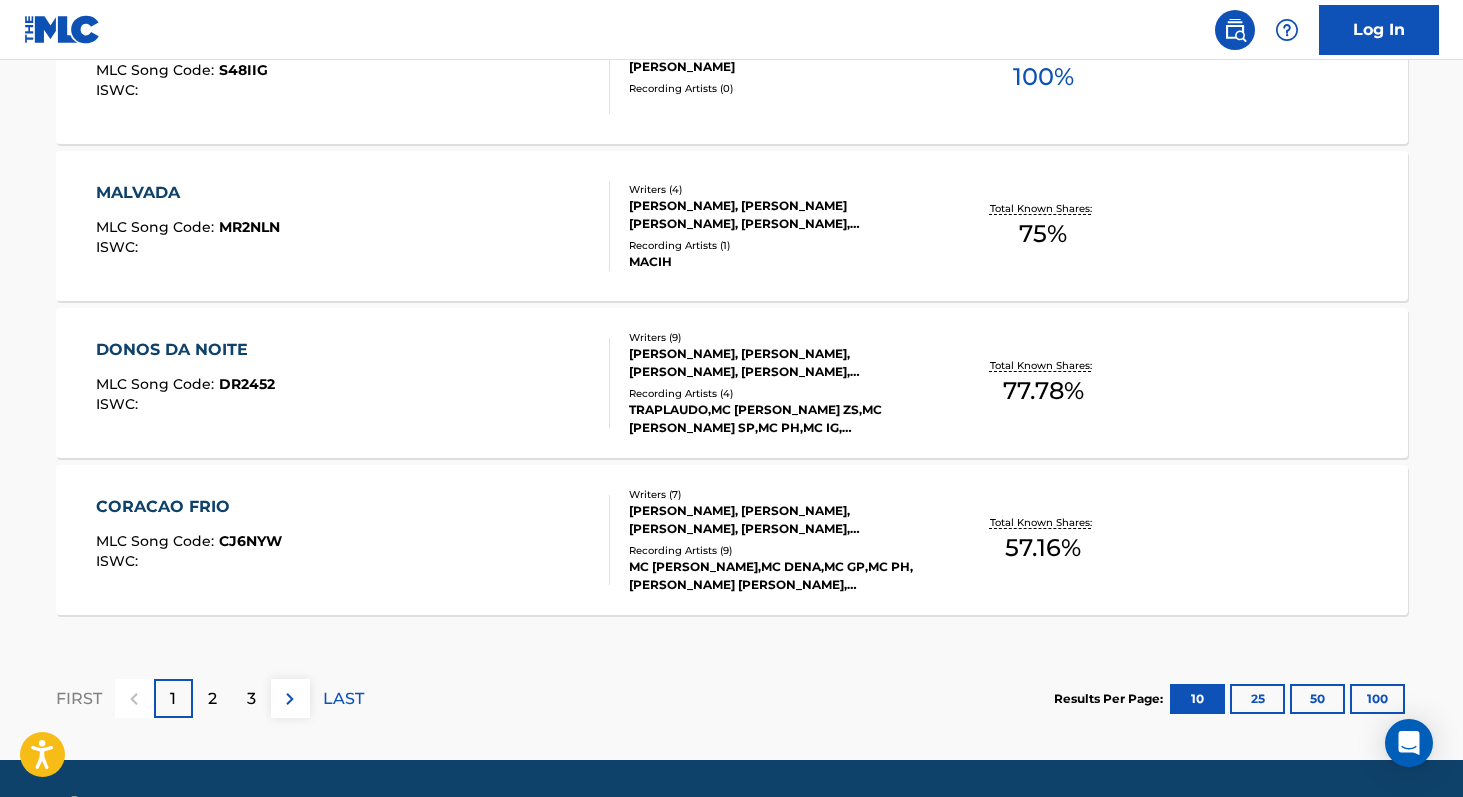 scroll, scrollTop: 1732, scrollLeft: 0, axis: vertical 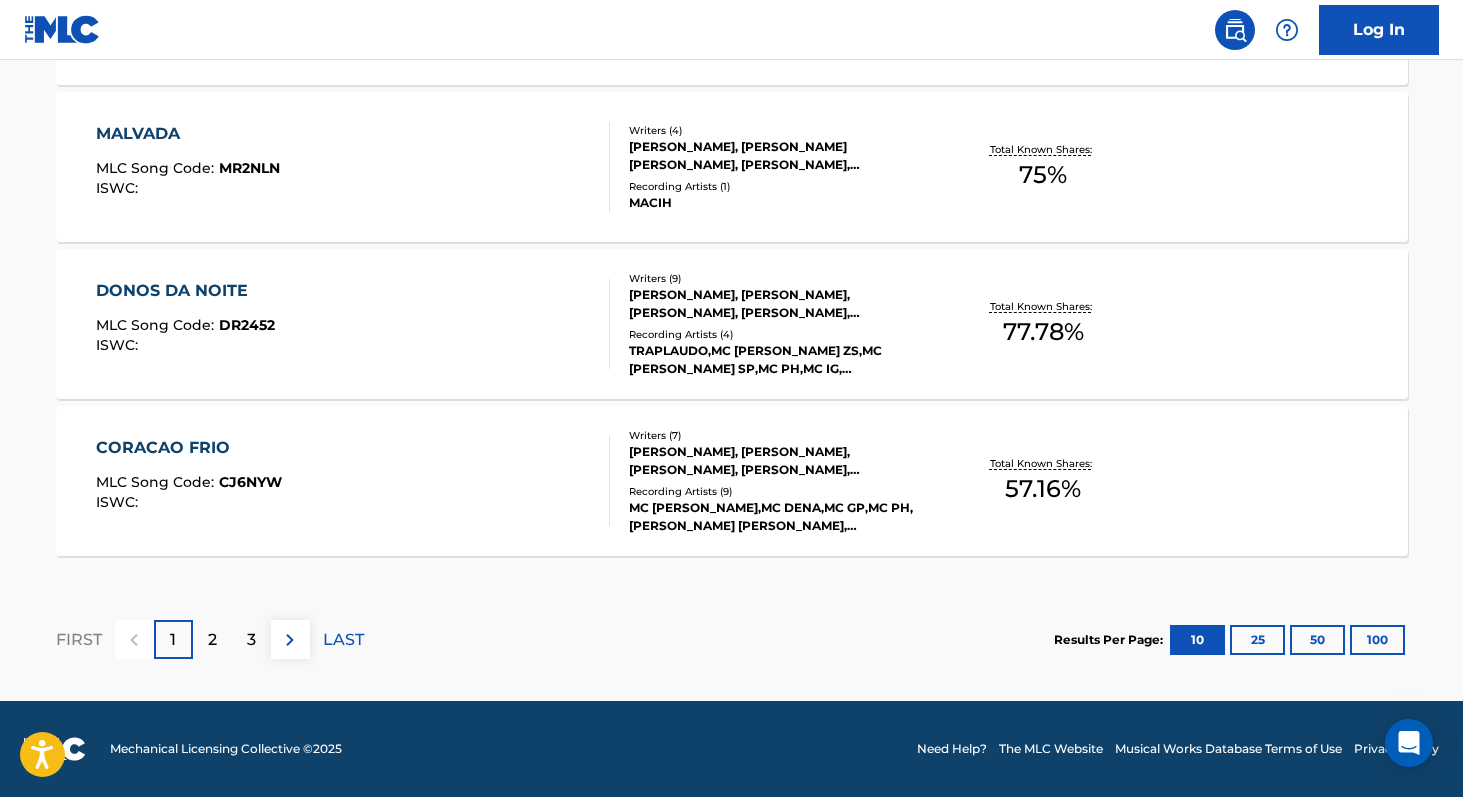 click on "100" at bounding box center (1377, 640) 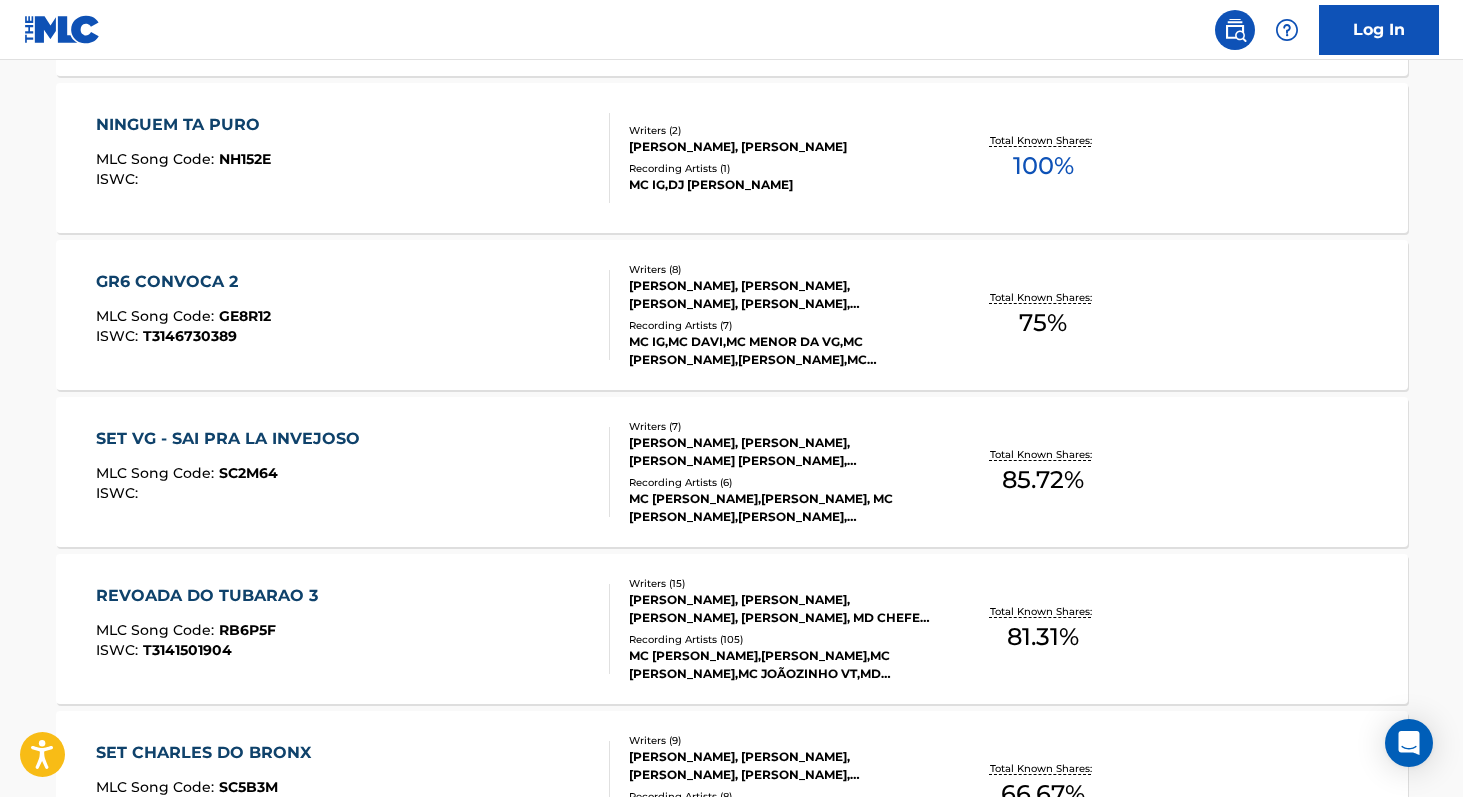 scroll, scrollTop: 15862, scrollLeft: 0, axis: vertical 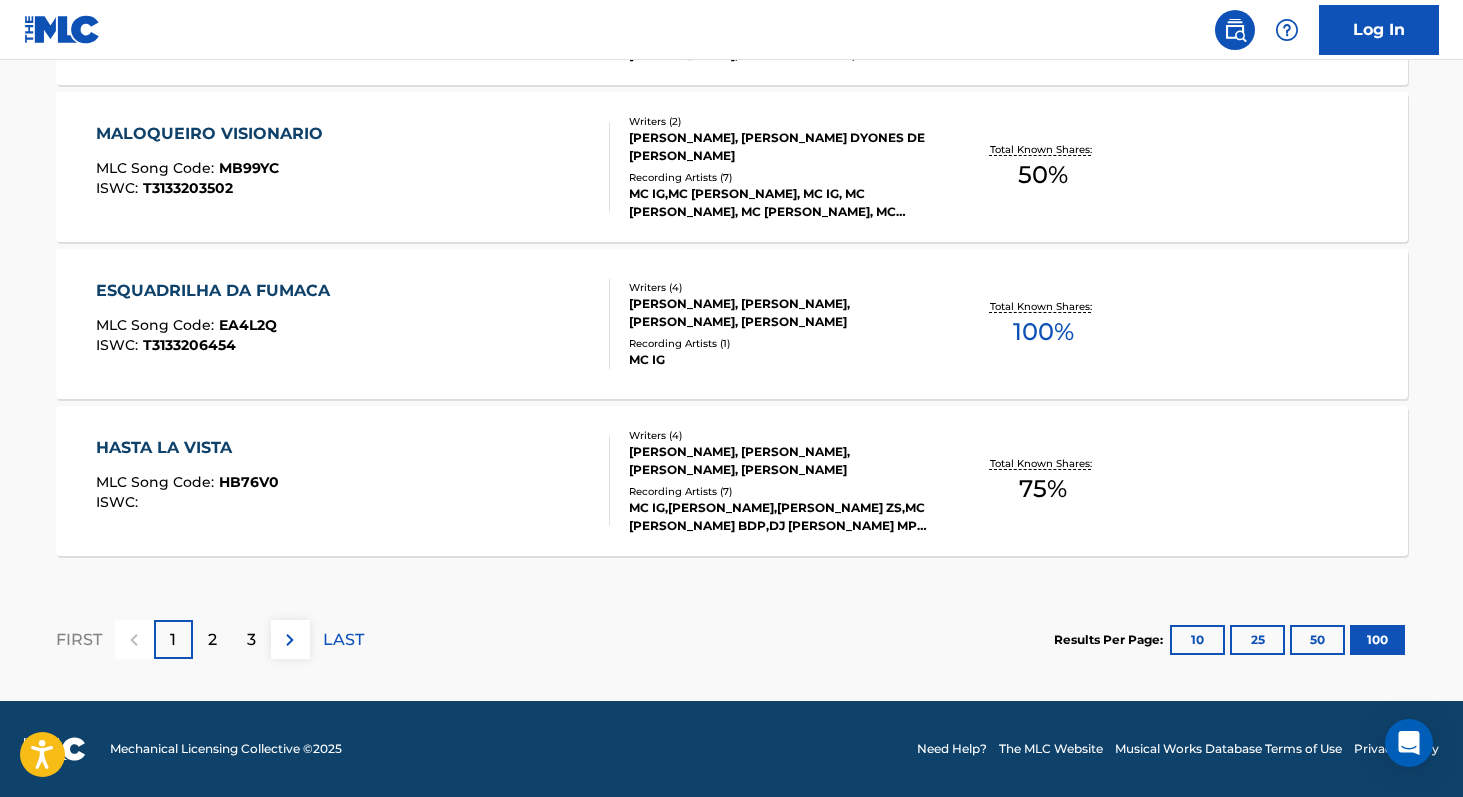 click on "2" at bounding box center (212, 639) 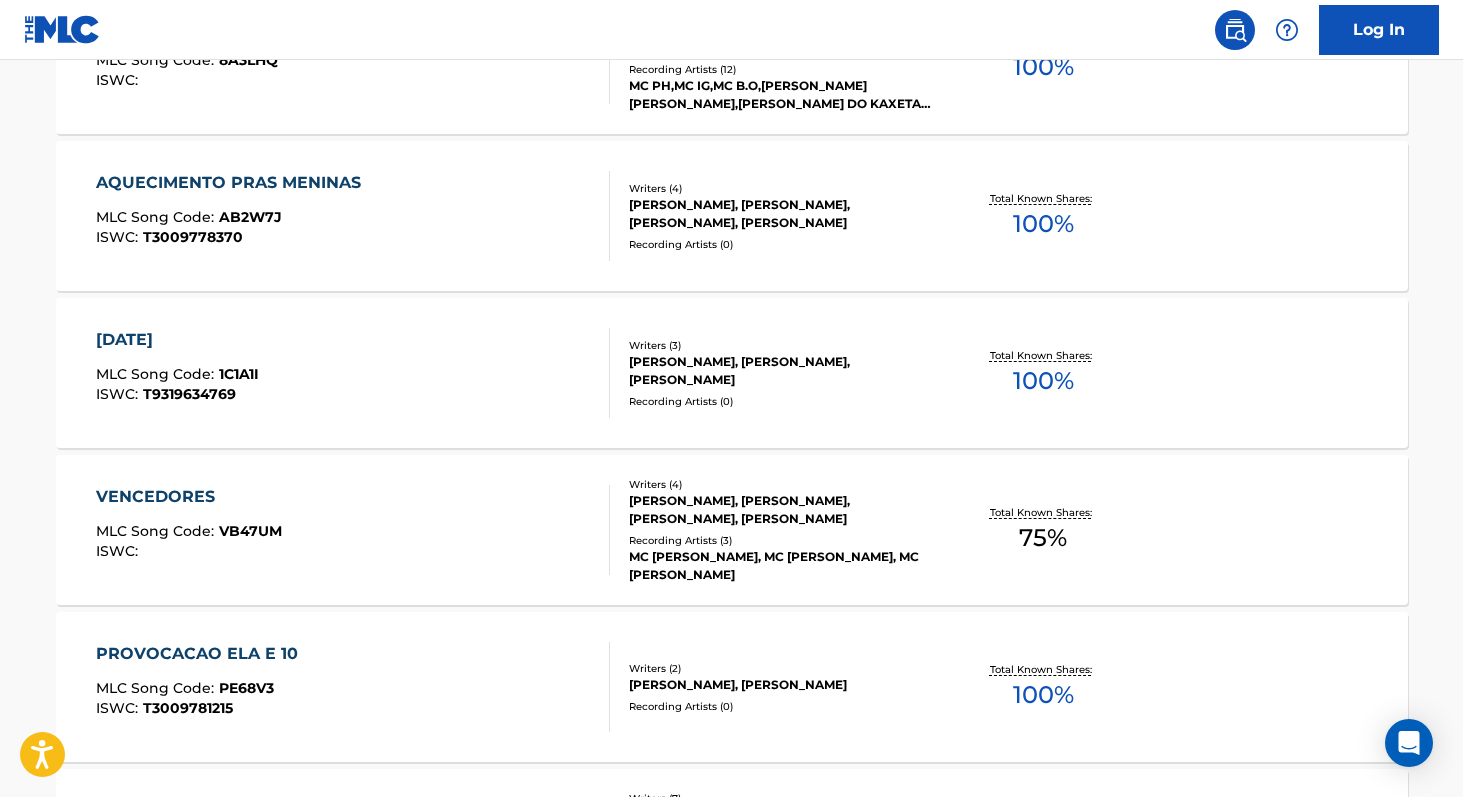 scroll, scrollTop: 15862, scrollLeft: 0, axis: vertical 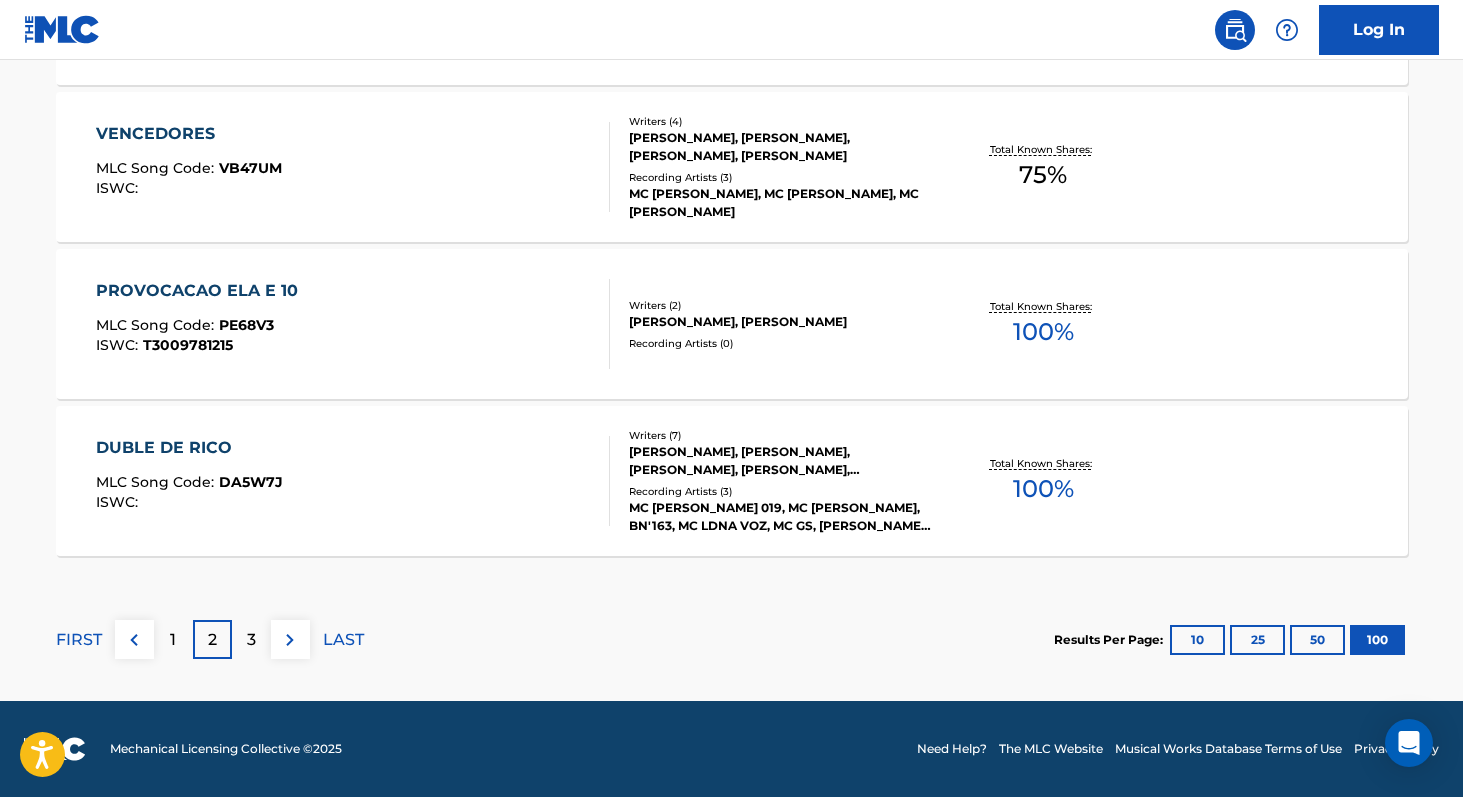 click on "1" at bounding box center [173, 640] 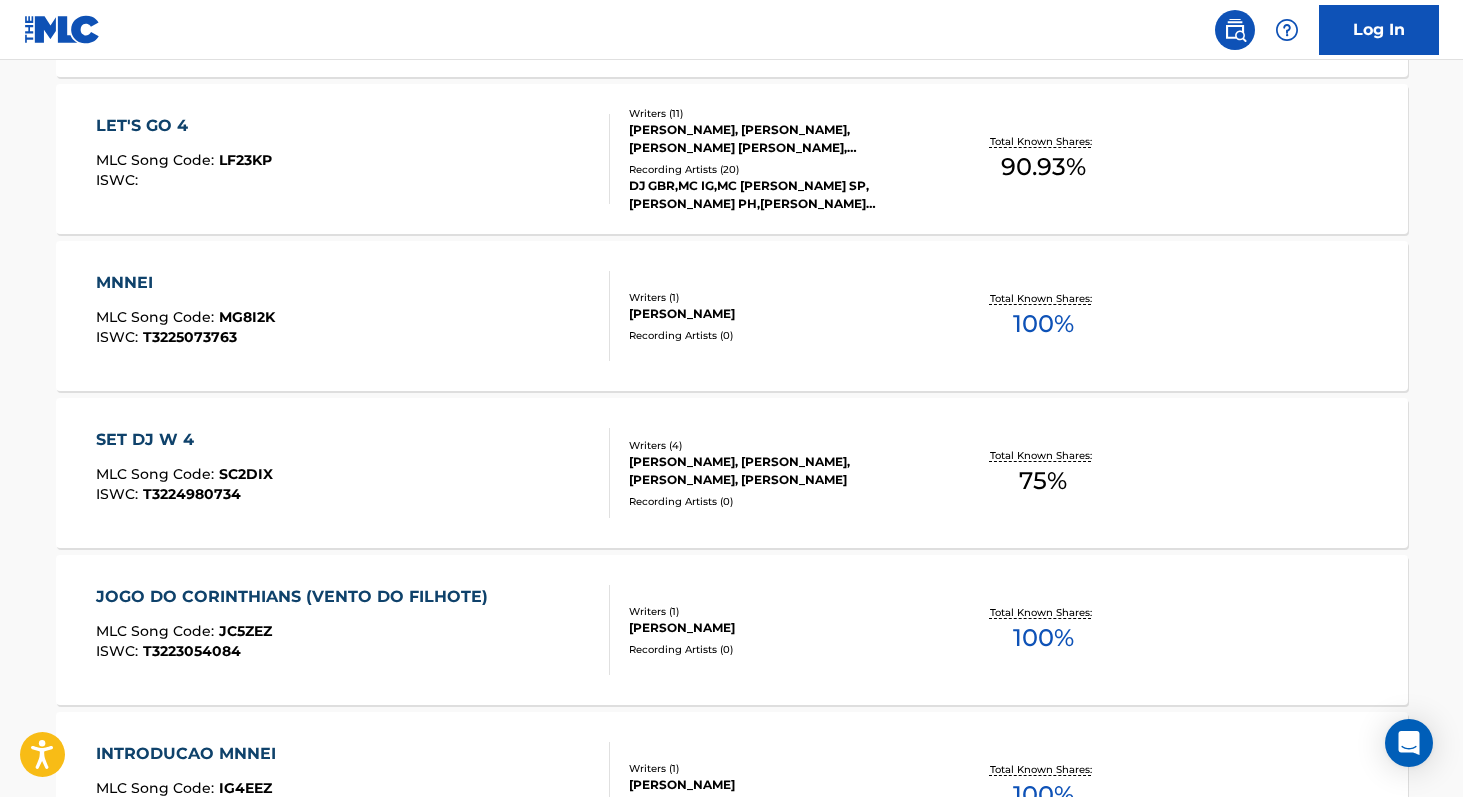 scroll, scrollTop: 6442, scrollLeft: 0, axis: vertical 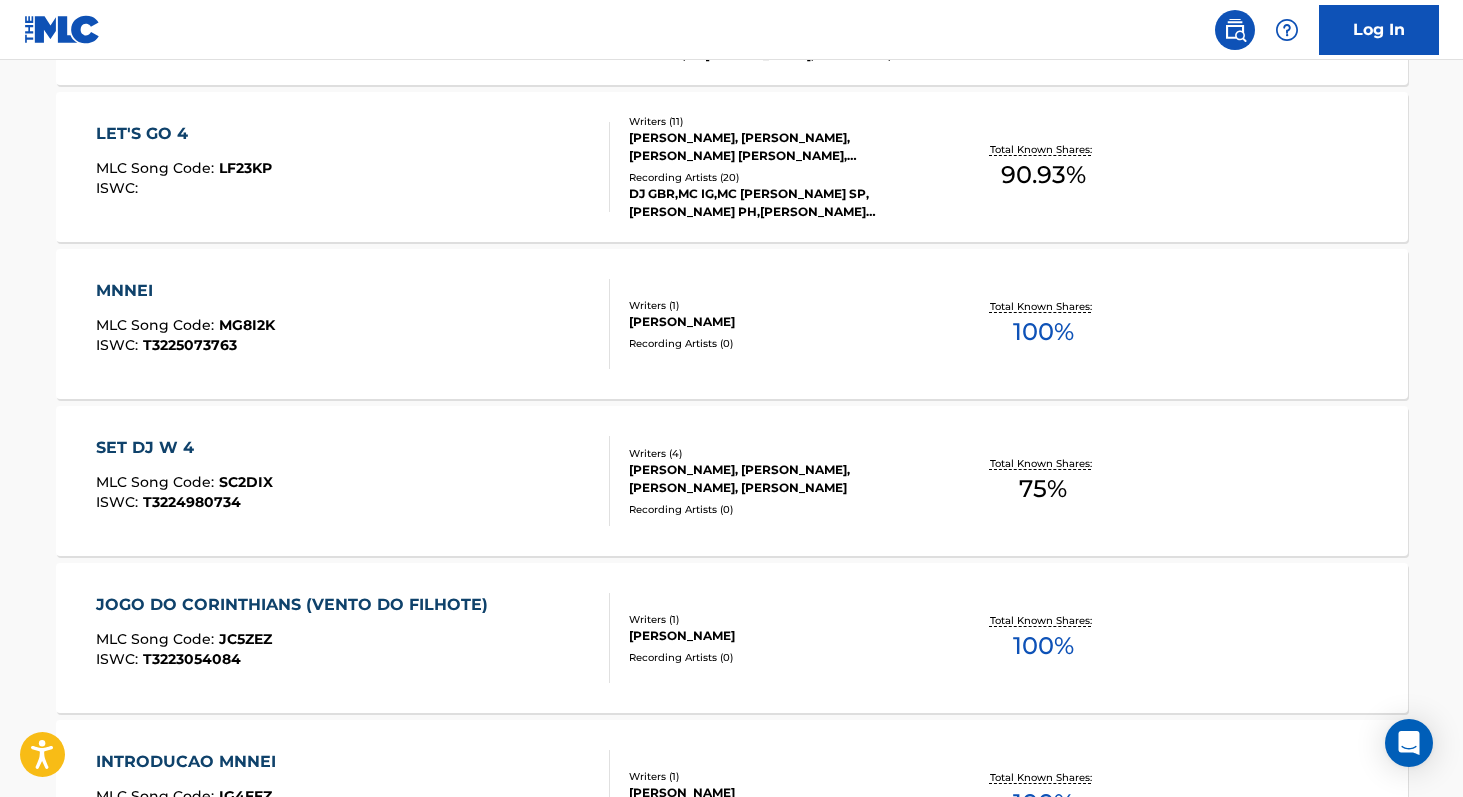 click on "90.93 %" at bounding box center (1043, 175) 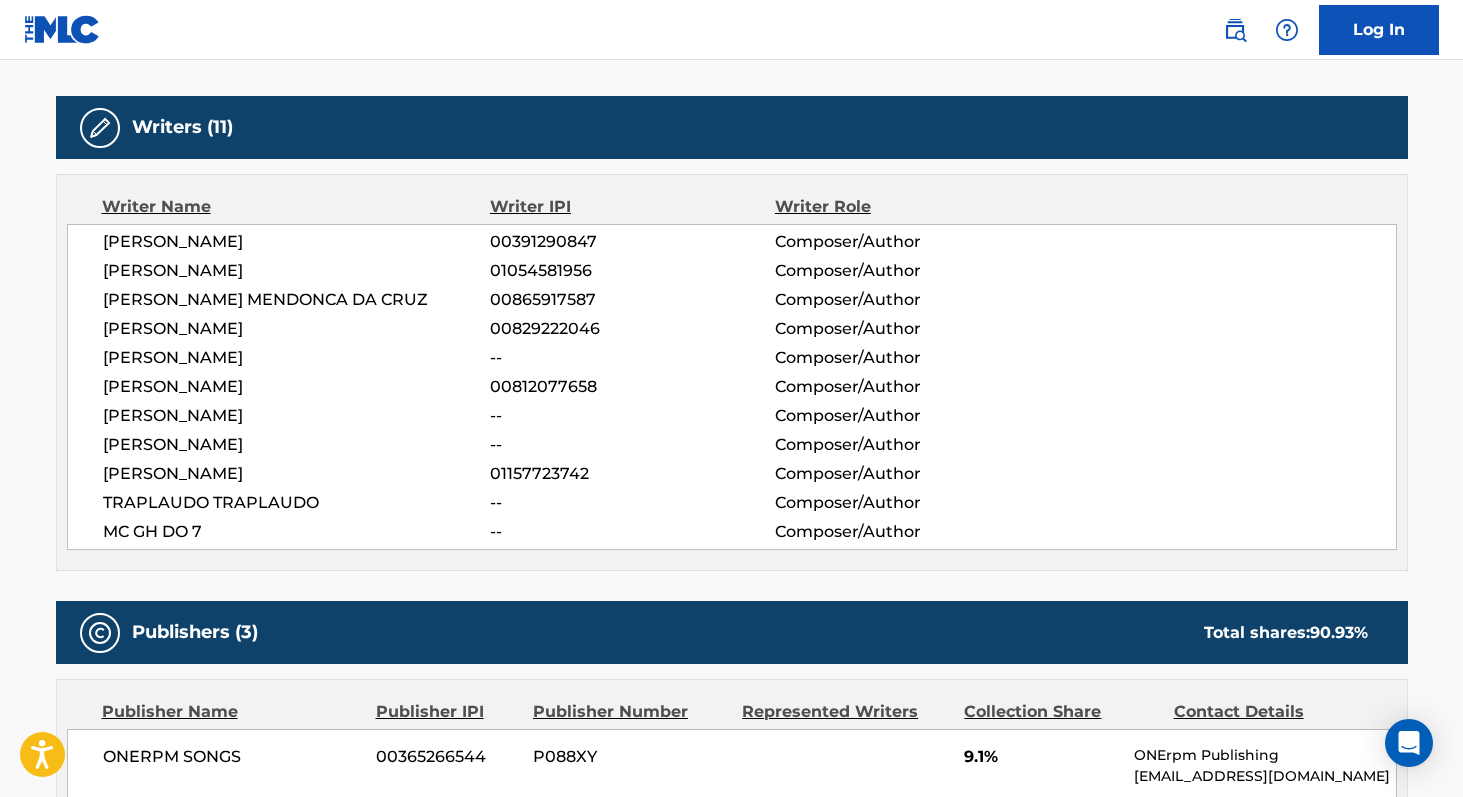scroll, scrollTop: 613, scrollLeft: 0, axis: vertical 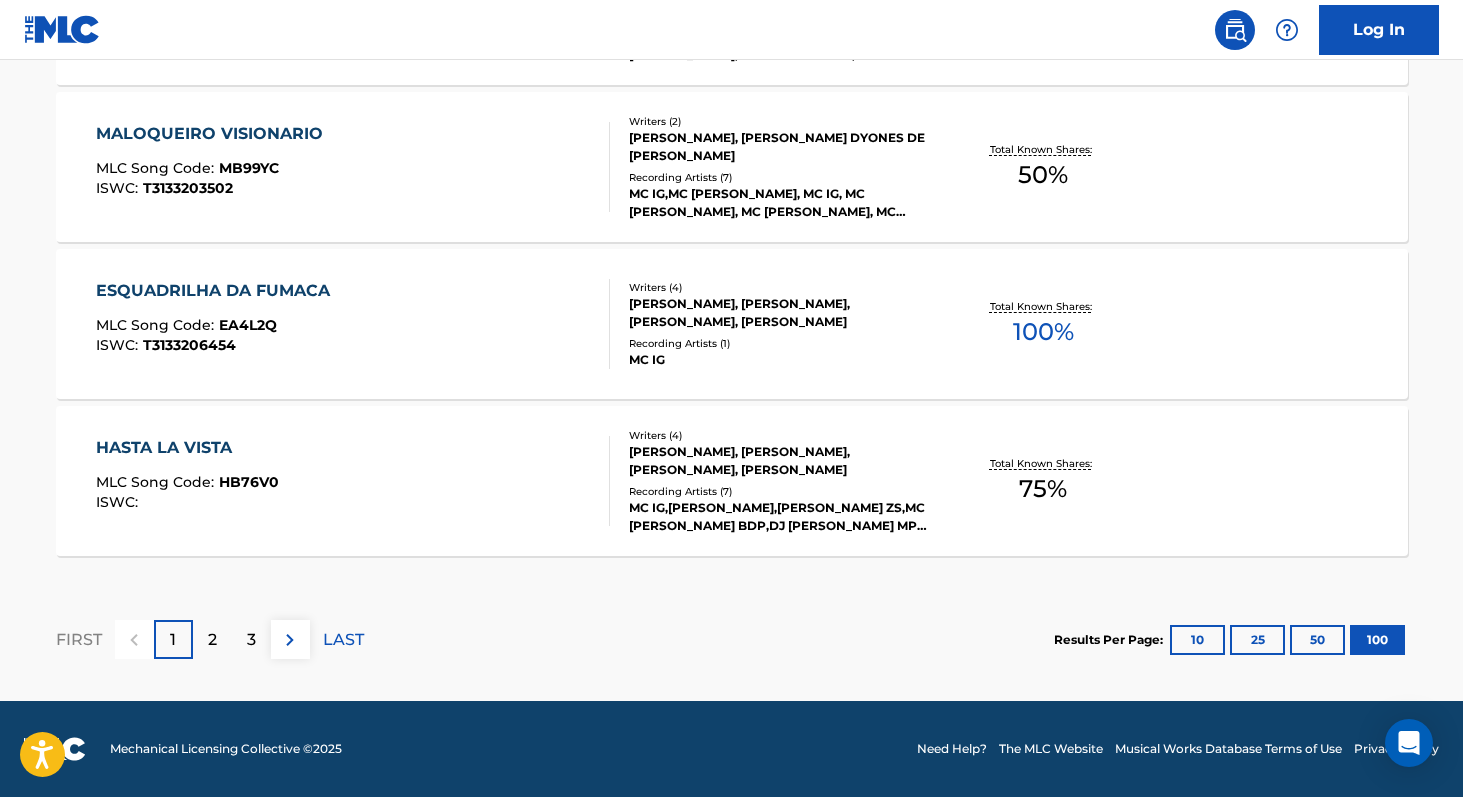 click on "2" at bounding box center [212, 639] 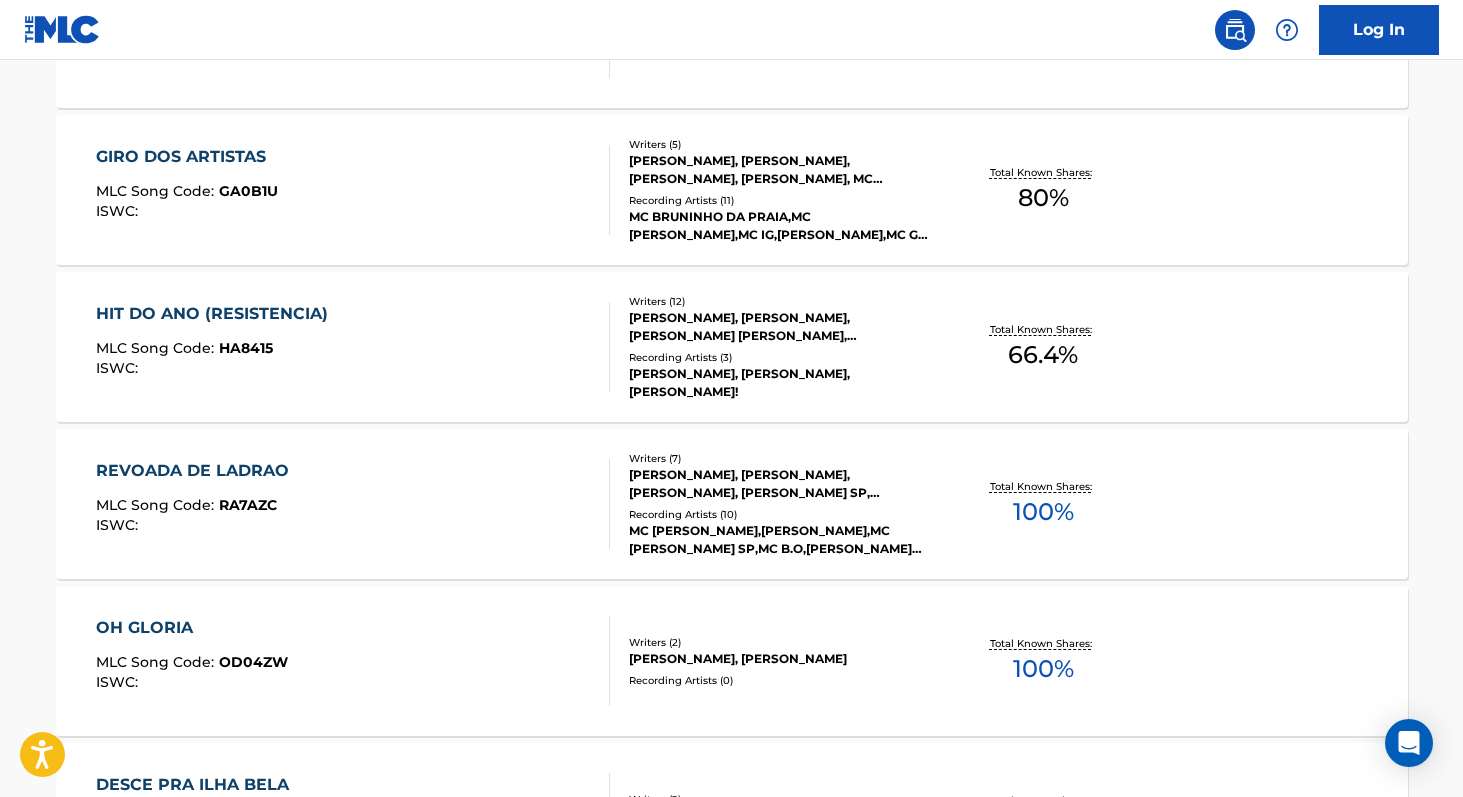 scroll, scrollTop: 12147, scrollLeft: 0, axis: vertical 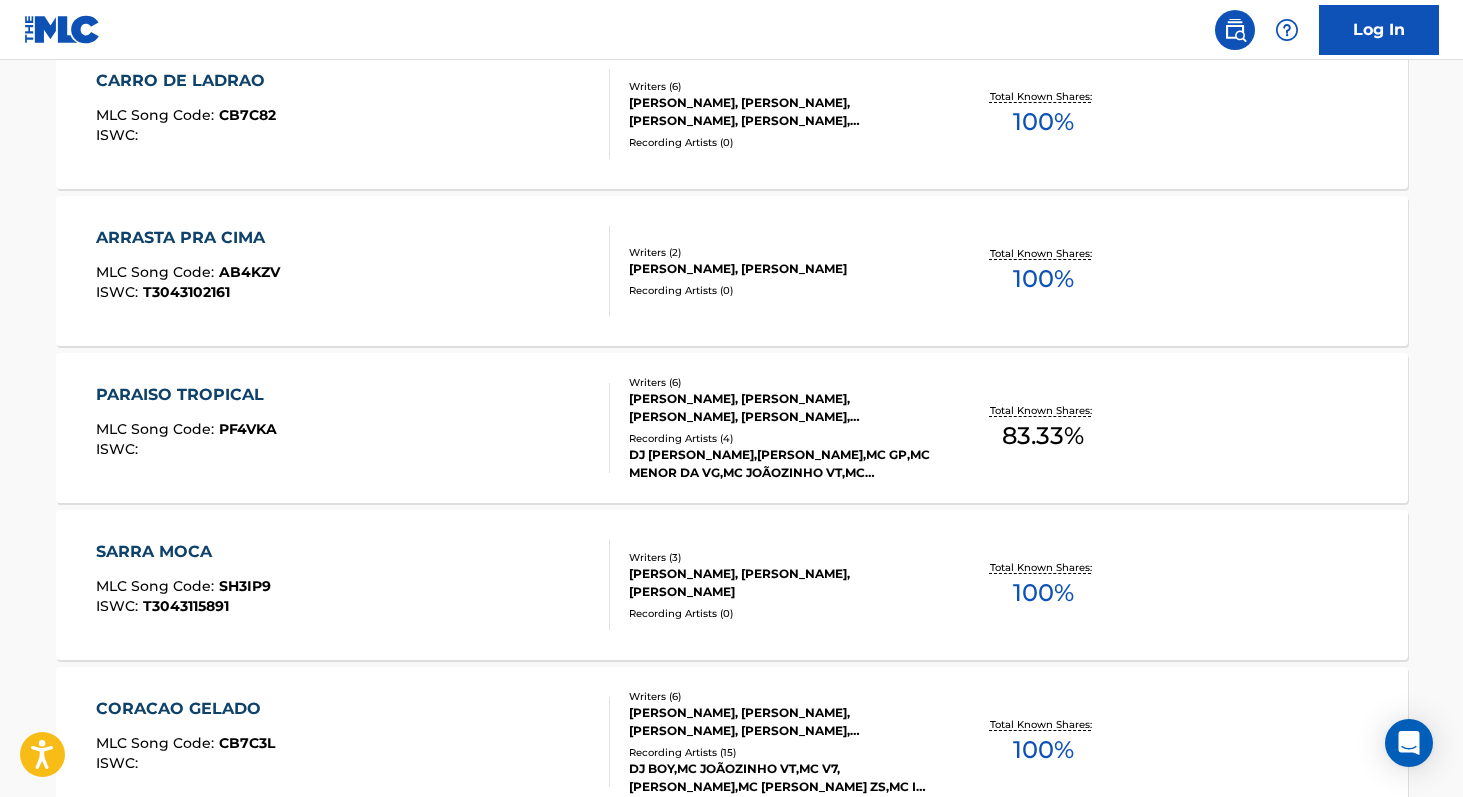 click on "83.33 %" at bounding box center (1043, 436) 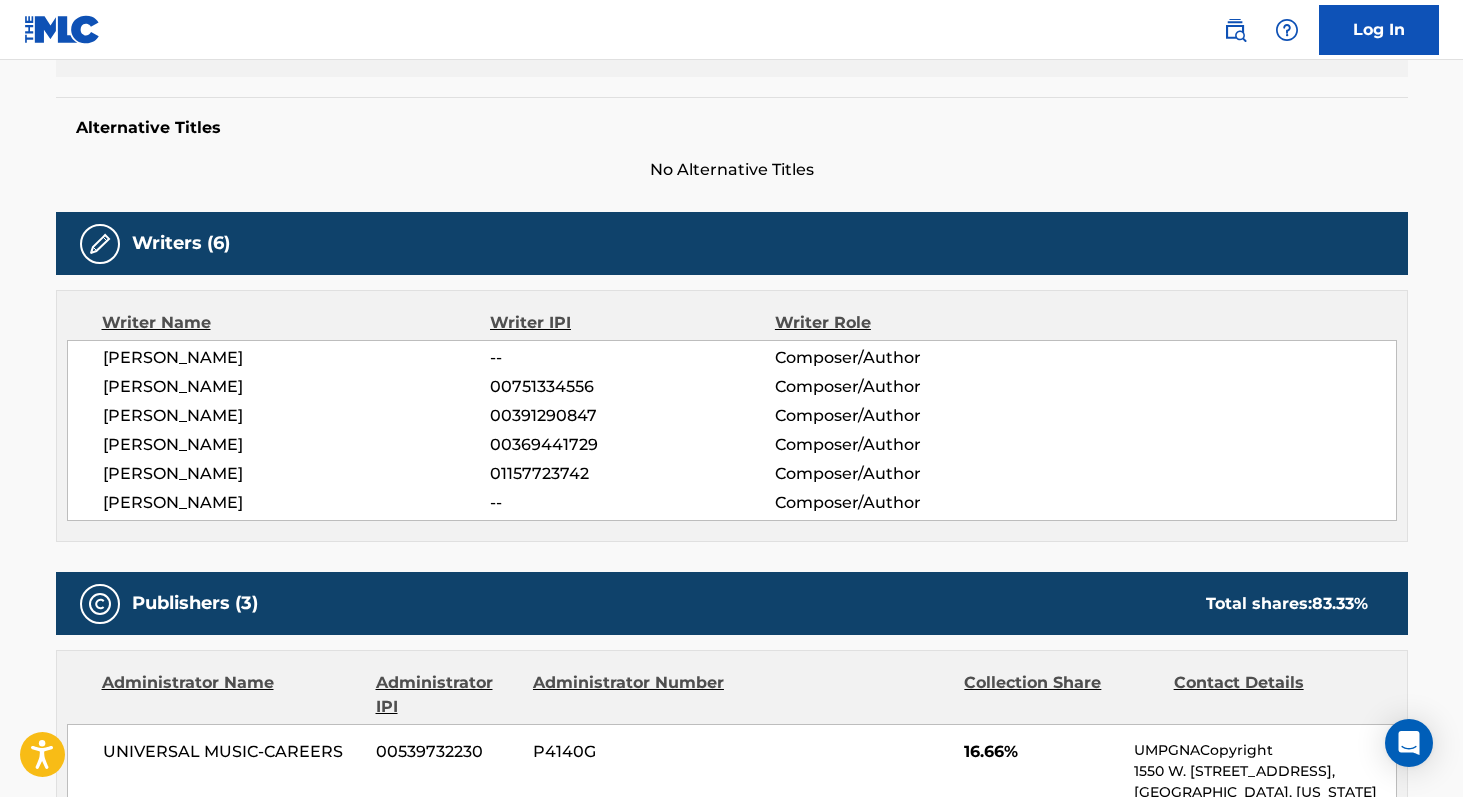 scroll, scrollTop: 476, scrollLeft: 0, axis: vertical 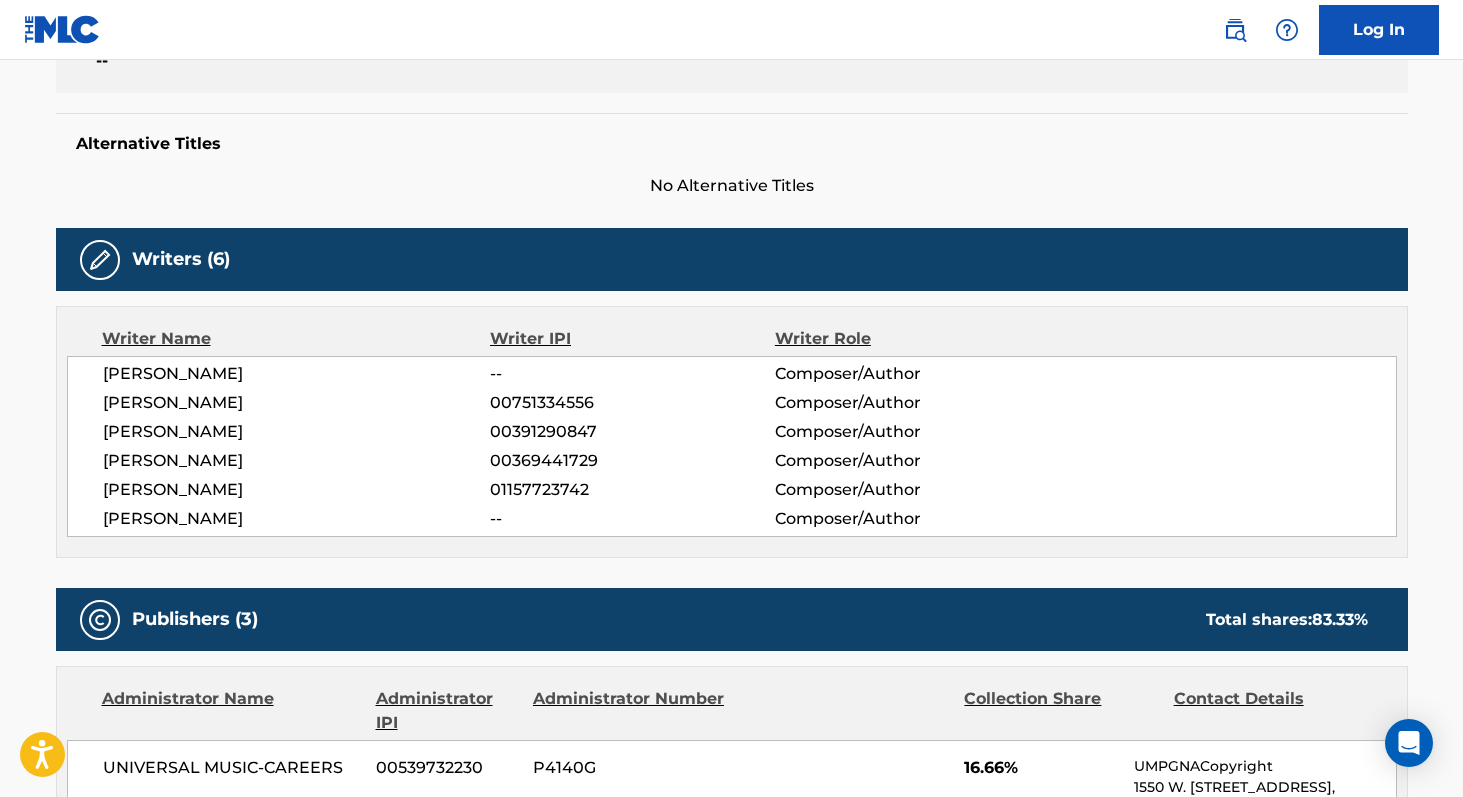 click on "00369441729" at bounding box center (632, 461) 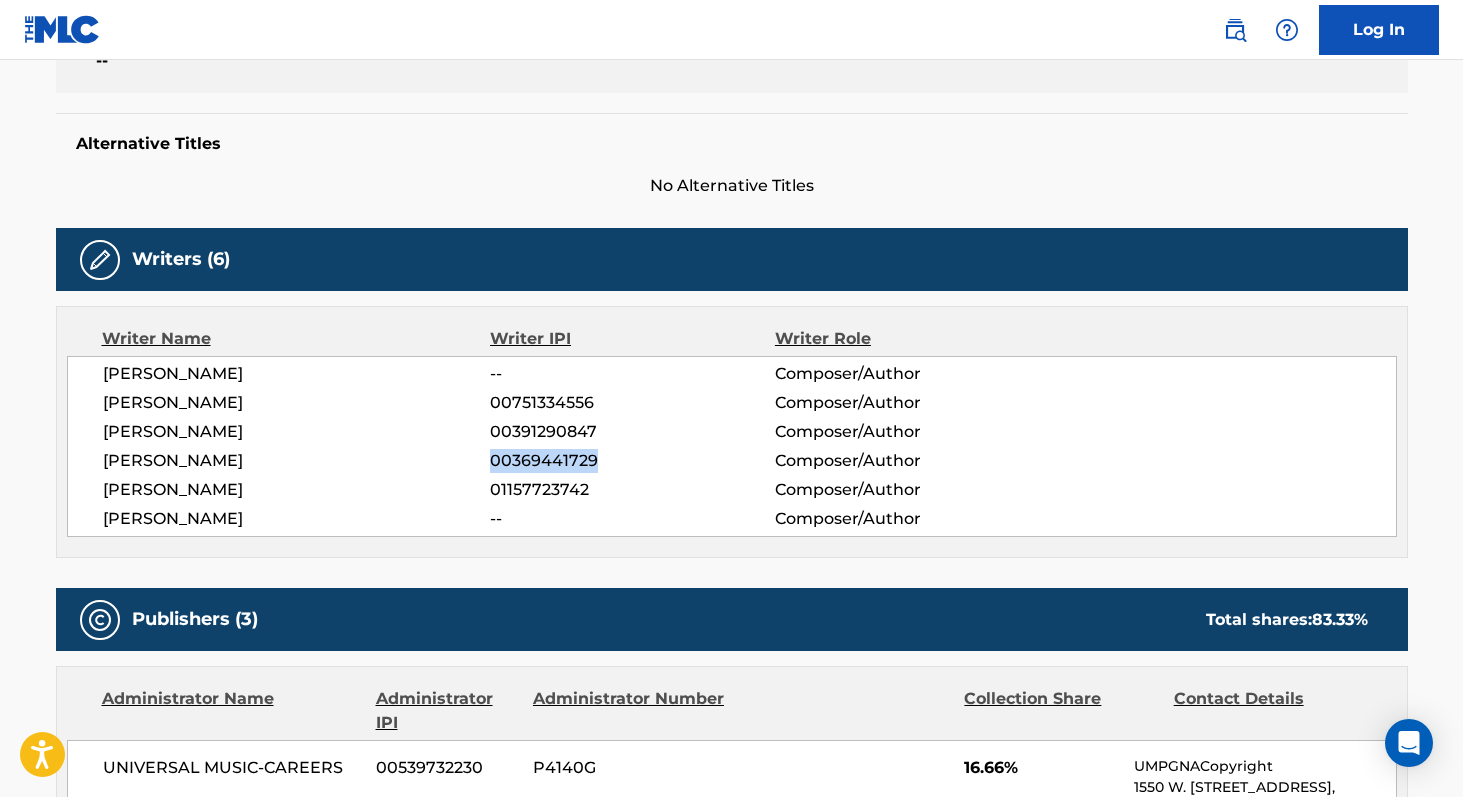 click on "00369441729" at bounding box center (632, 461) 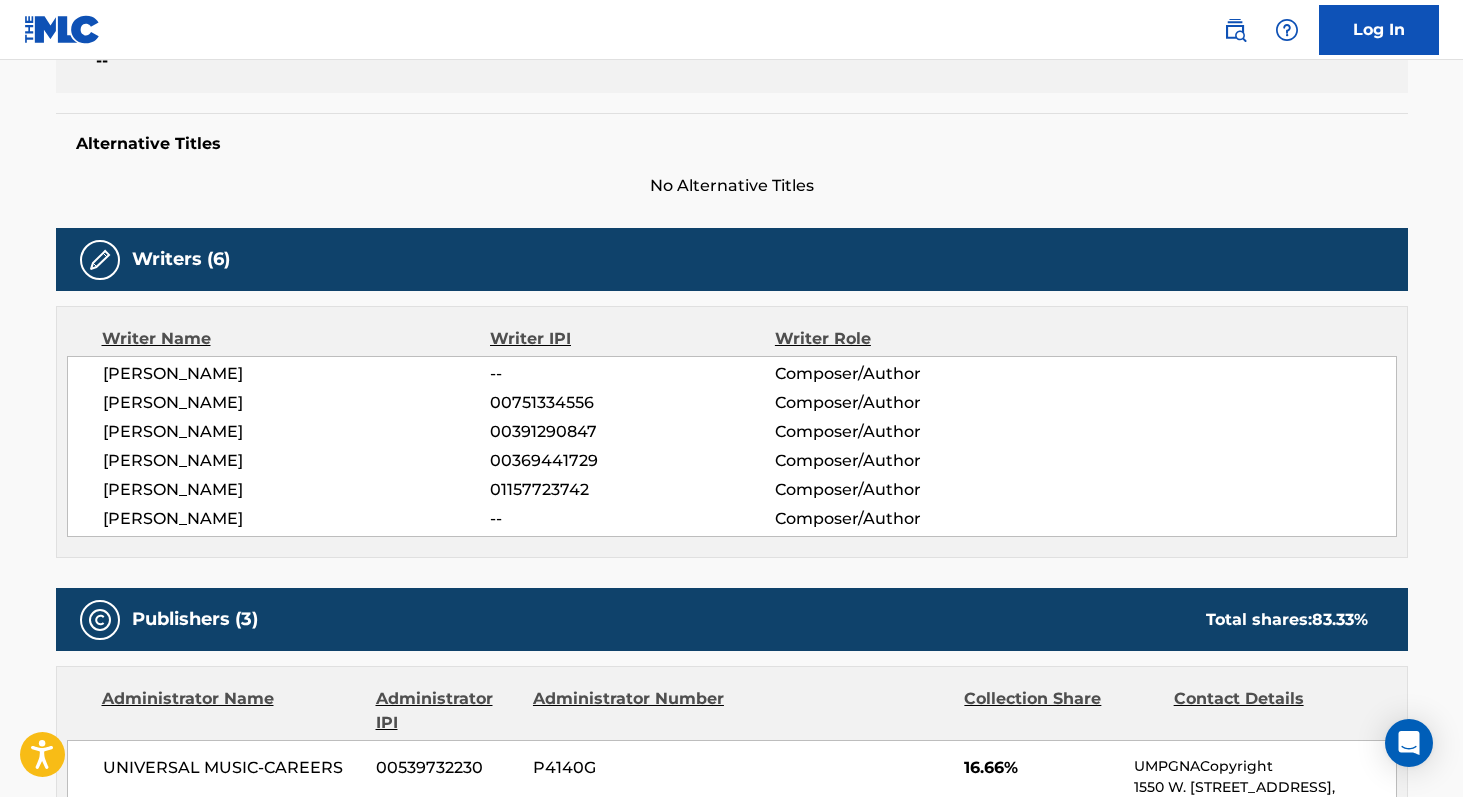 click on "00391290847" at bounding box center (632, 432) 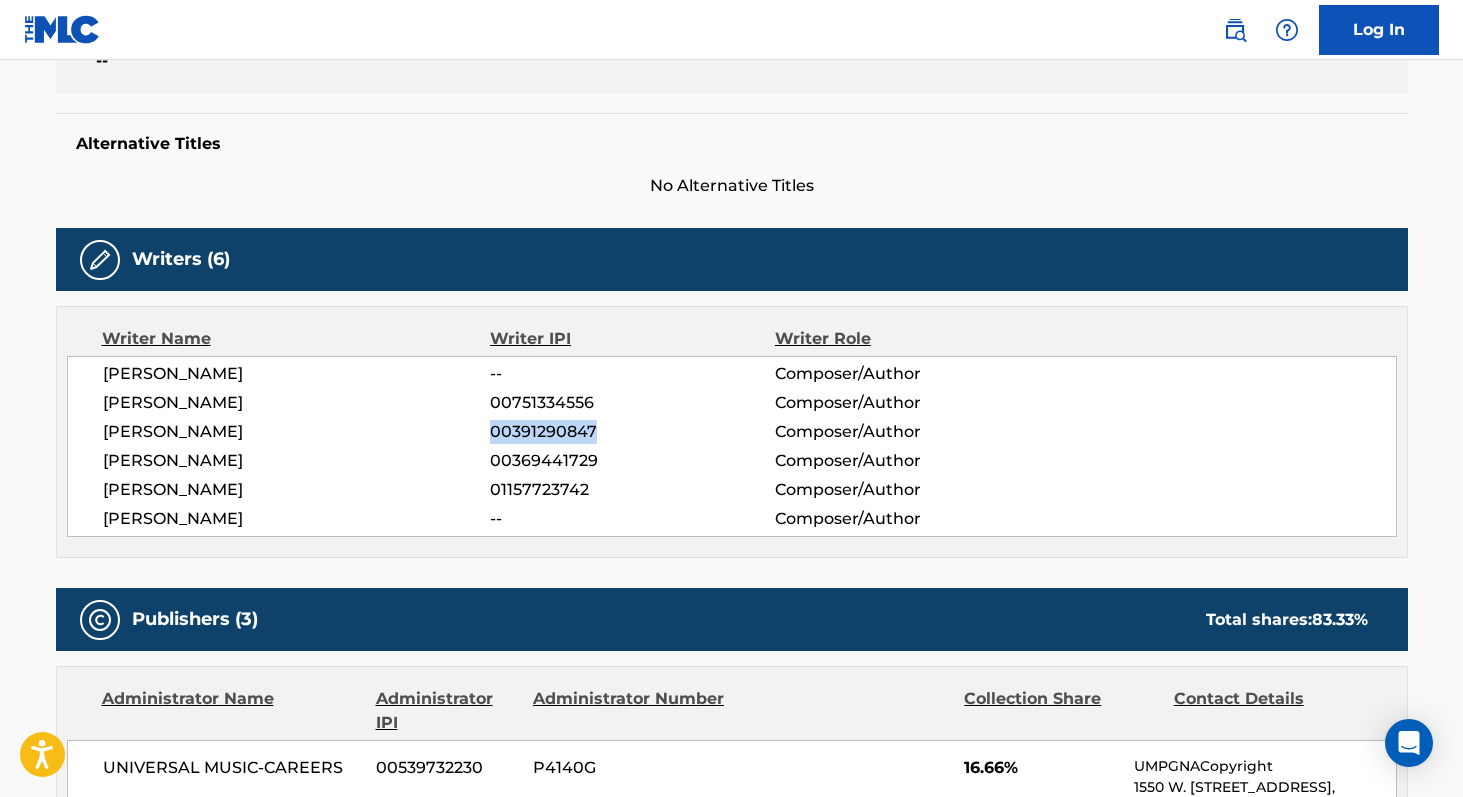 click on "00391290847" at bounding box center (632, 432) 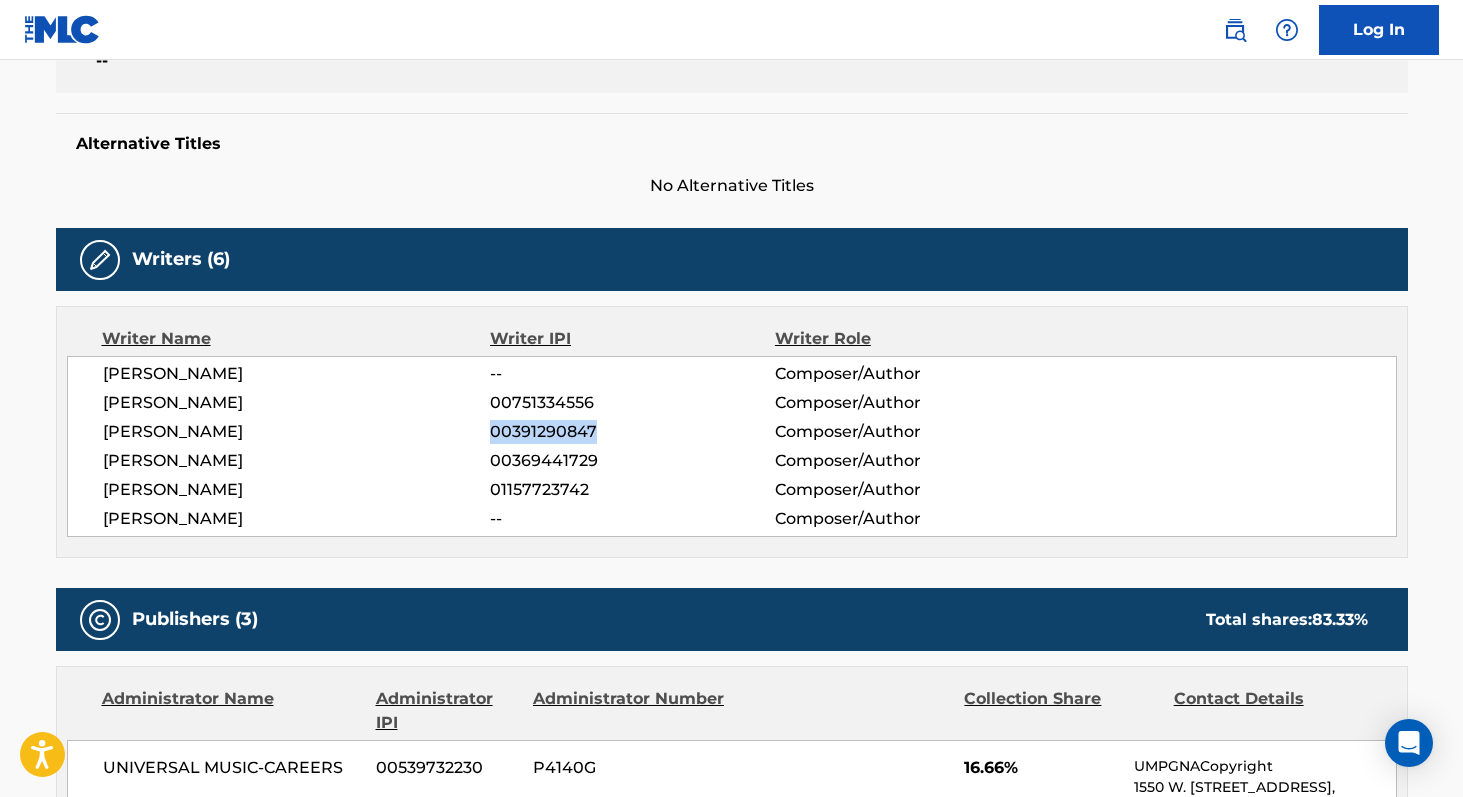 copy on "00391290847" 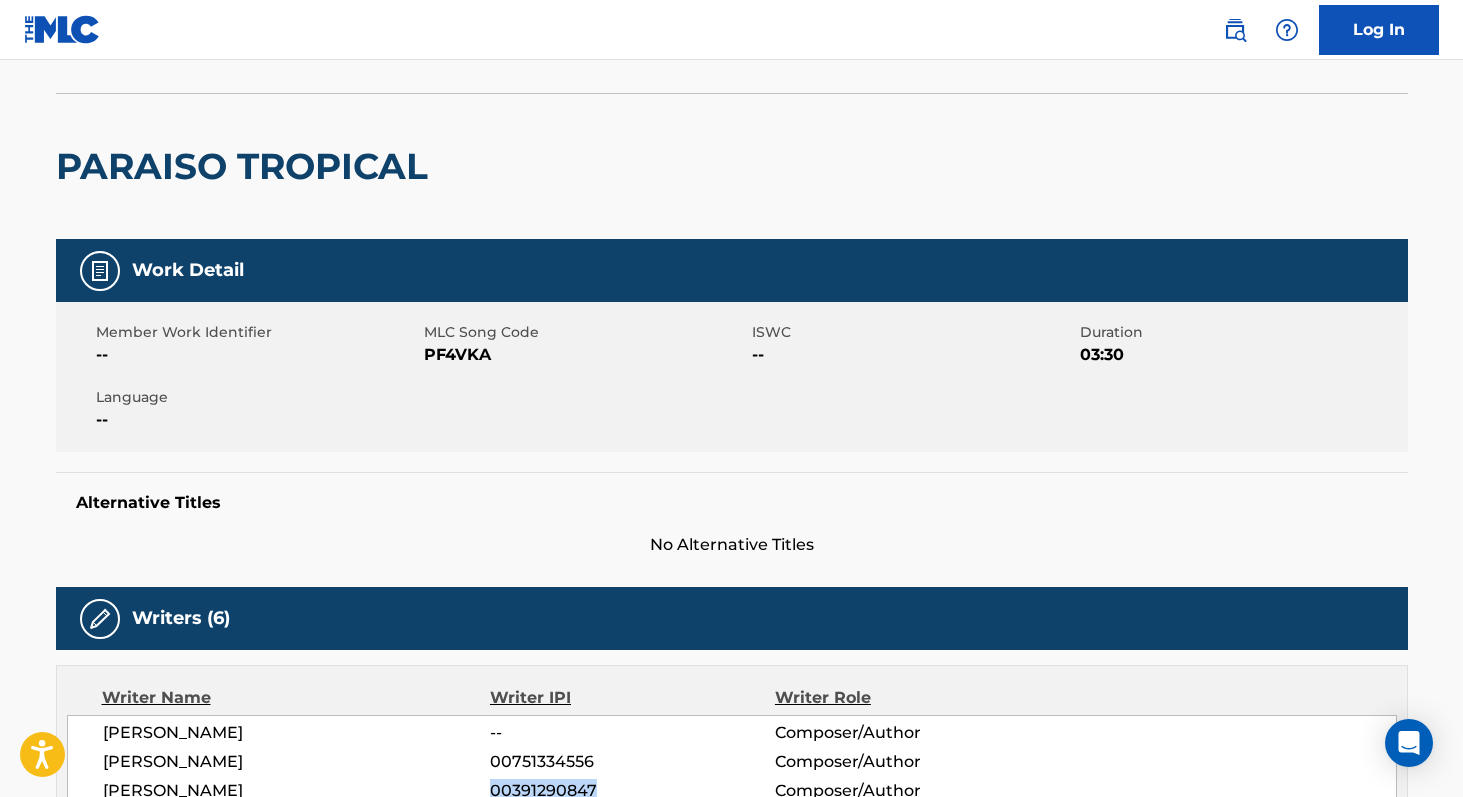 scroll, scrollTop: 0, scrollLeft: 0, axis: both 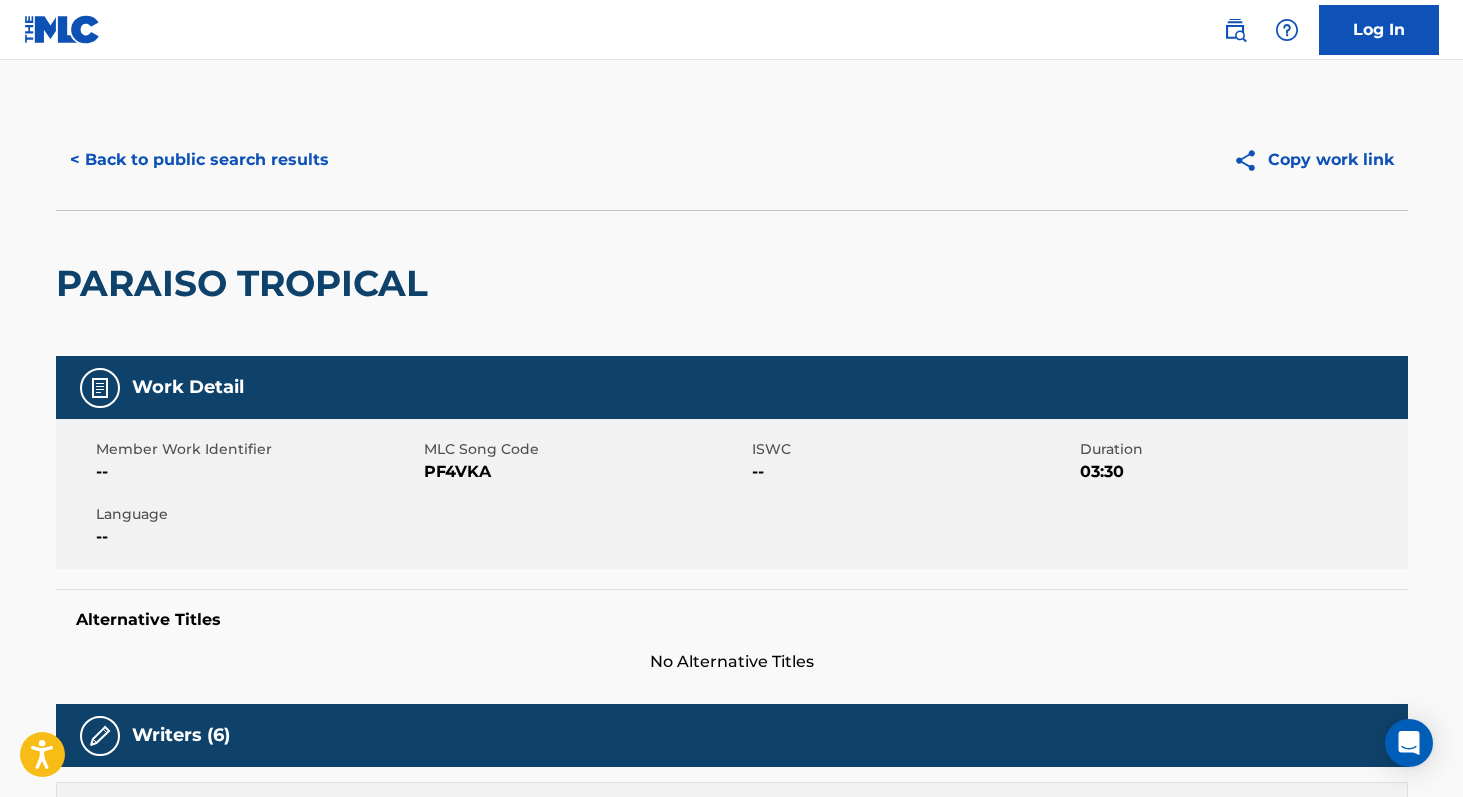 click on "< Back to public search results" at bounding box center (199, 160) 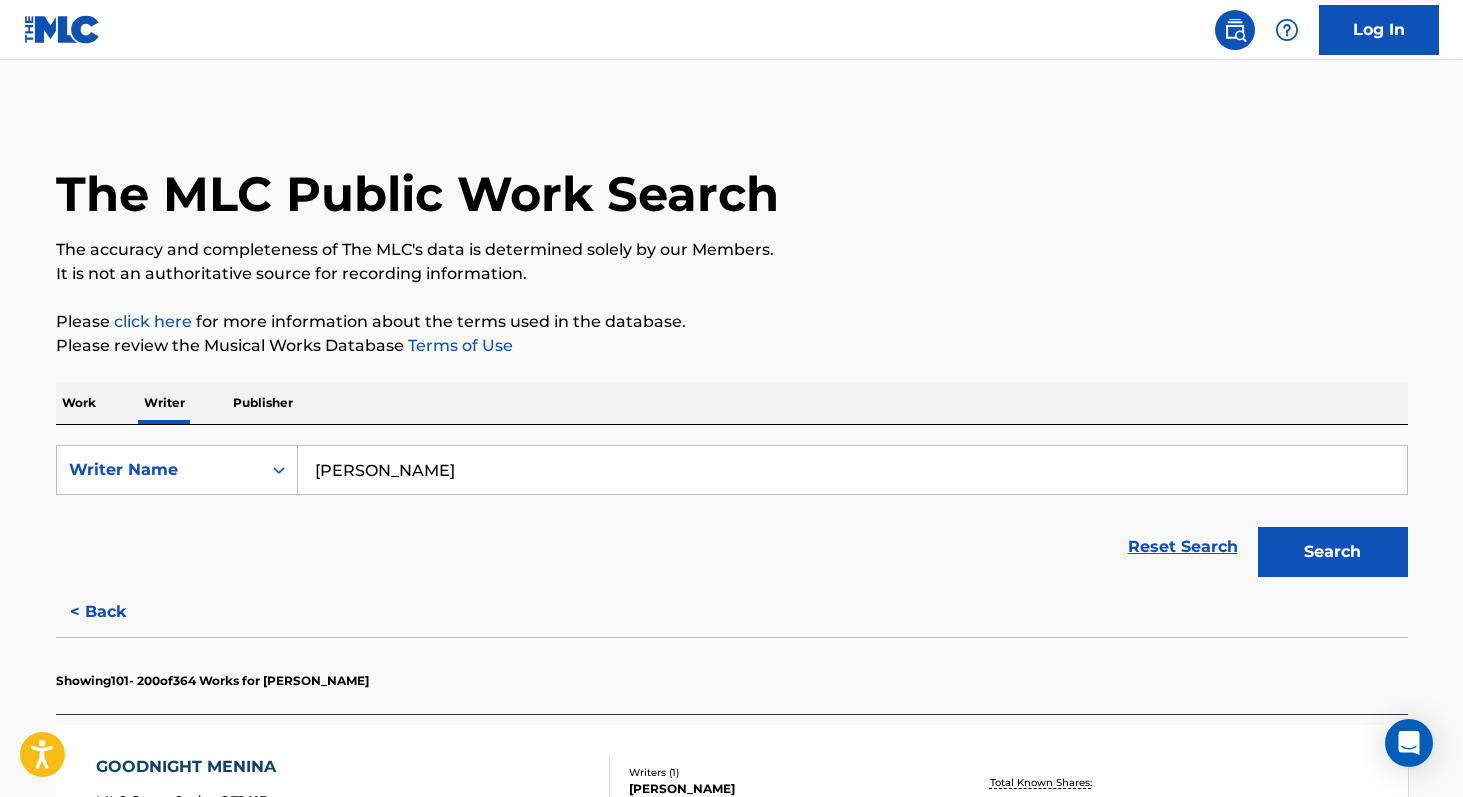click on "[PERSON_NAME]" at bounding box center [852, 470] 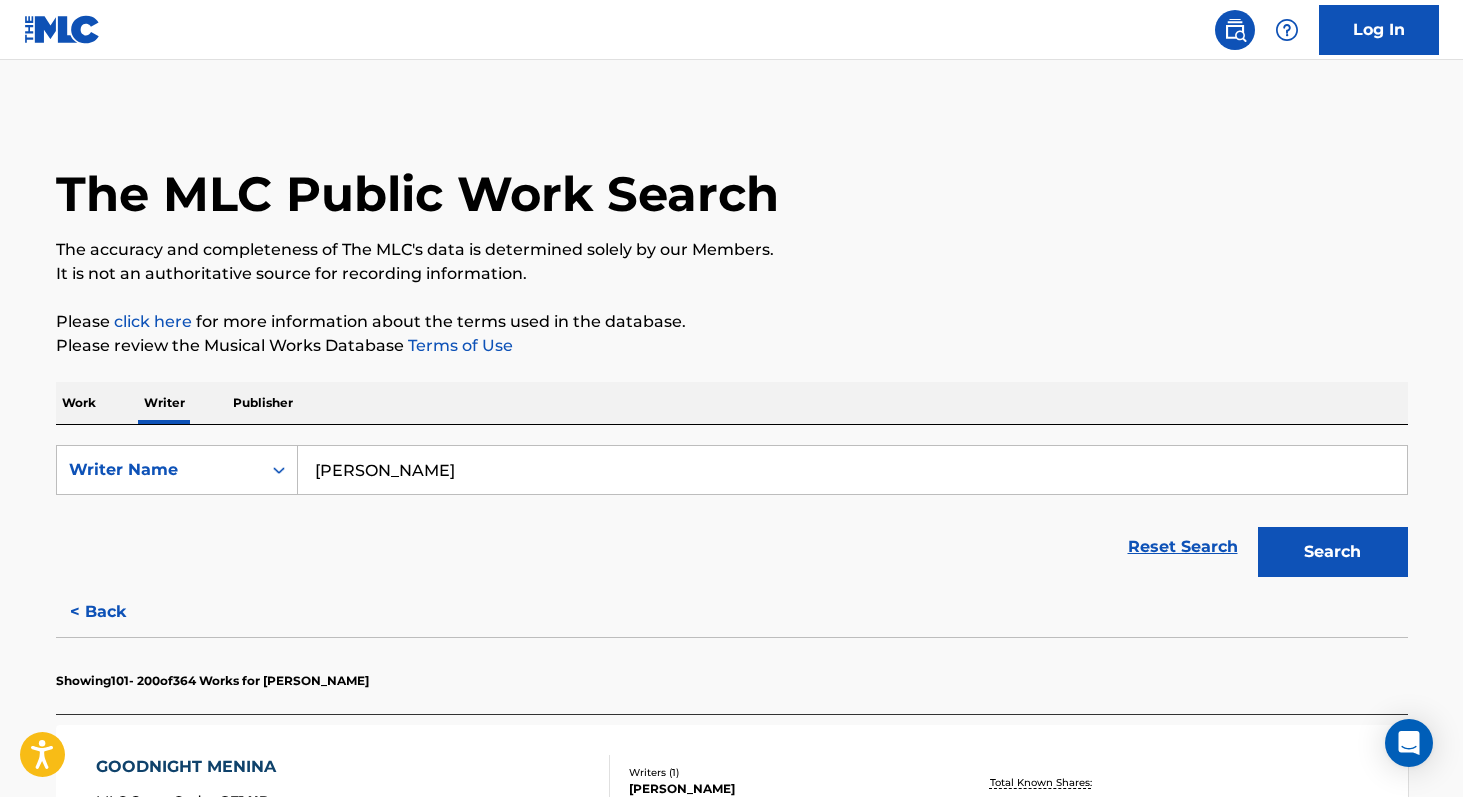 type on "[PERSON_NAME]" 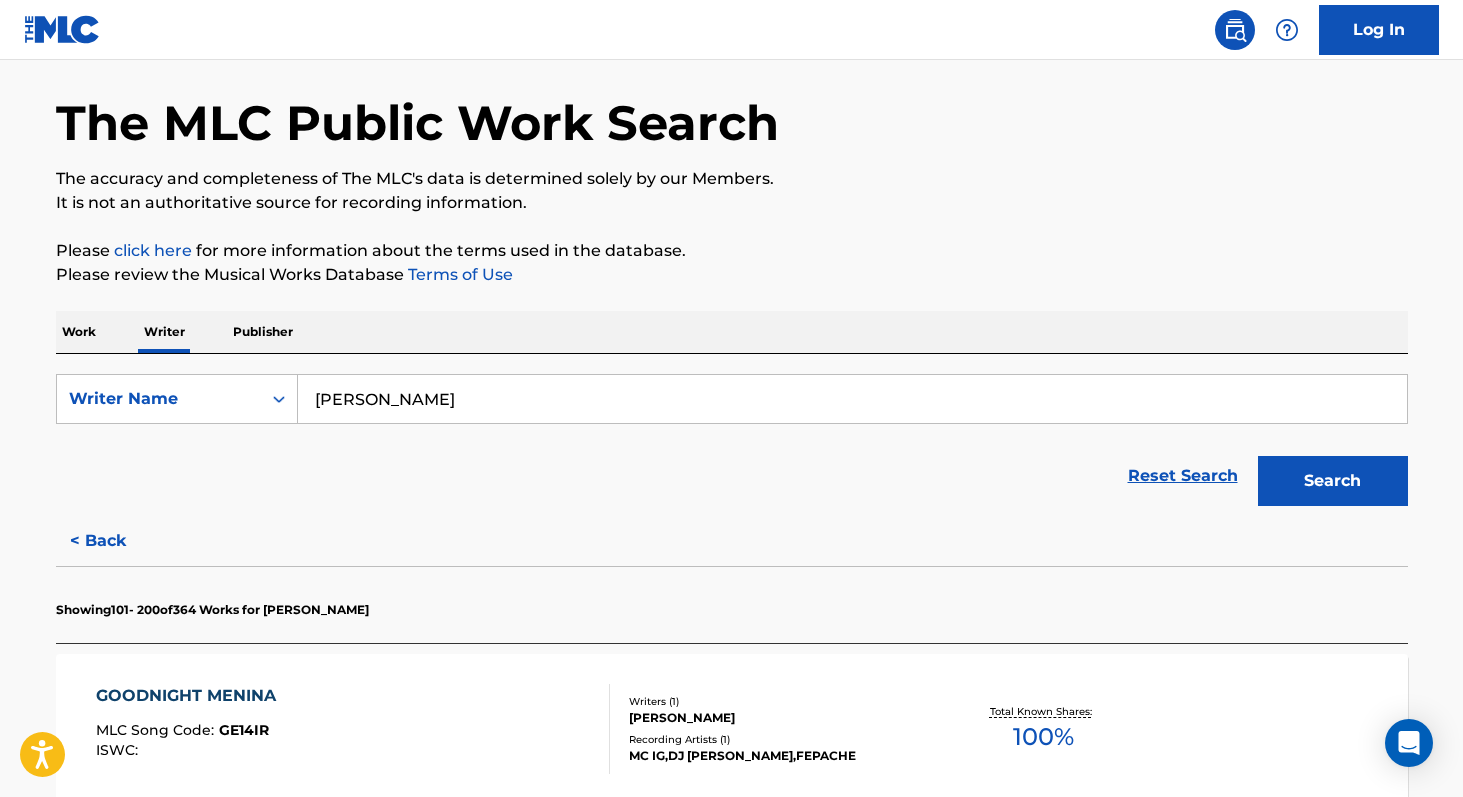 scroll, scrollTop: 13282, scrollLeft: 0, axis: vertical 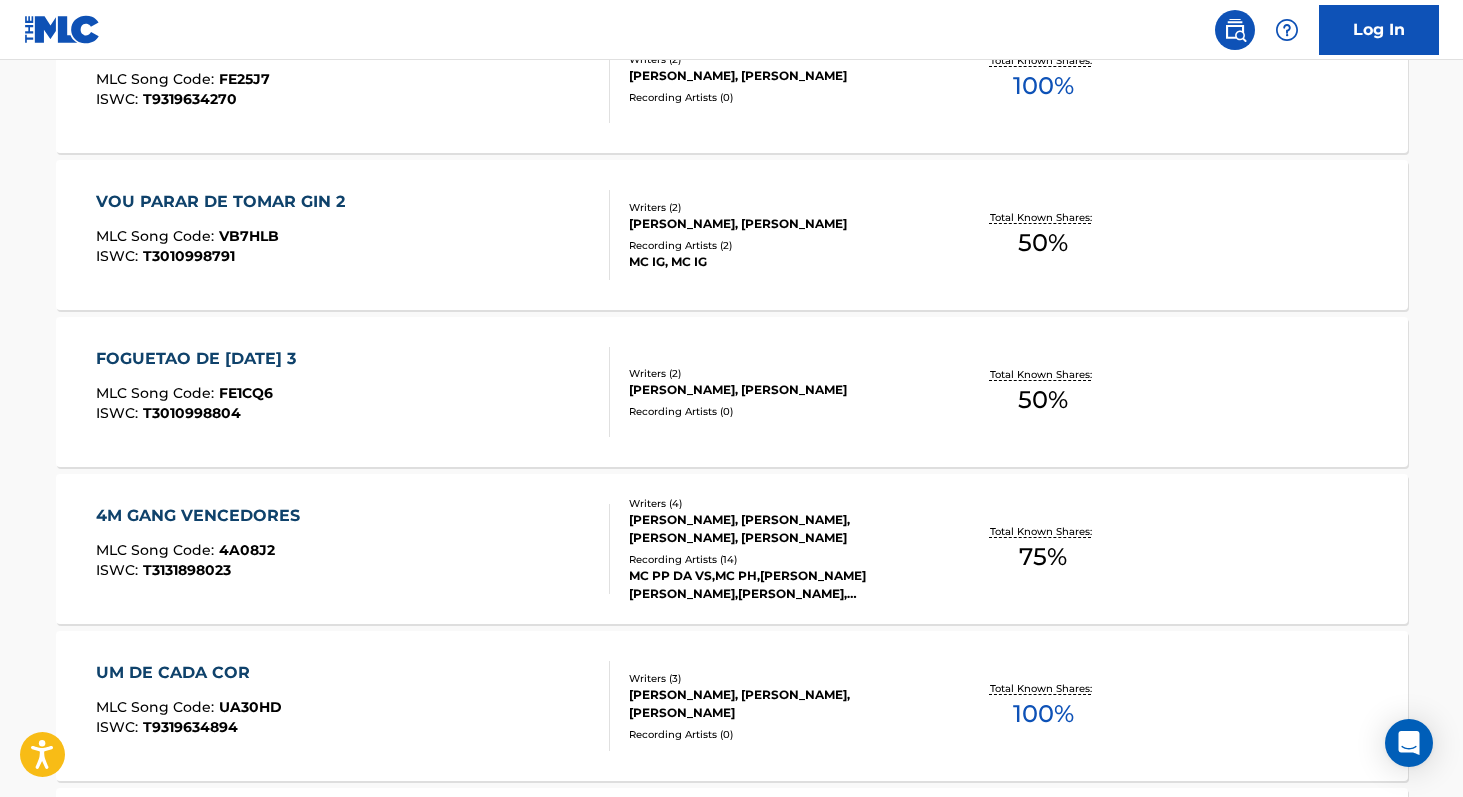 click on "50 %" at bounding box center [1043, 400] 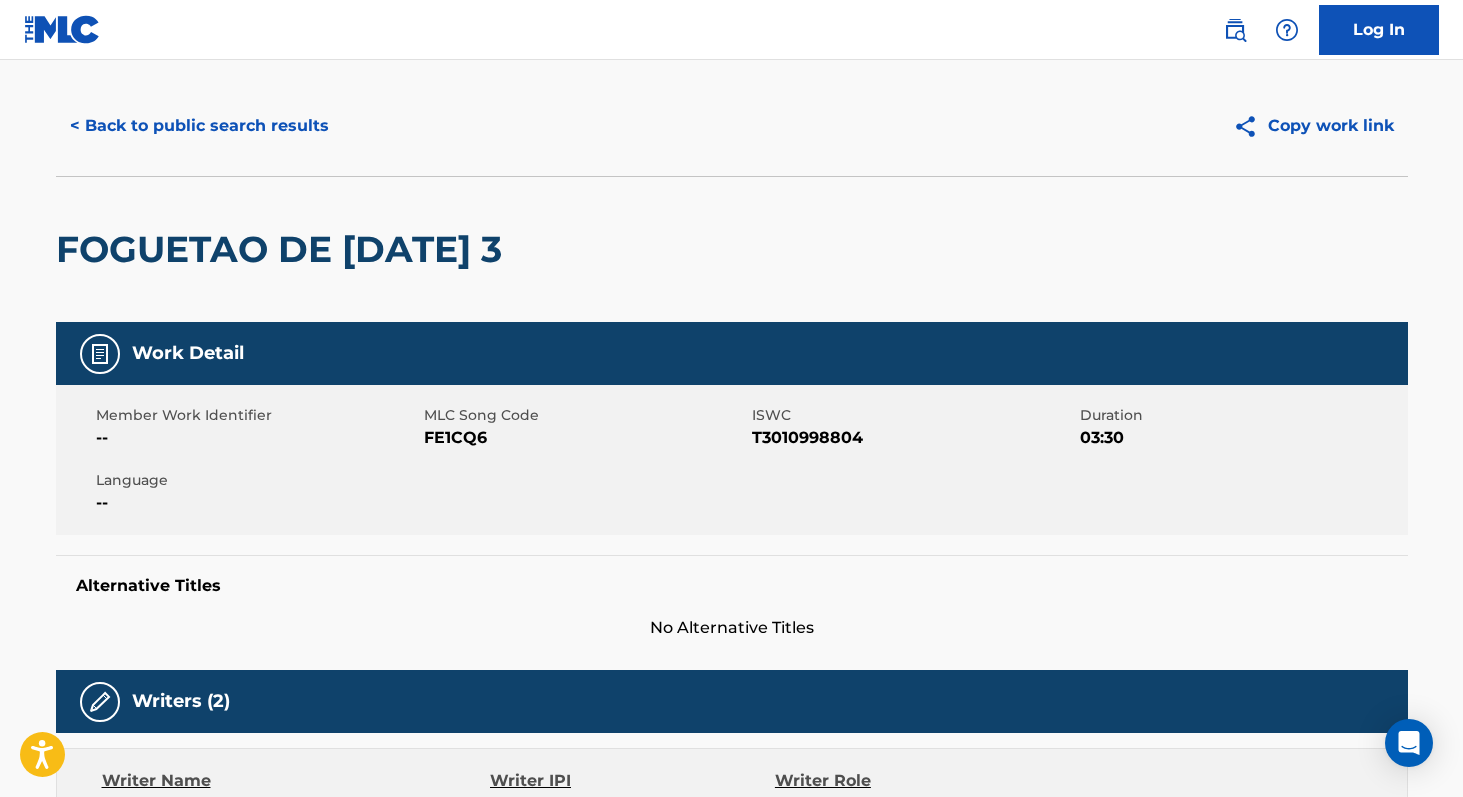 scroll, scrollTop: 7, scrollLeft: 0, axis: vertical 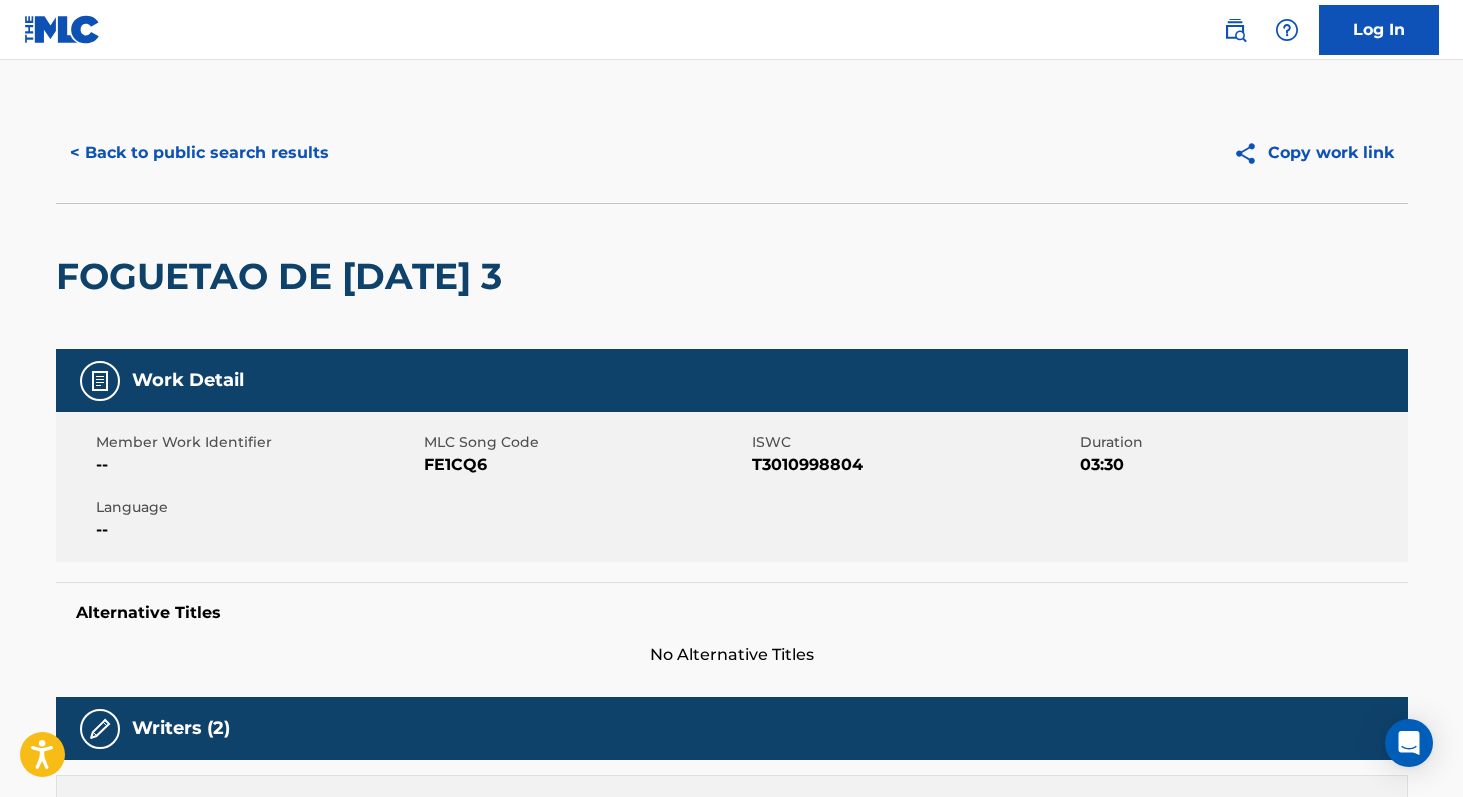 click on "FE1CQ6" at bounding box center [585, 465] 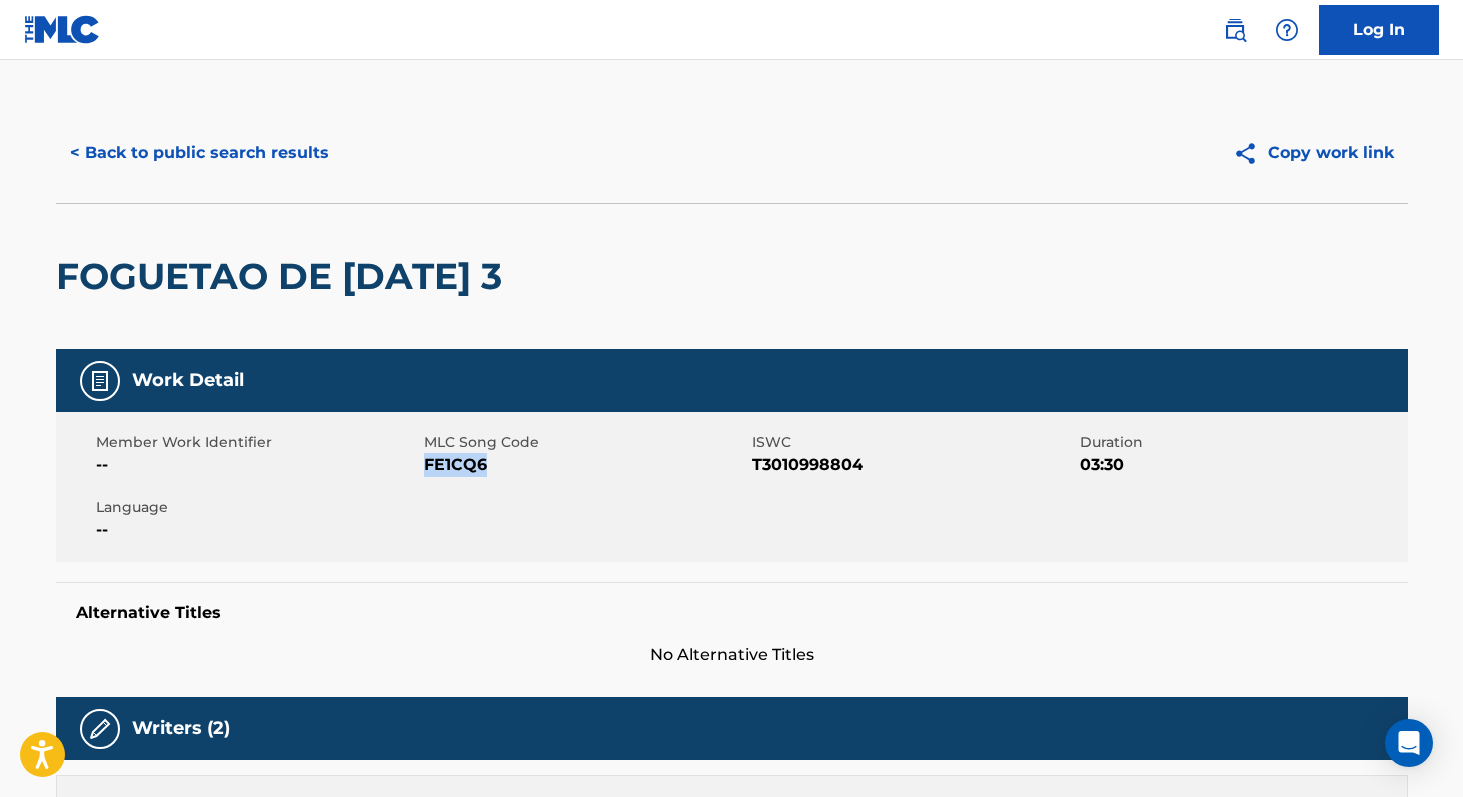 click on "FE1CQ6" at bounding box center (585, 465) 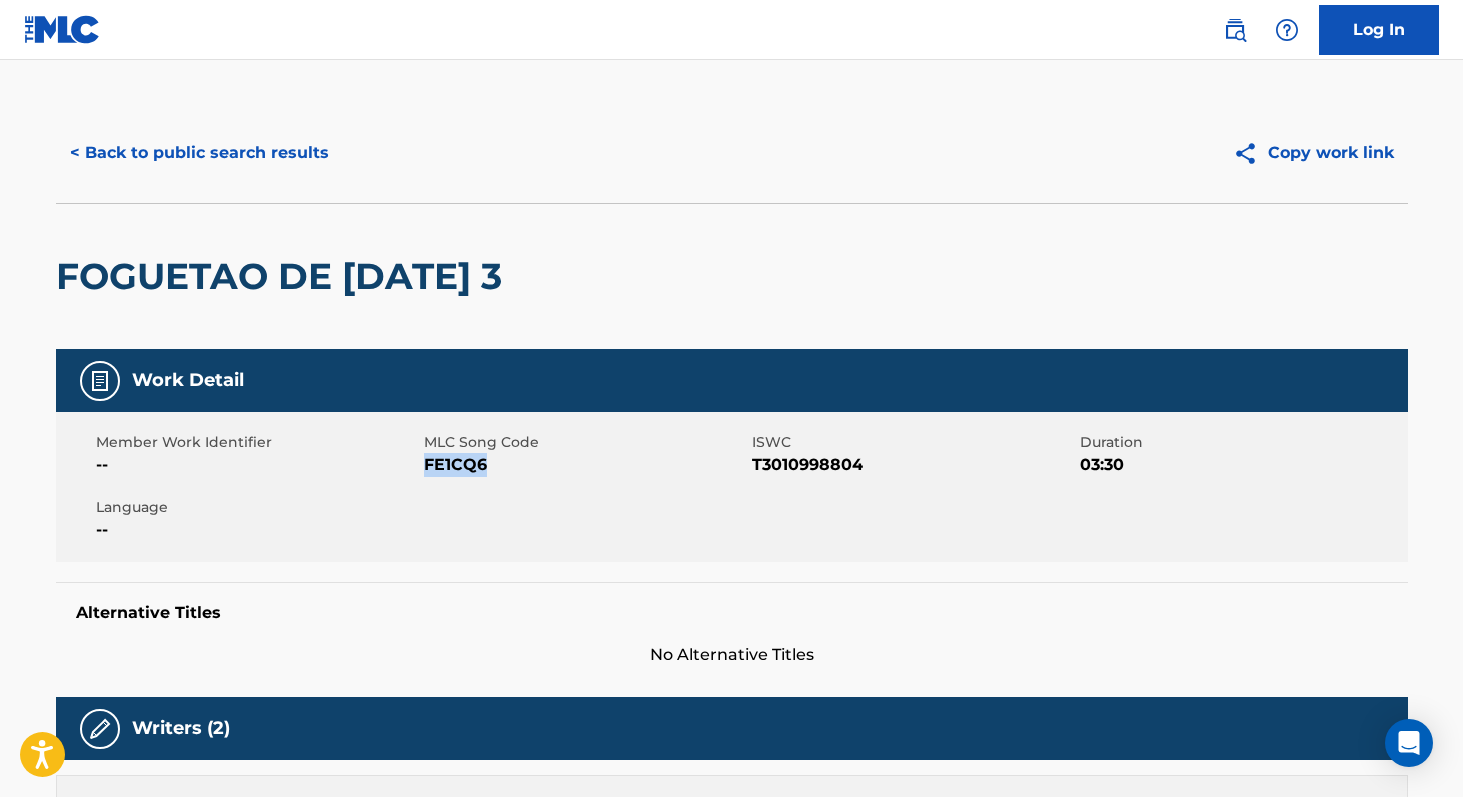 copy on "FE1CQ6" 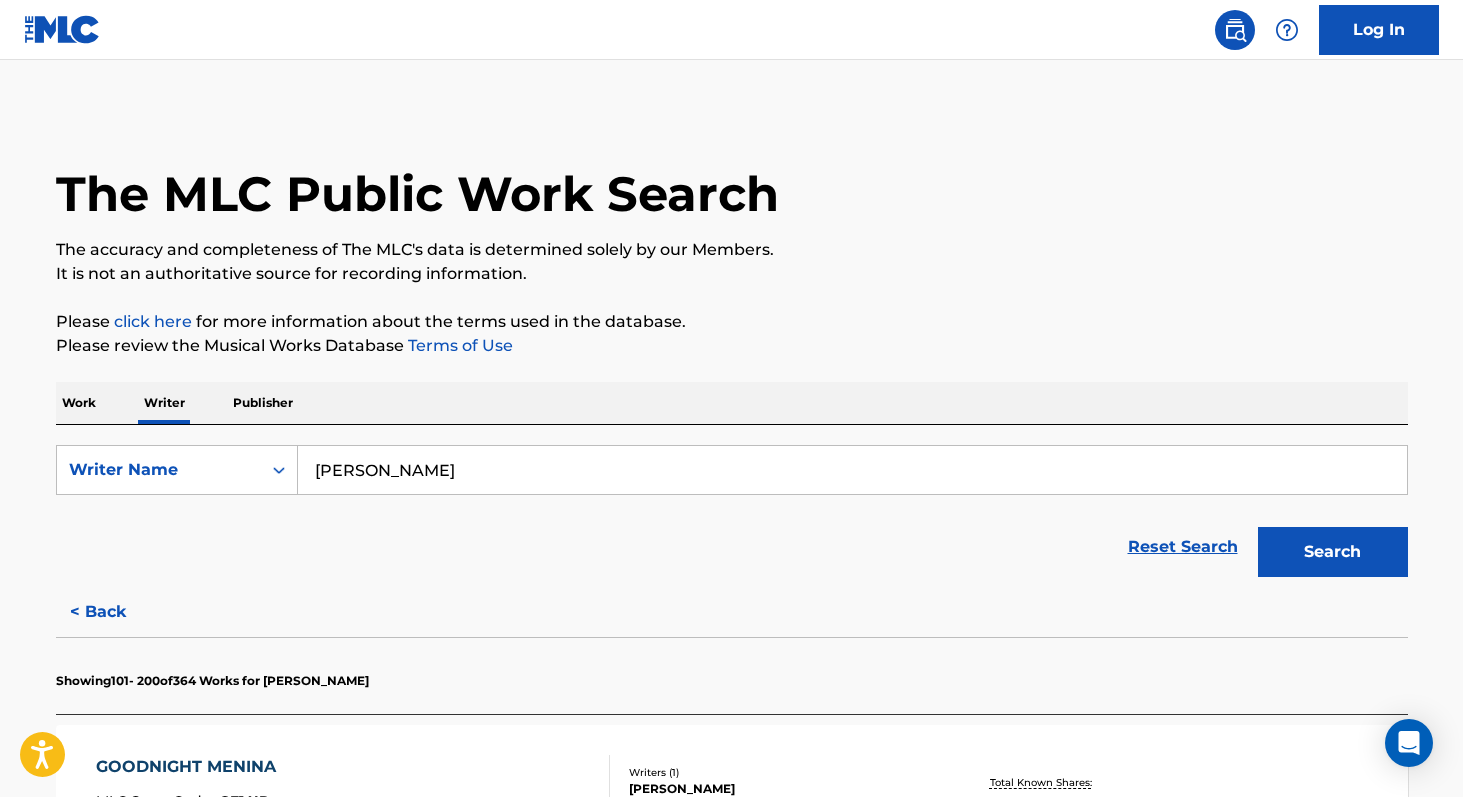 scroll, scrollTop: 2275, scrollLeft: 0, axis: vertical 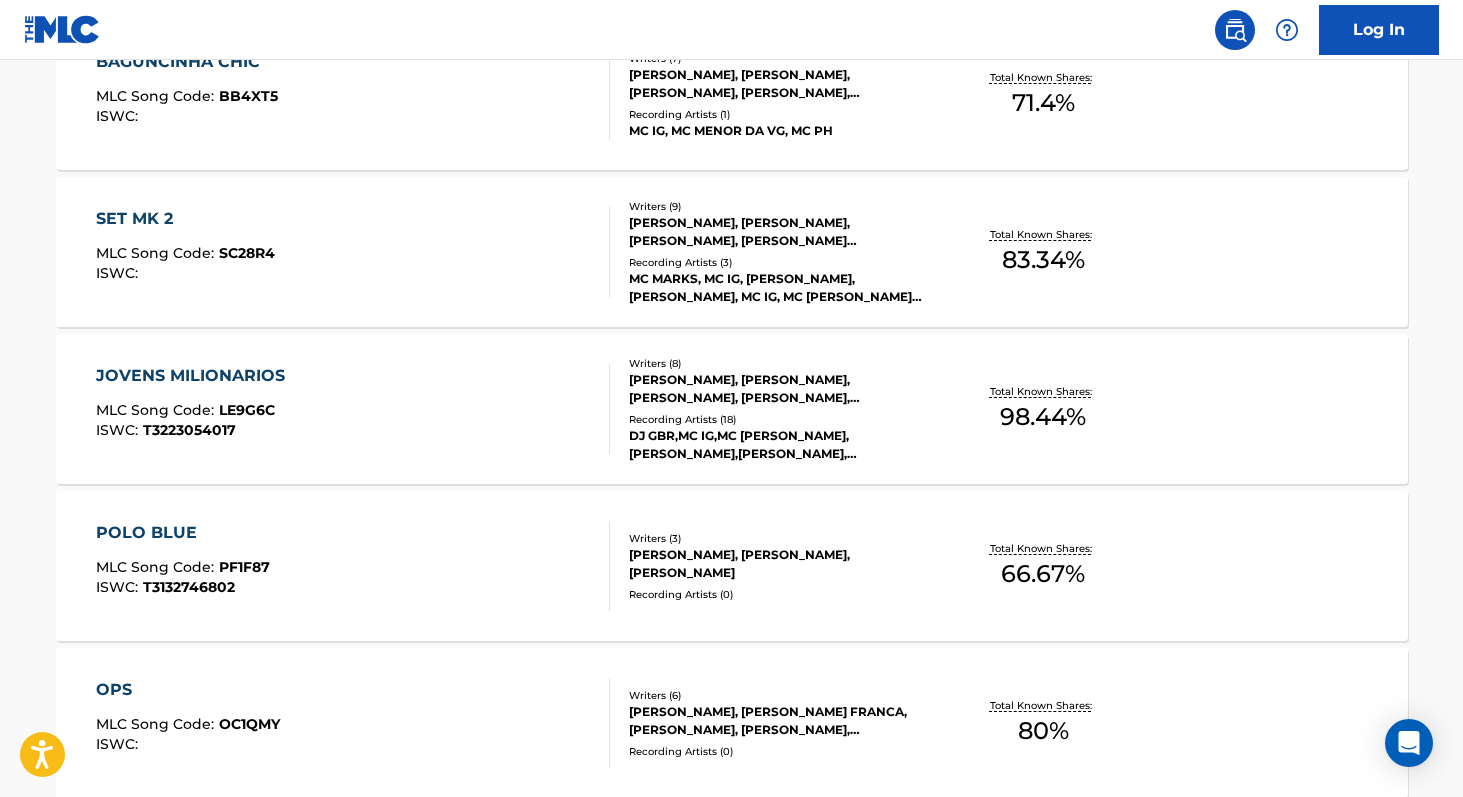 click on "98.44 %" at bounding box center [1043, 417] 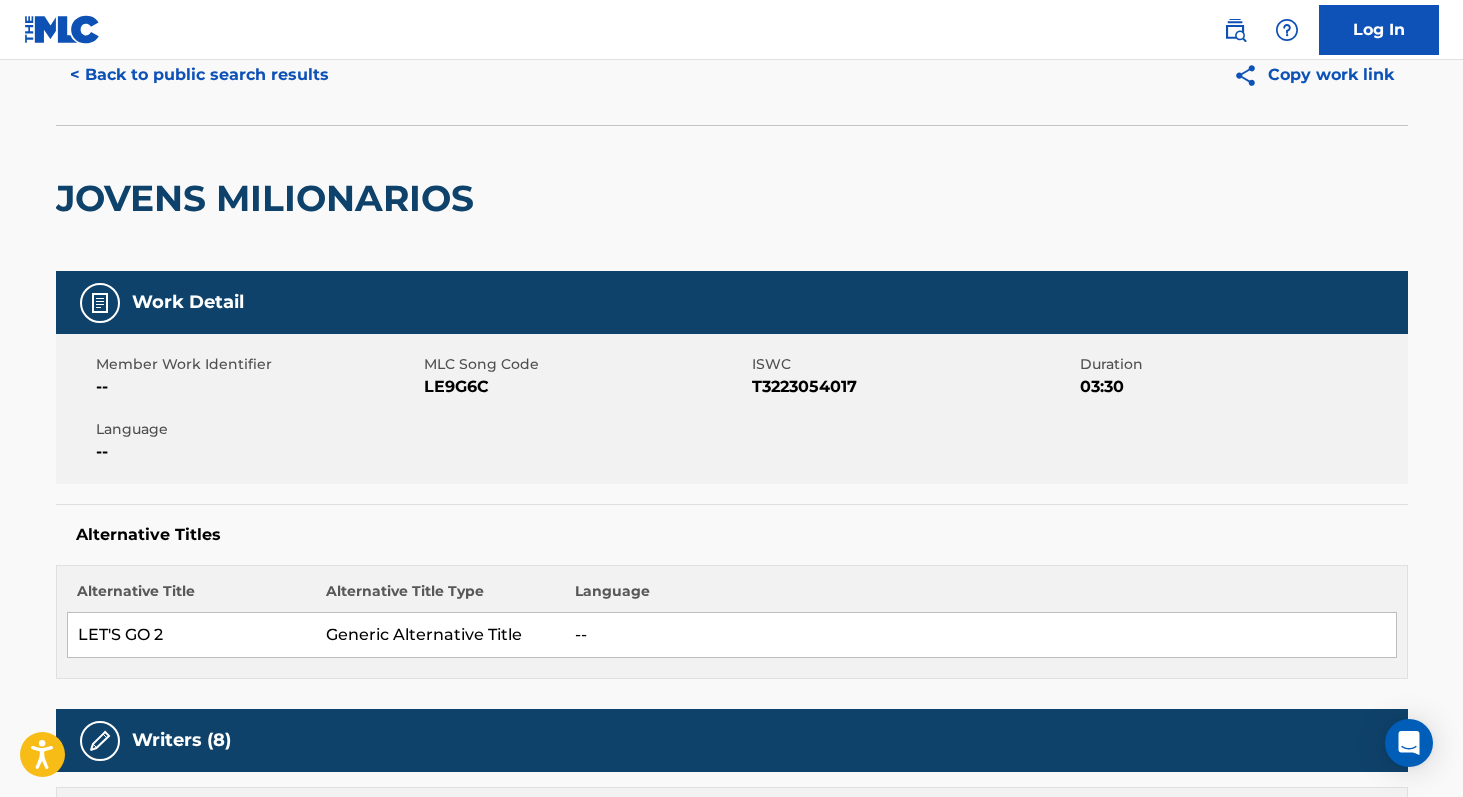 scroll, scrollTop: 0, scrollLeft: 0, axis: both 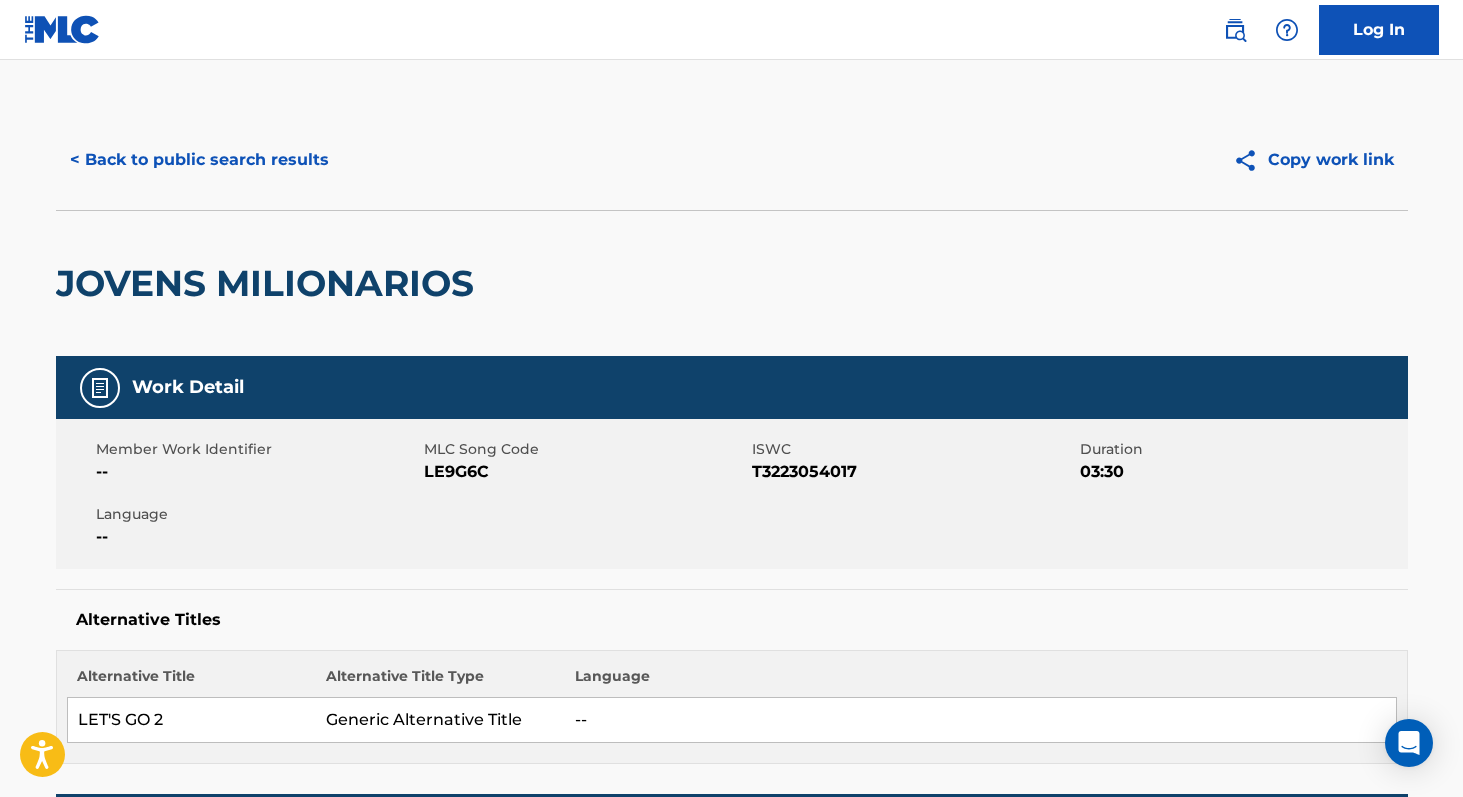 click on "LE9G6C" at bounding box center (585, 472) 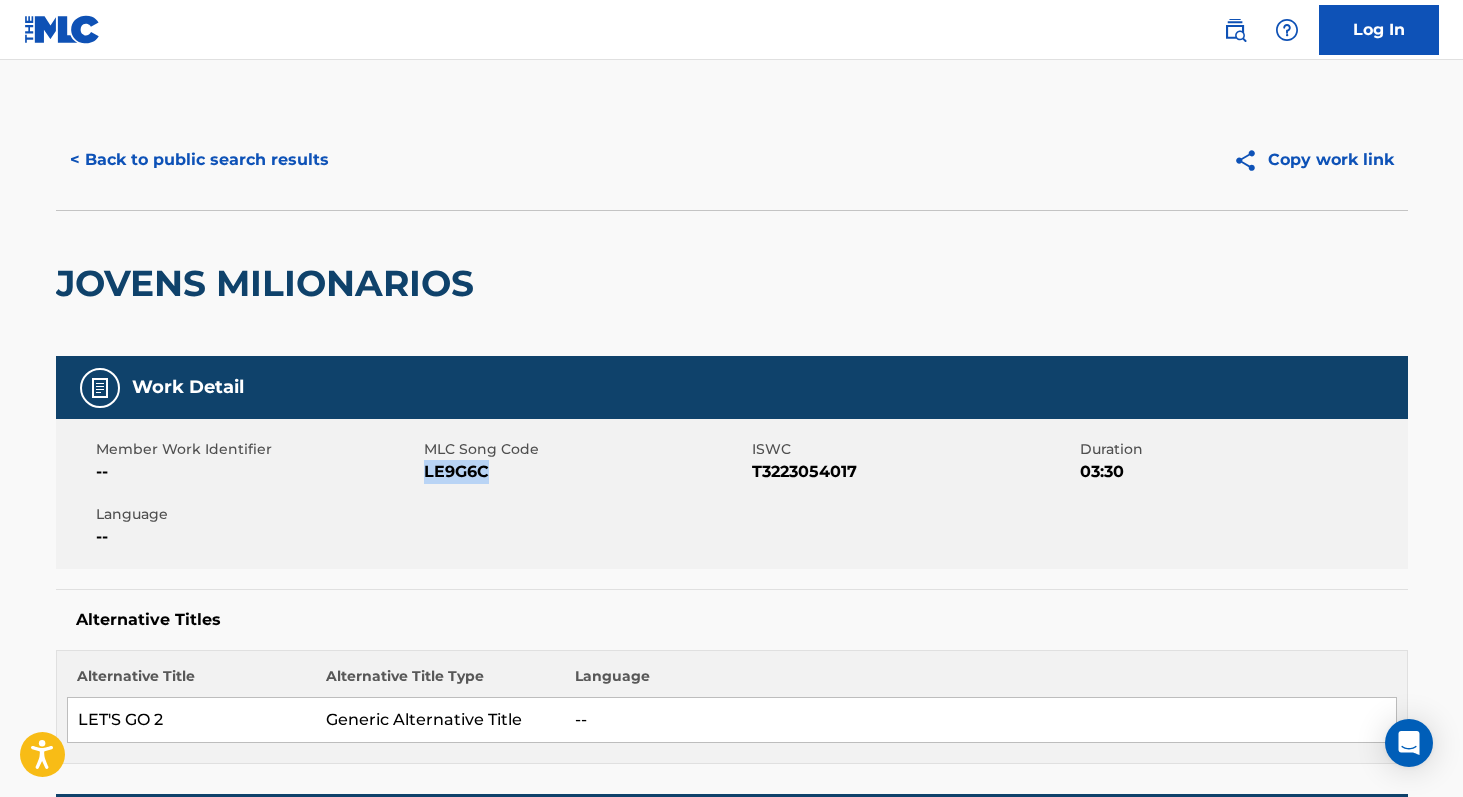 click on "LE9G6C" at bounding box center (585, 472) 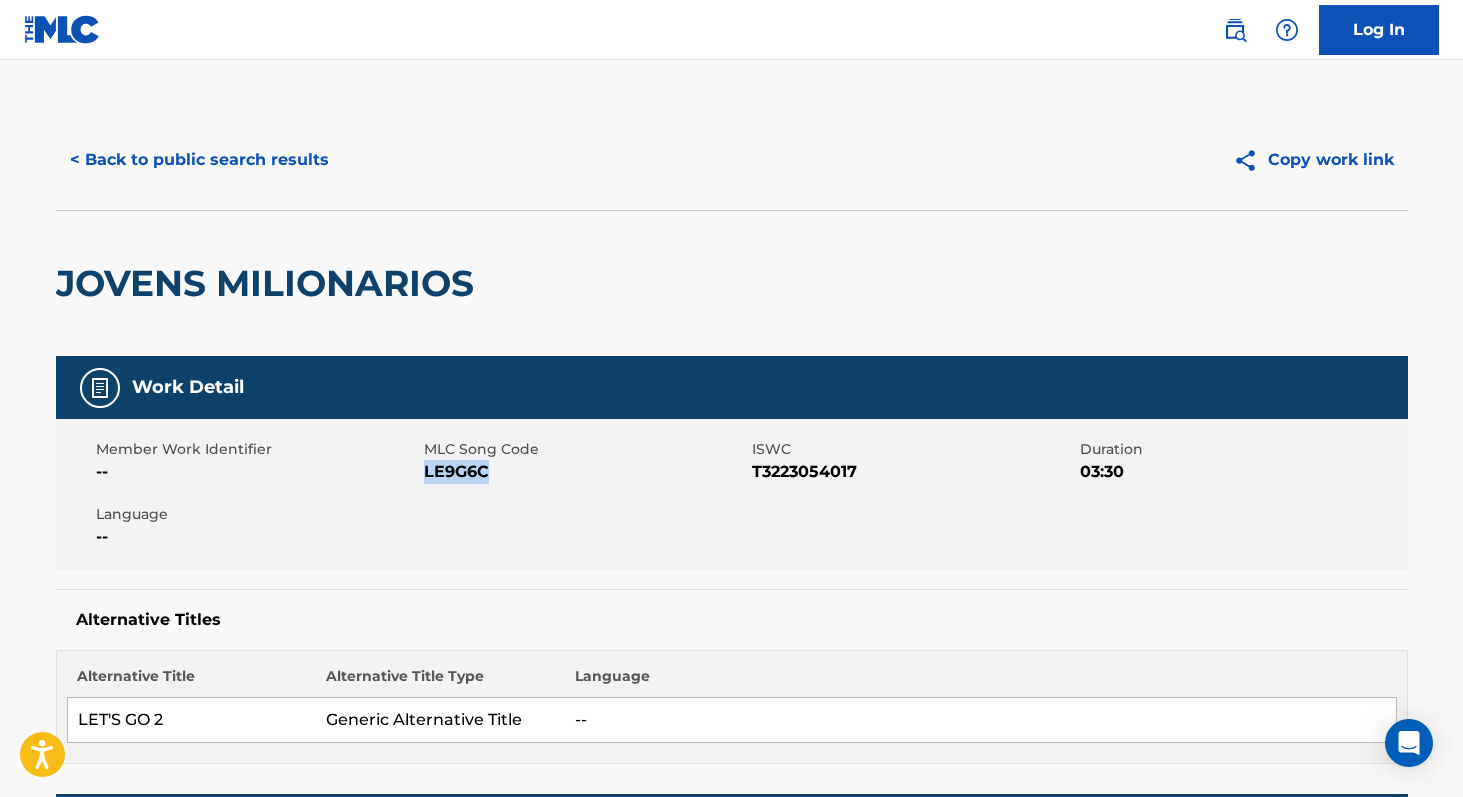 click on "< Back to public search results" at bounding box center (199, 160) 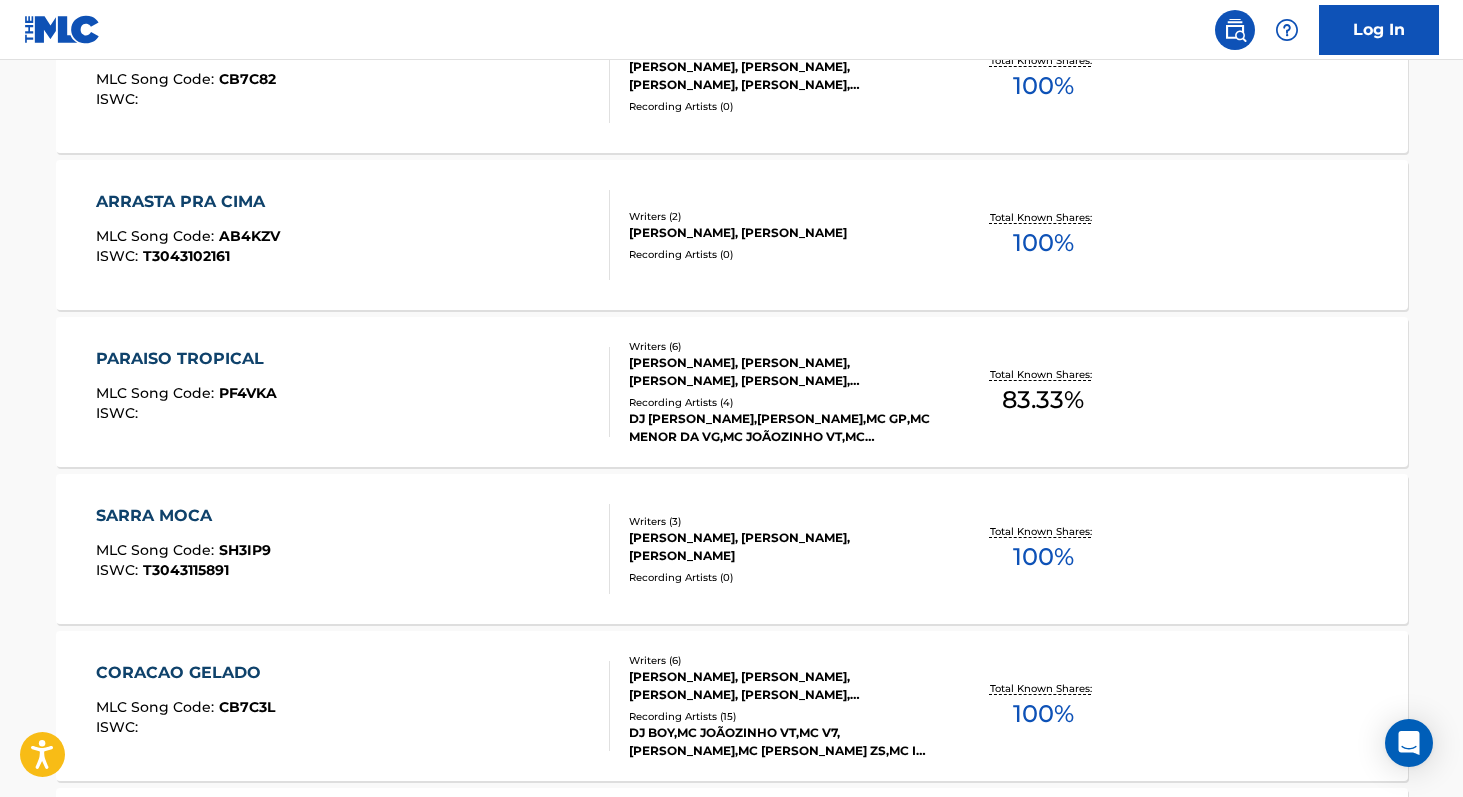 scroll, scrollTop: 8850, scrollLeft: 0, axis: vertical 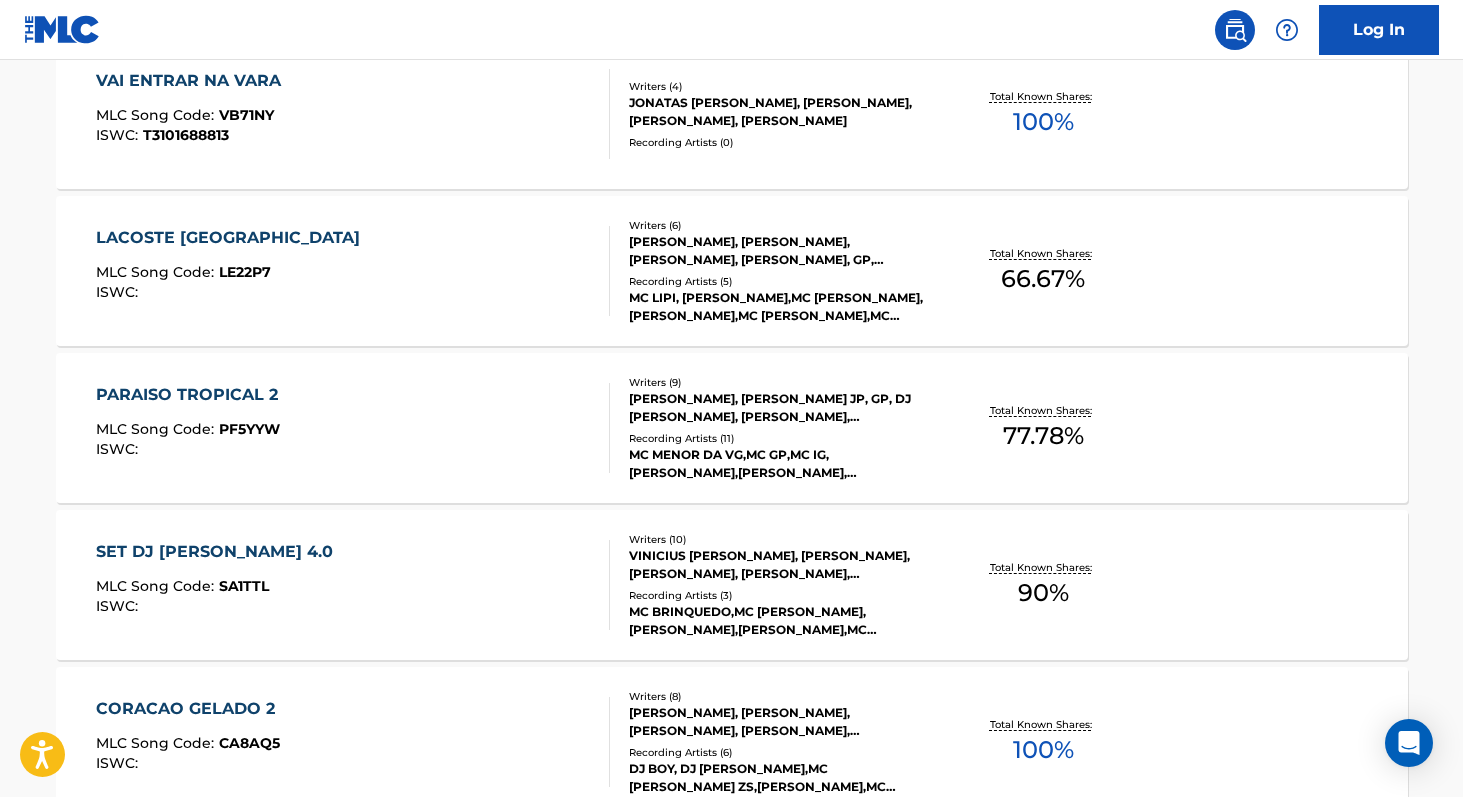 click on "77.78 %" at bounding box center (1043, 436) 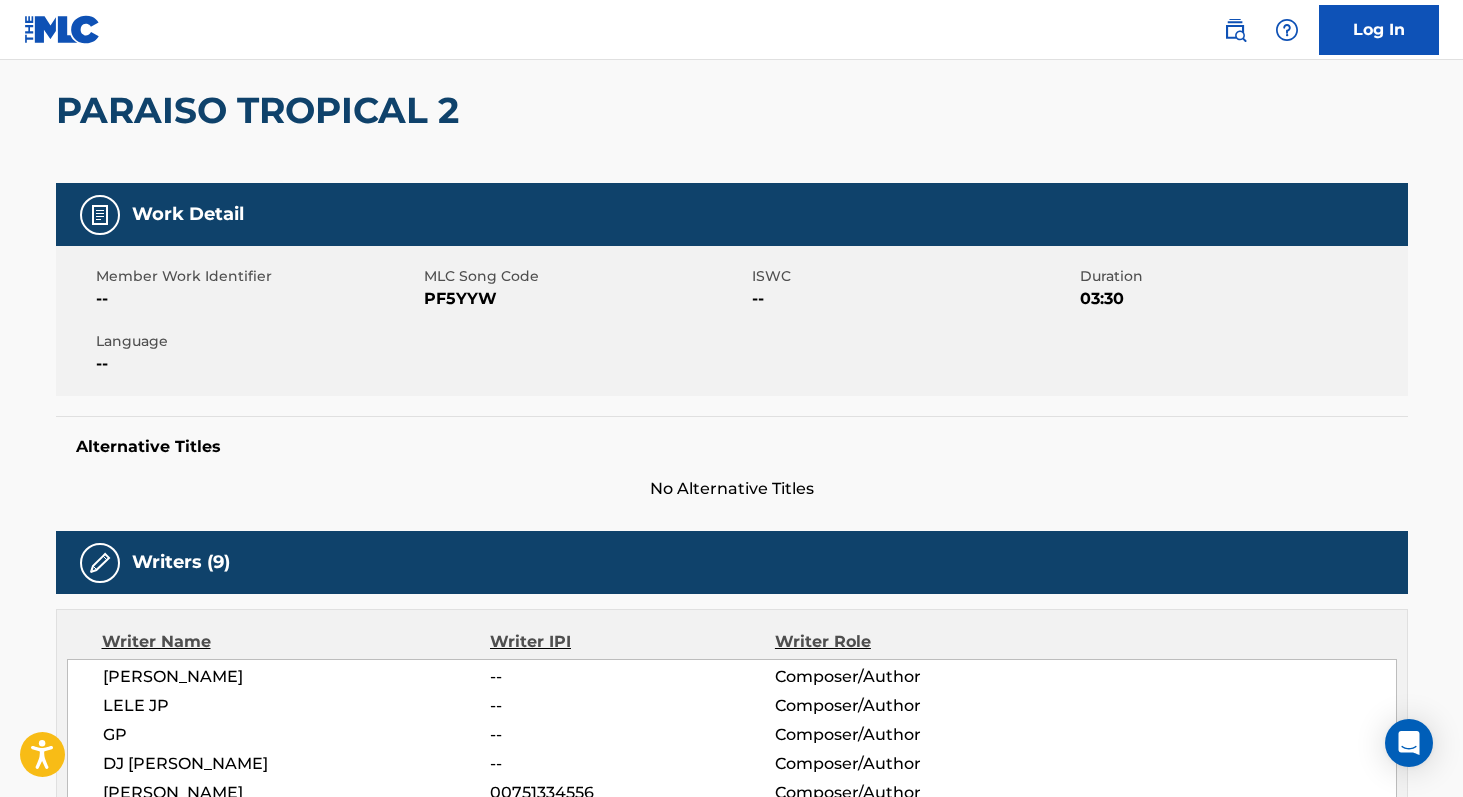 scroll, scrollTop: 0, scrollLeft: 0, axis: both 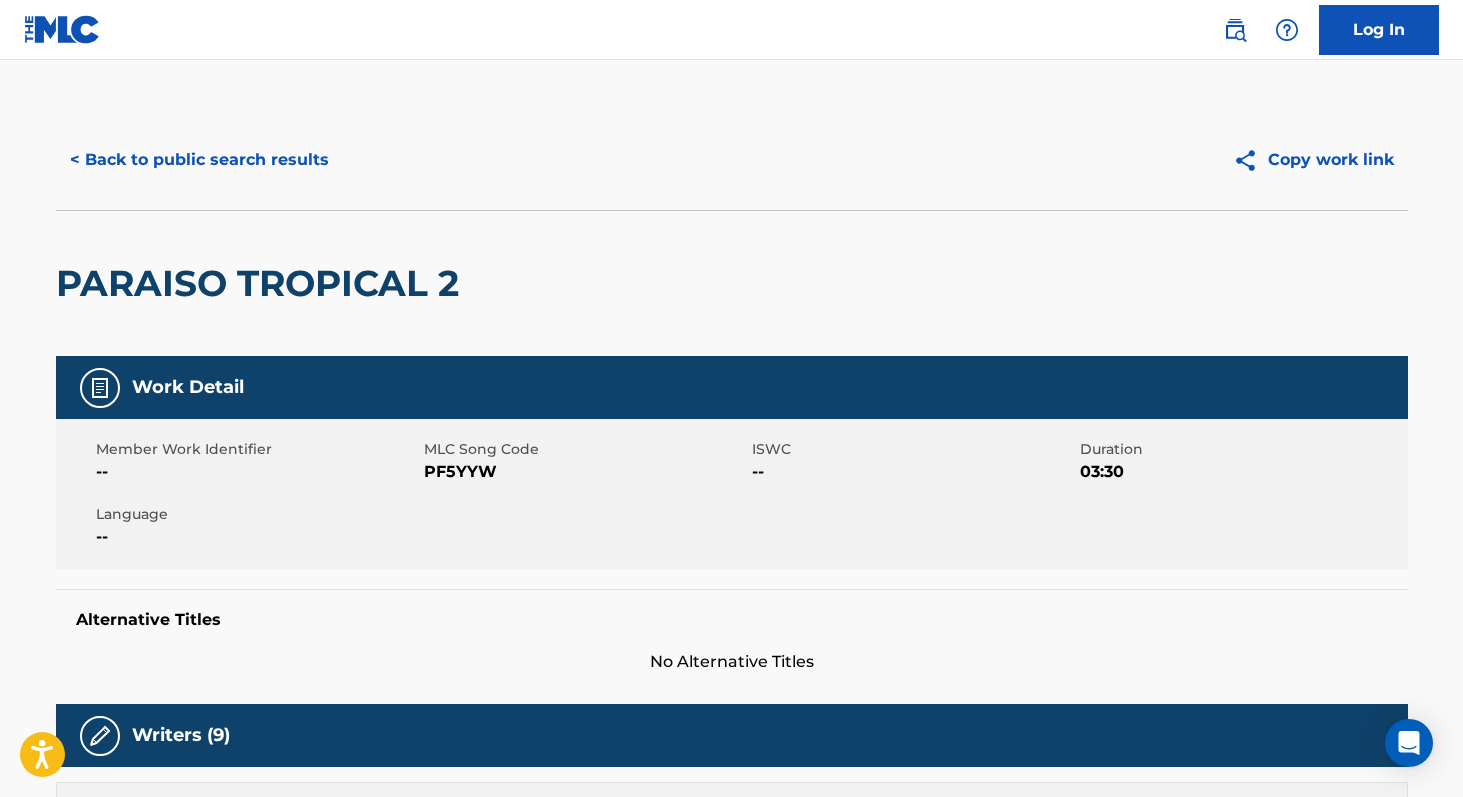 click on "MLC Song Code" at bounding box center [585, 449] 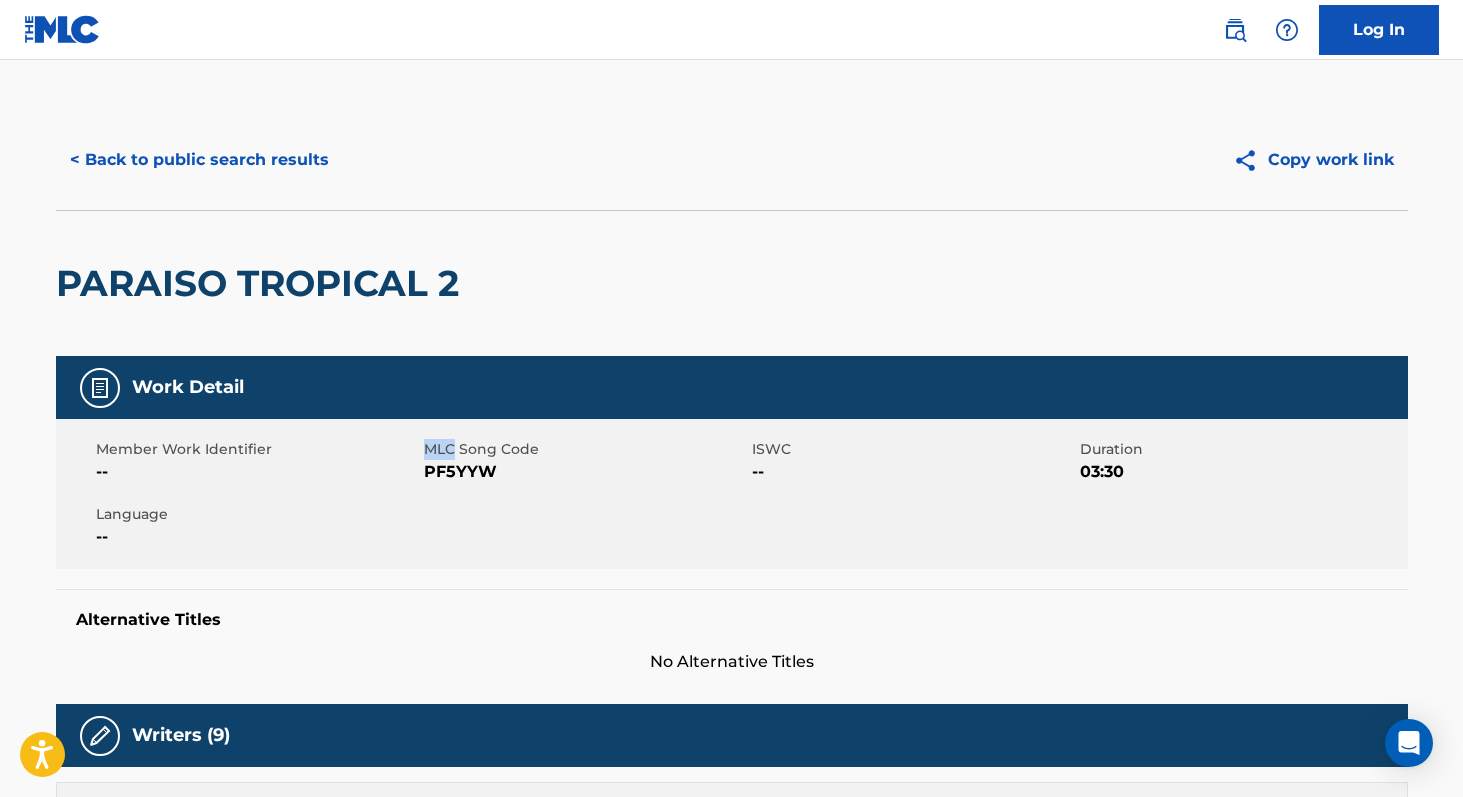 click on "MLC Song Code" at bounding box center (585, 449) 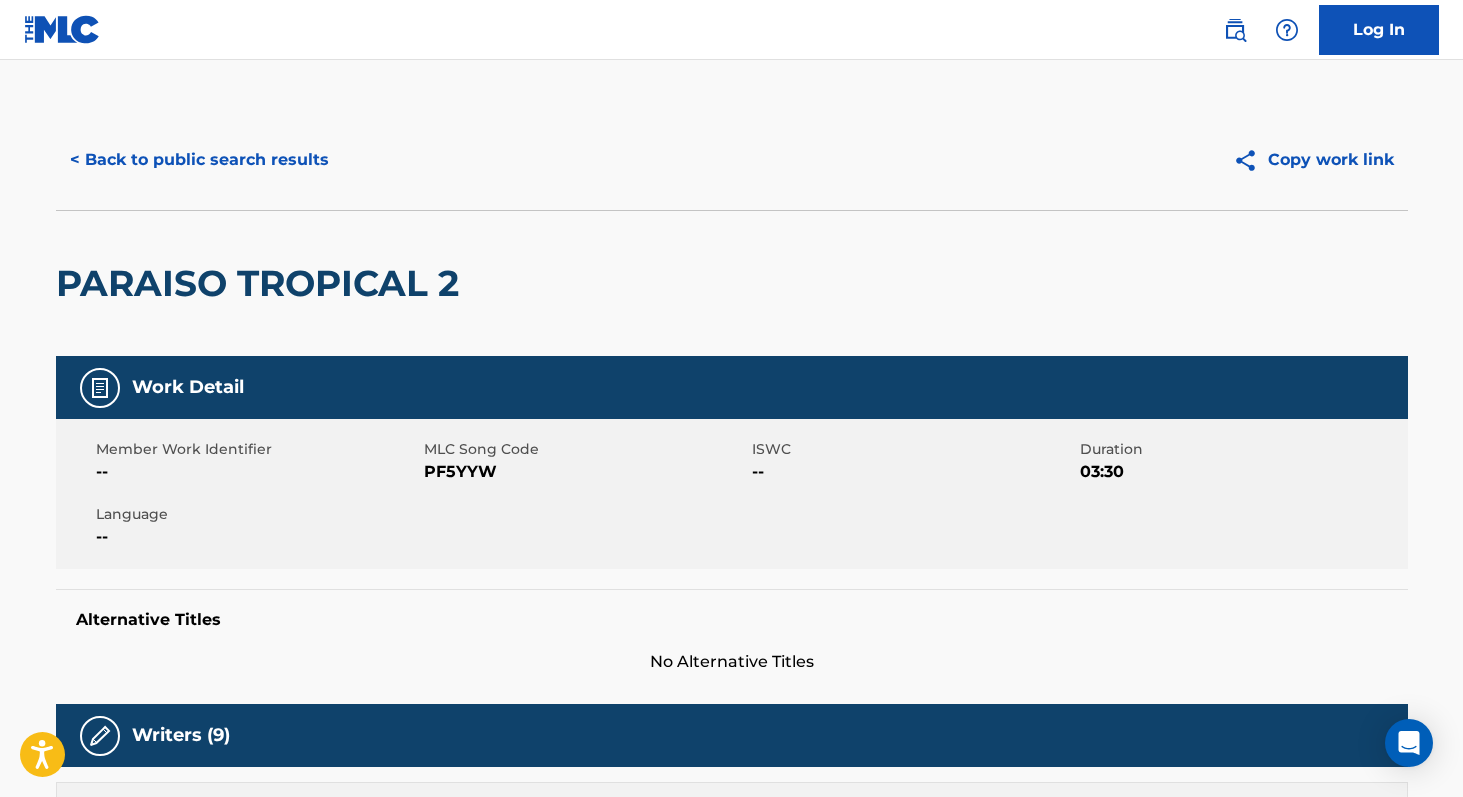 click on "PF5YYW" at bounding box center [585, 472] 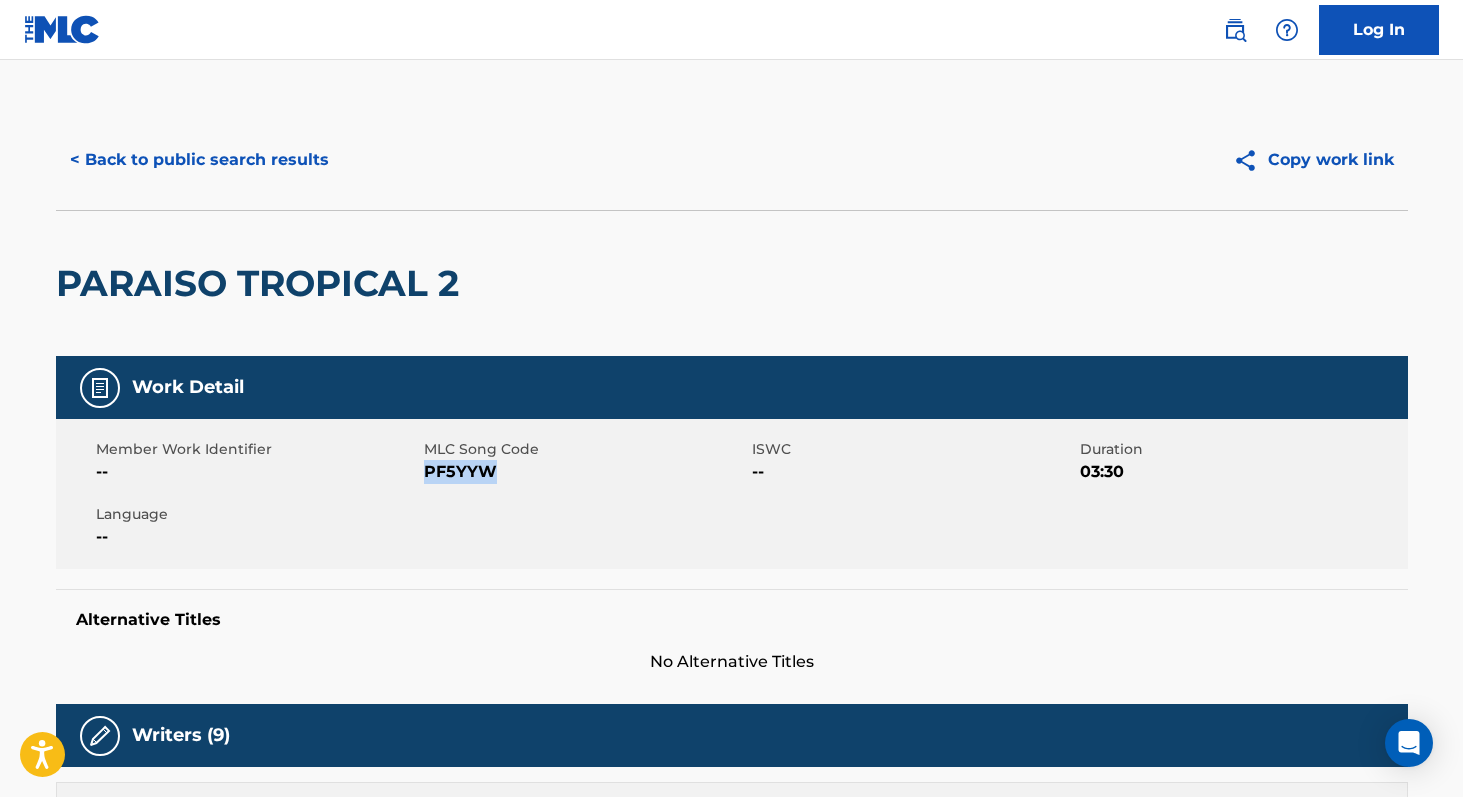 click on "PF5YYW" at bounding box center (585, 472) 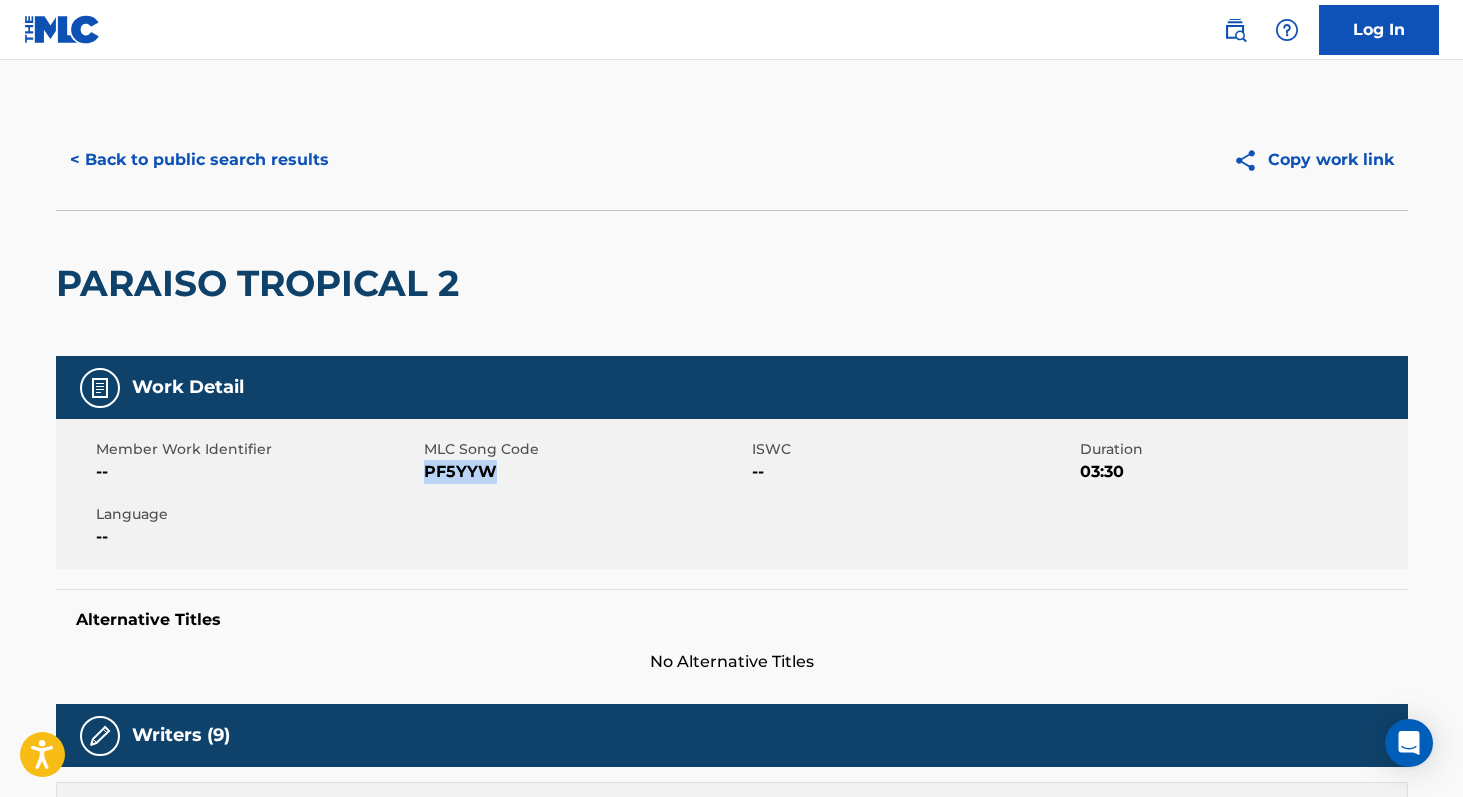 click on "< Back to public search results" at bounding box center [199, 160] 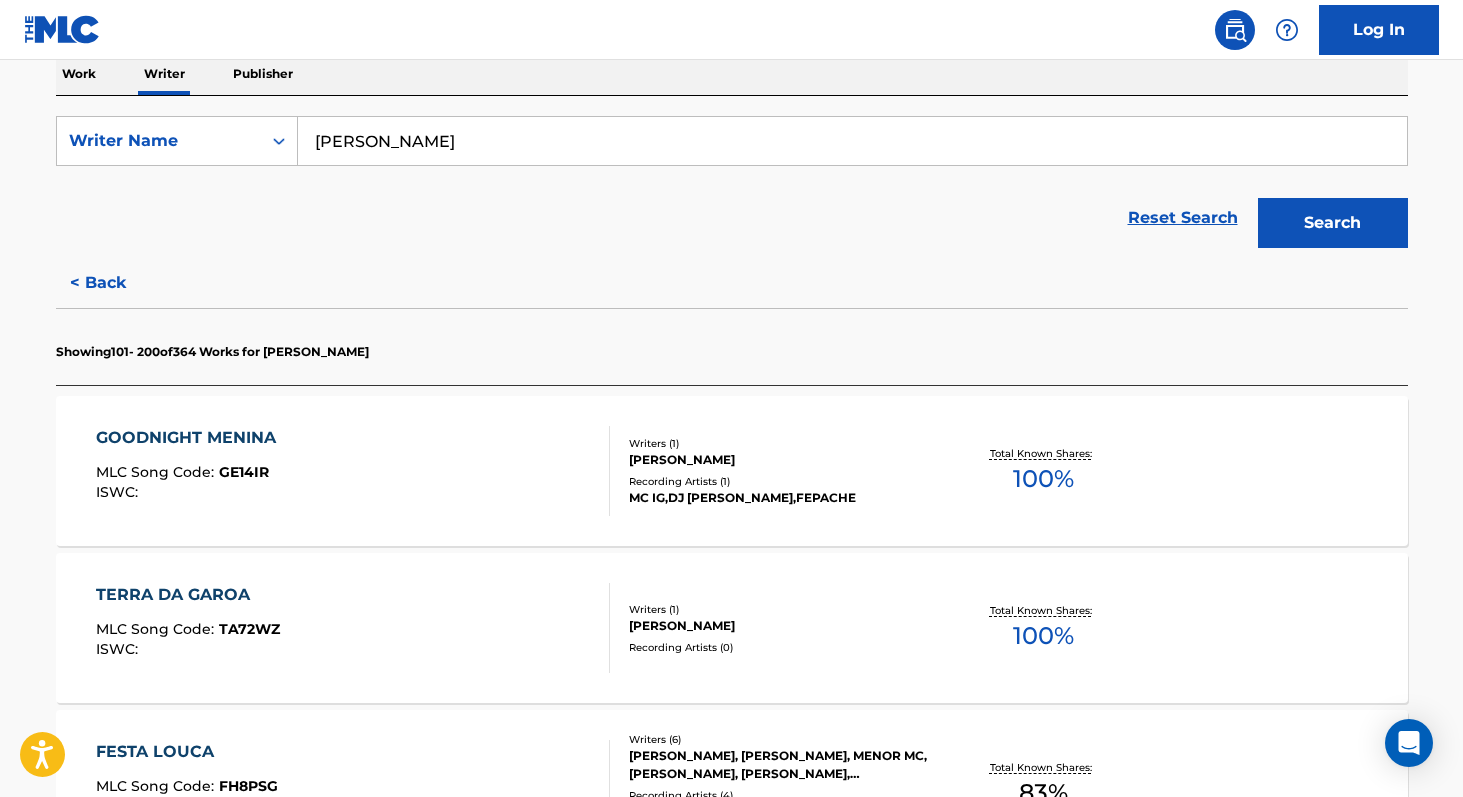 scroll, scrollTop: 0, scrollLeft: 0, axis: both 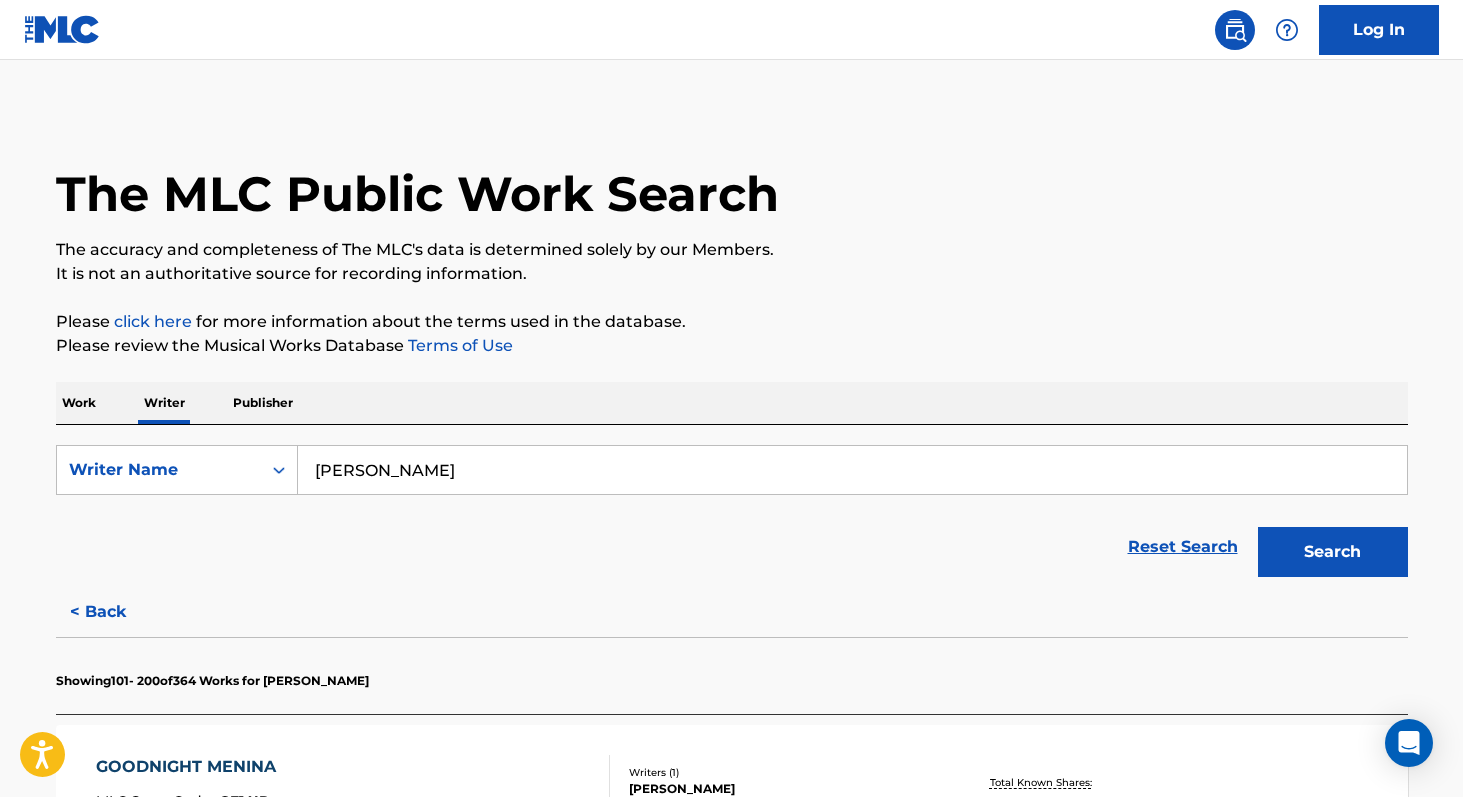 click on "[PERSON_NAME]" at bounding box center [852, 470] 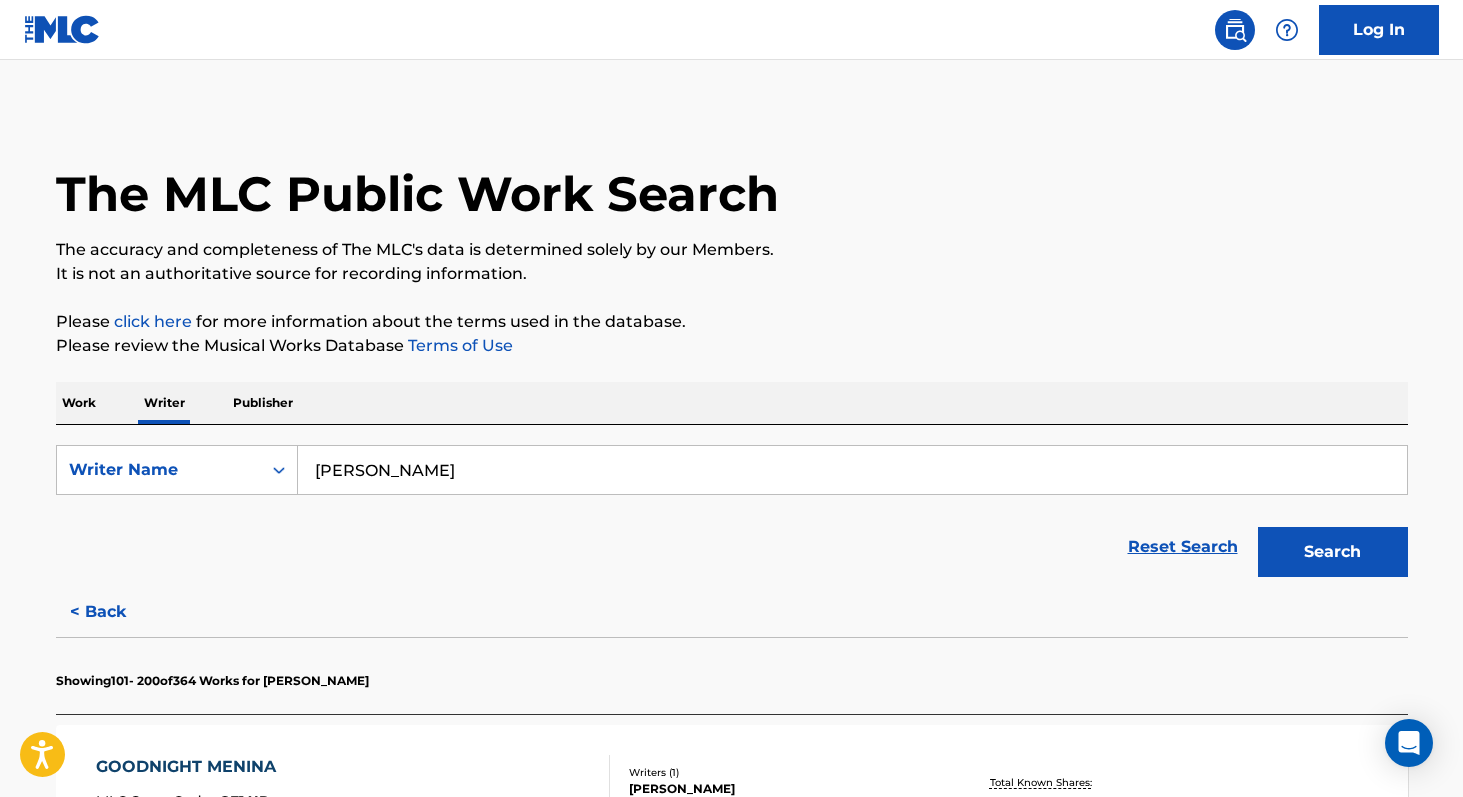 type on "[PERSON_NAME]" 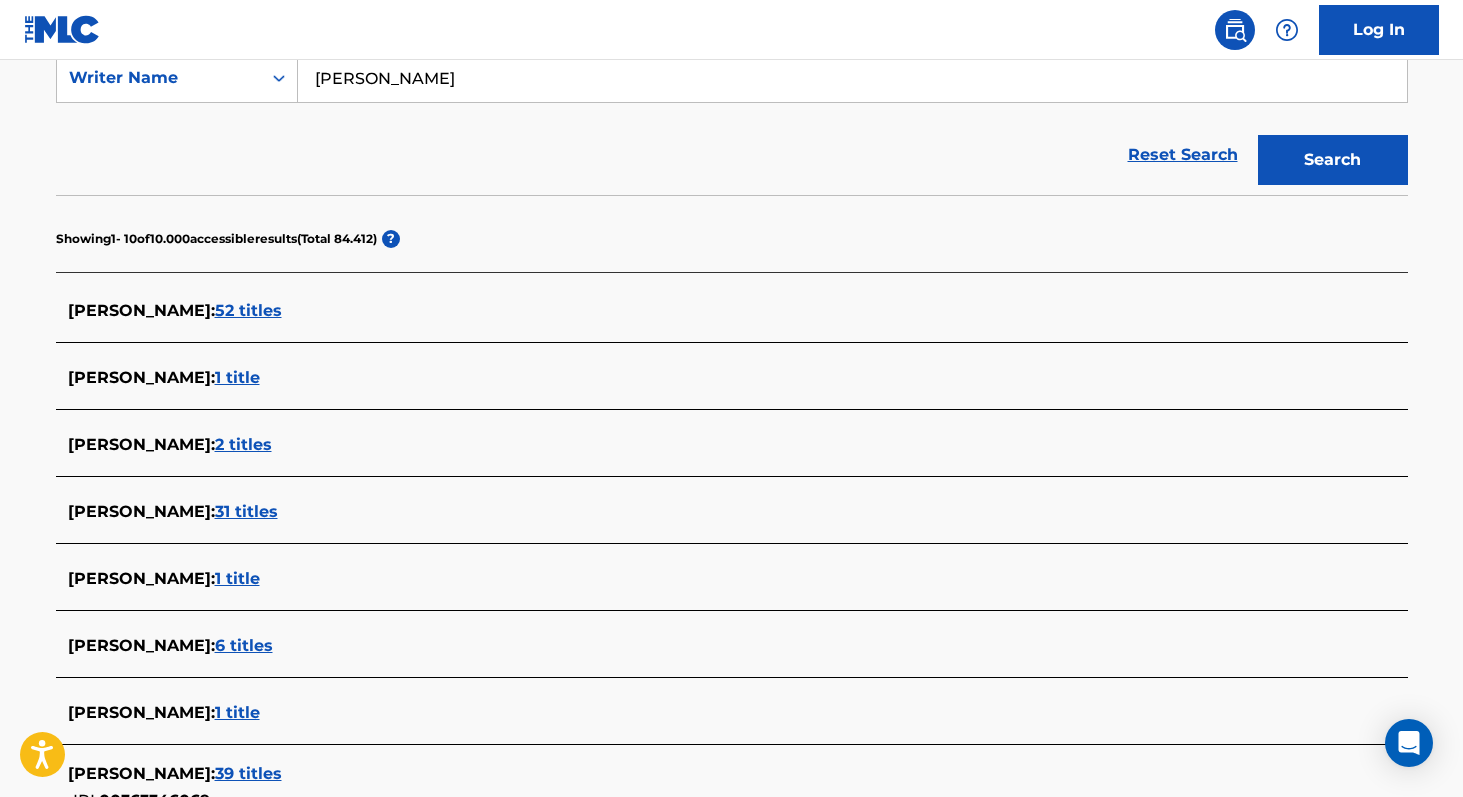 scroll, scrollTop: 386, scrollLeft: 0, axis: vertical 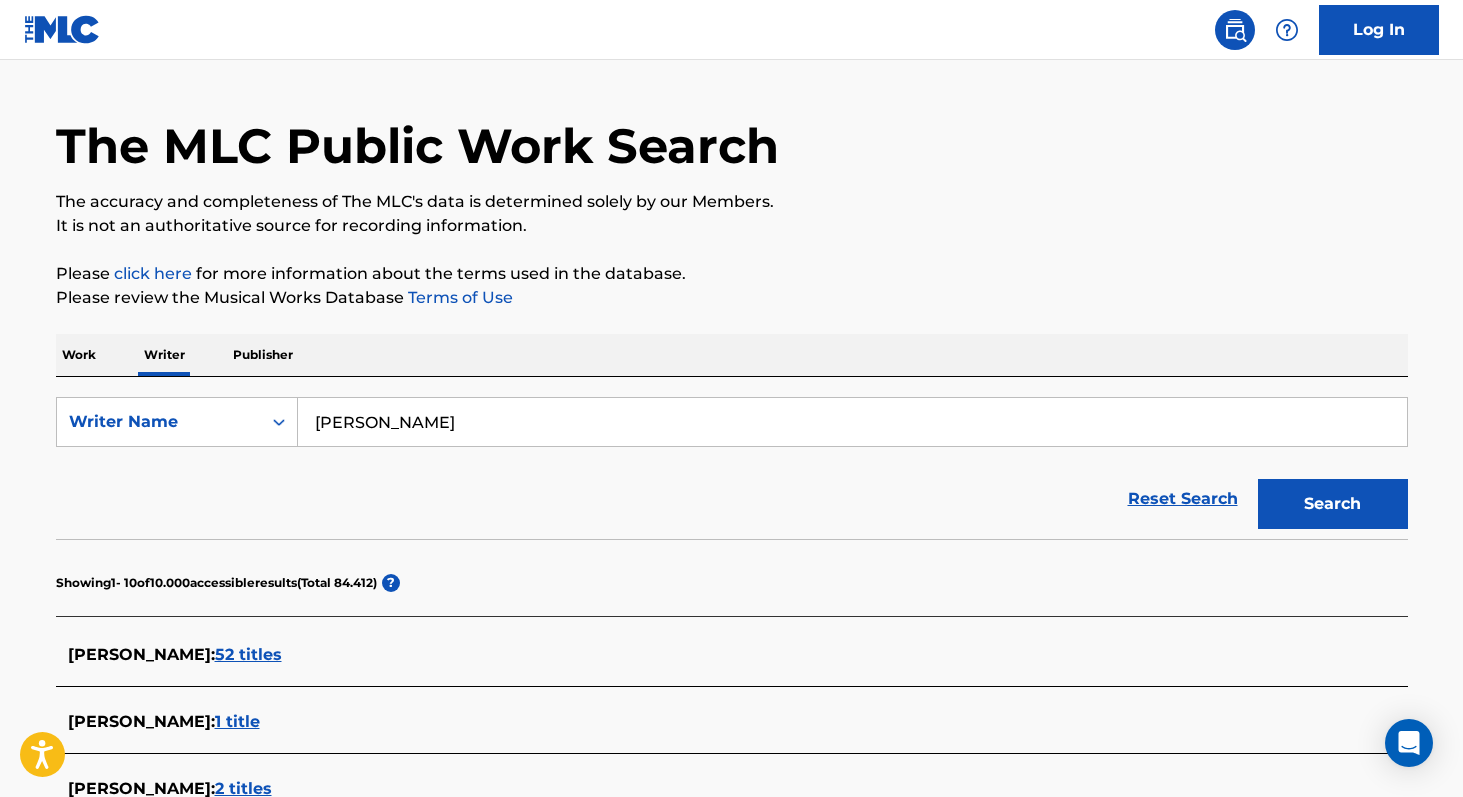 click on "Work" at bounding box center [79, 355] 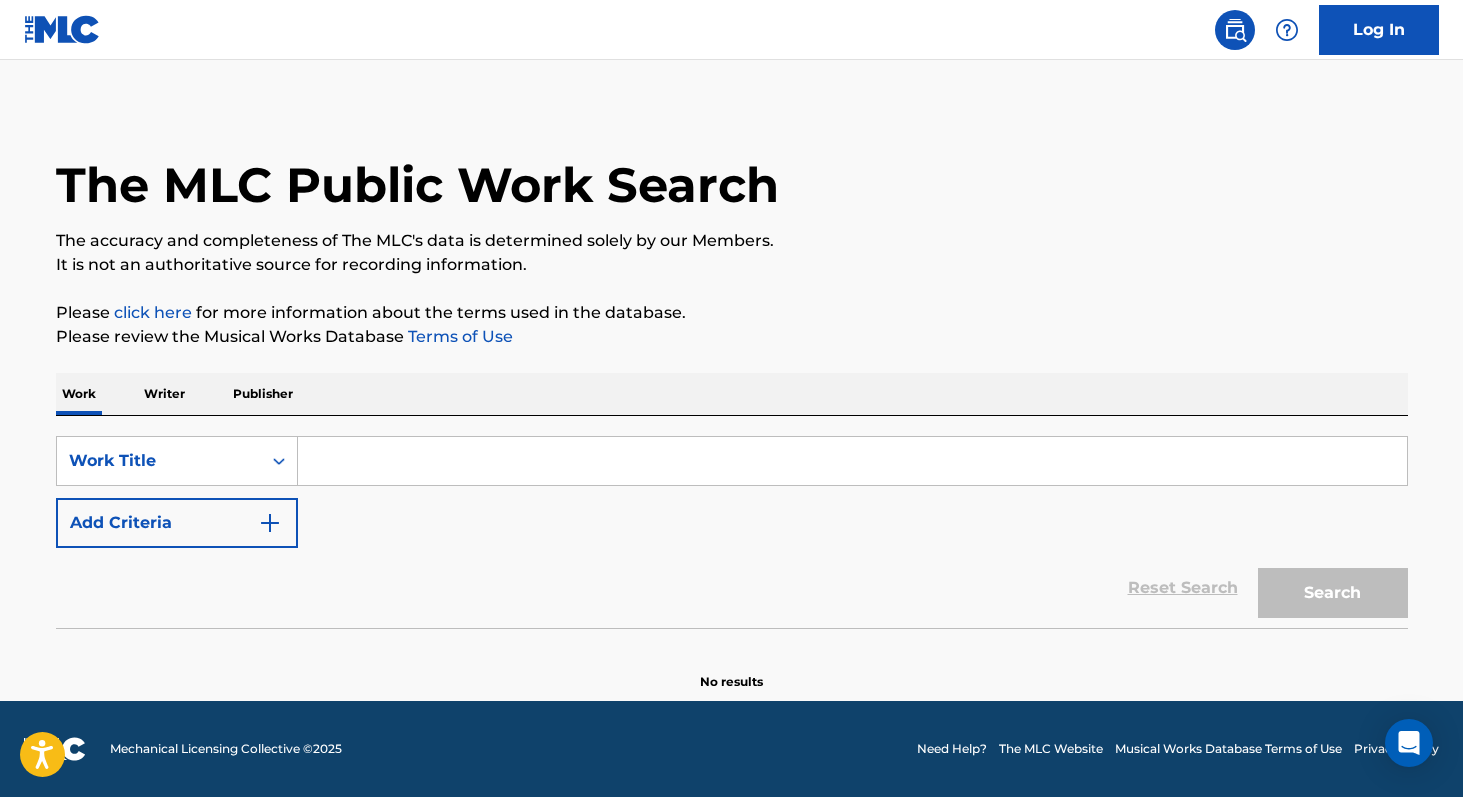 scroll, scrollTop: 0, scrollLeft: 0, axis: both 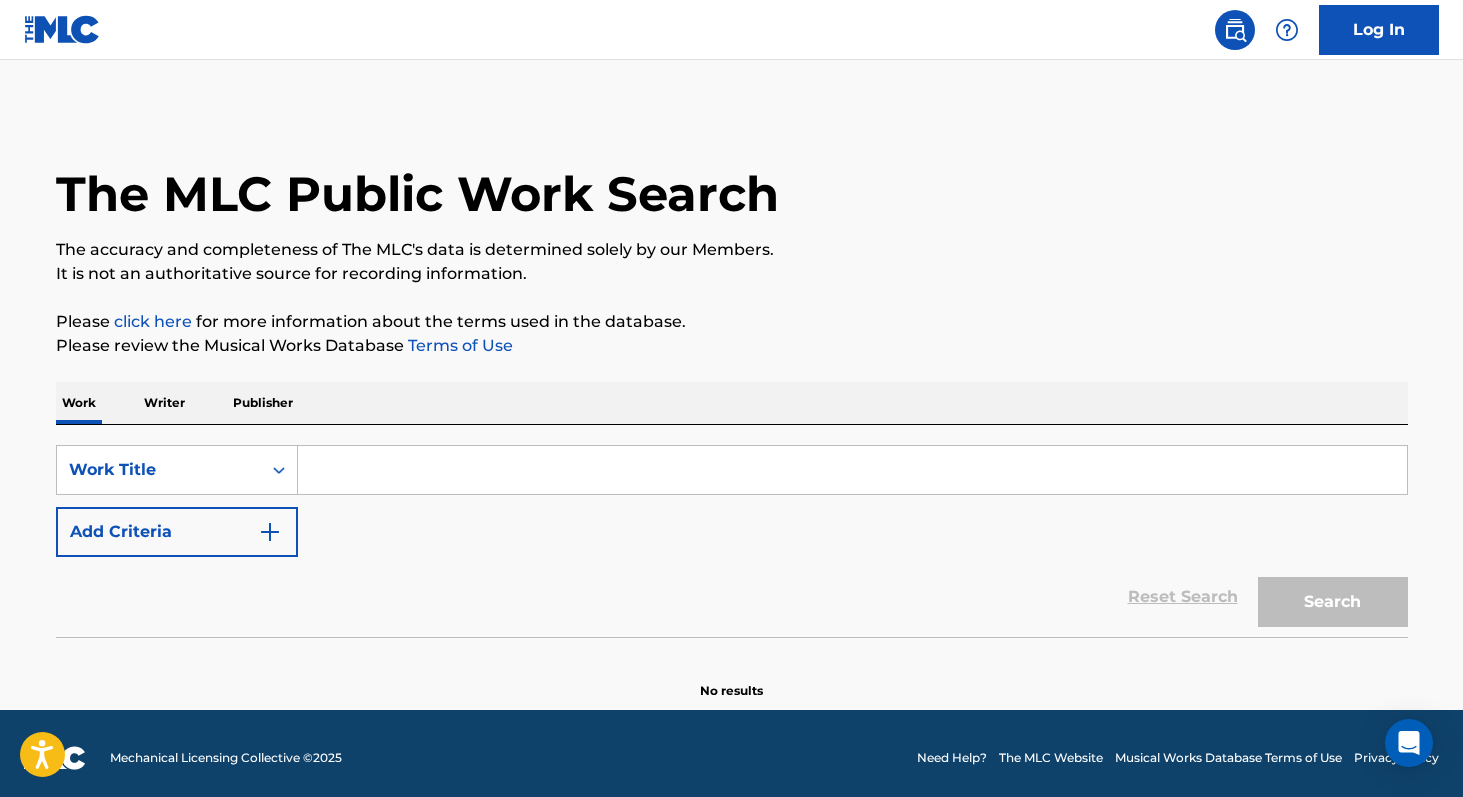 click at bounding box center [852, 470] 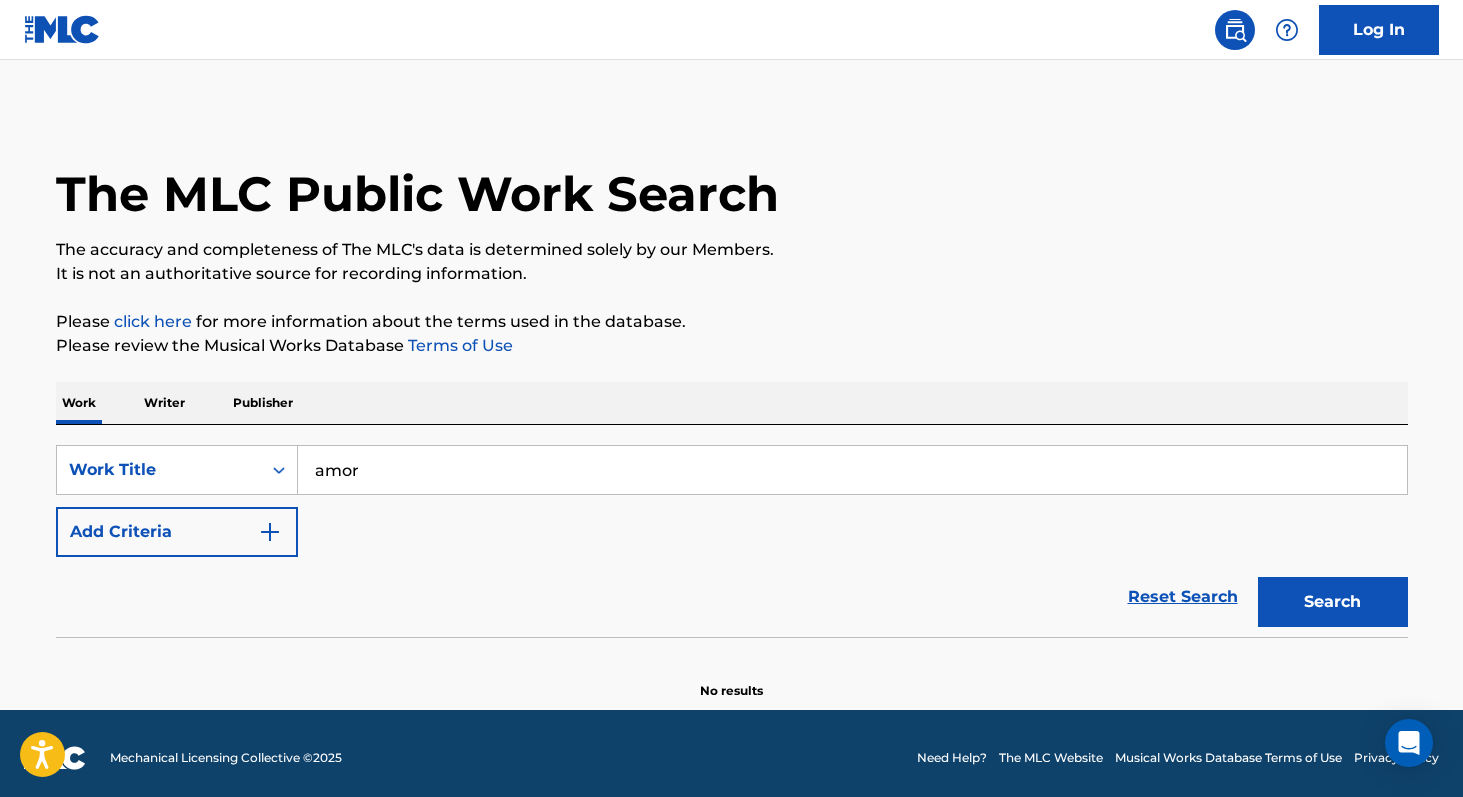 type on "amor" 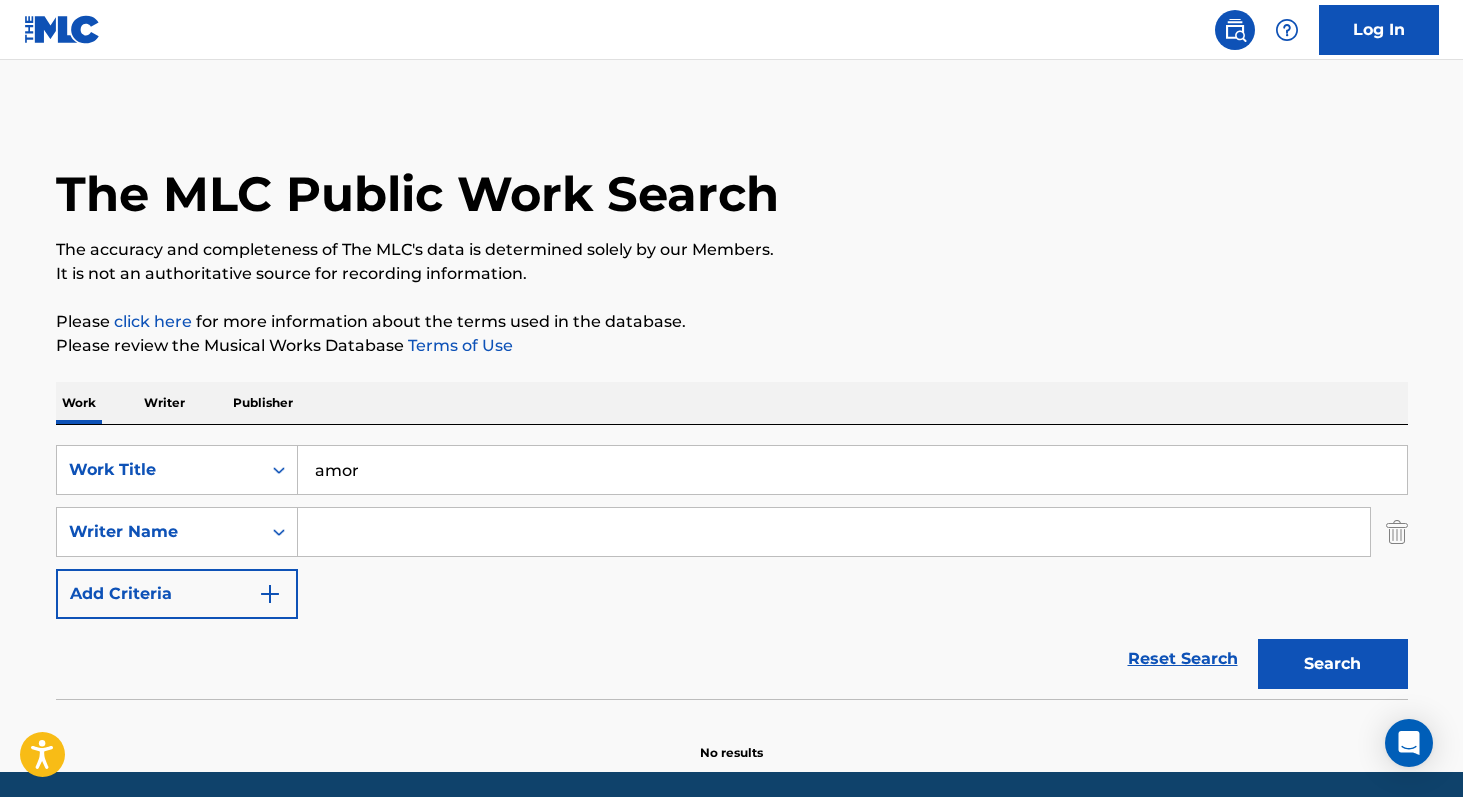 click at bounding box center [834, 532] 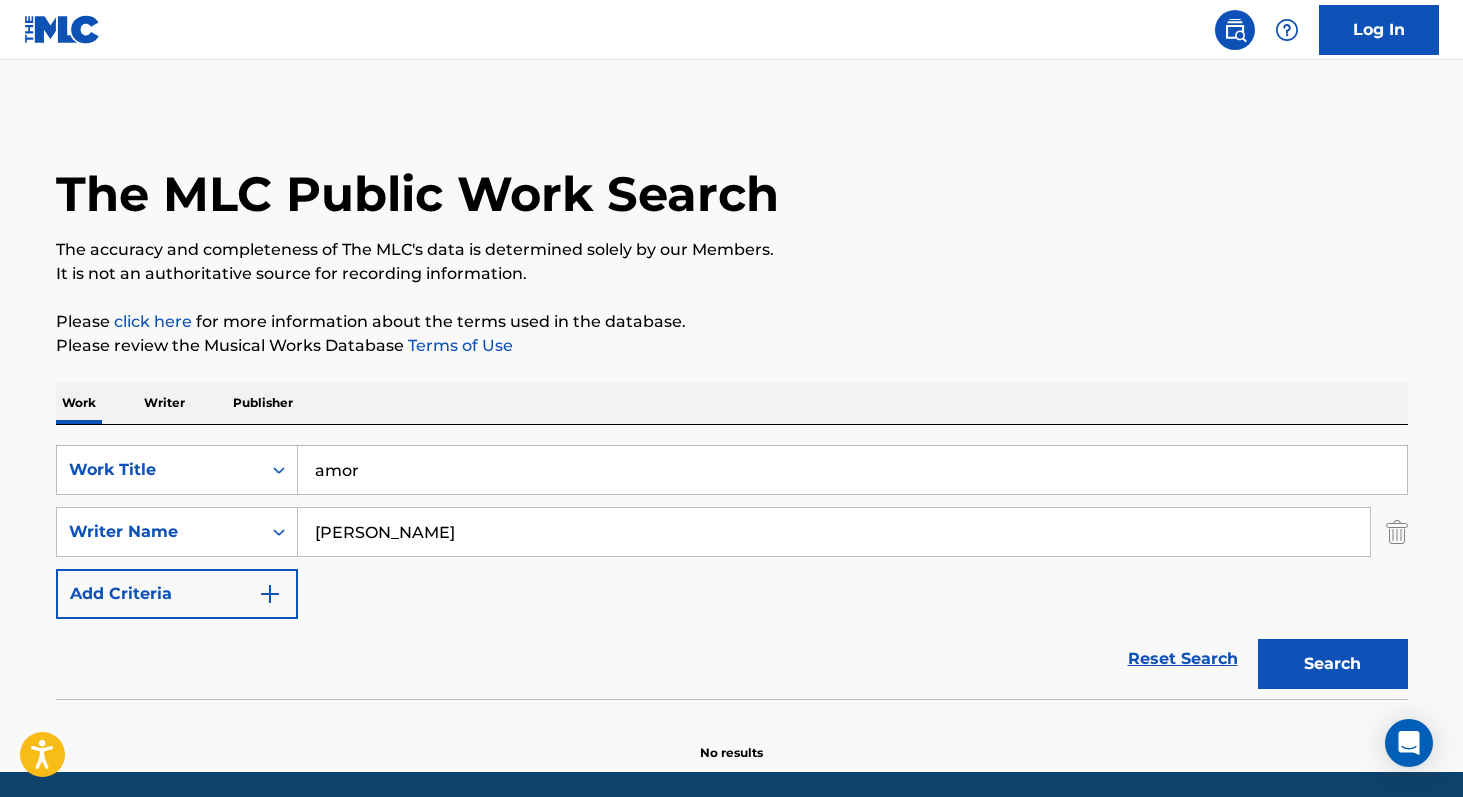 type on "[PERSON_NAME]" 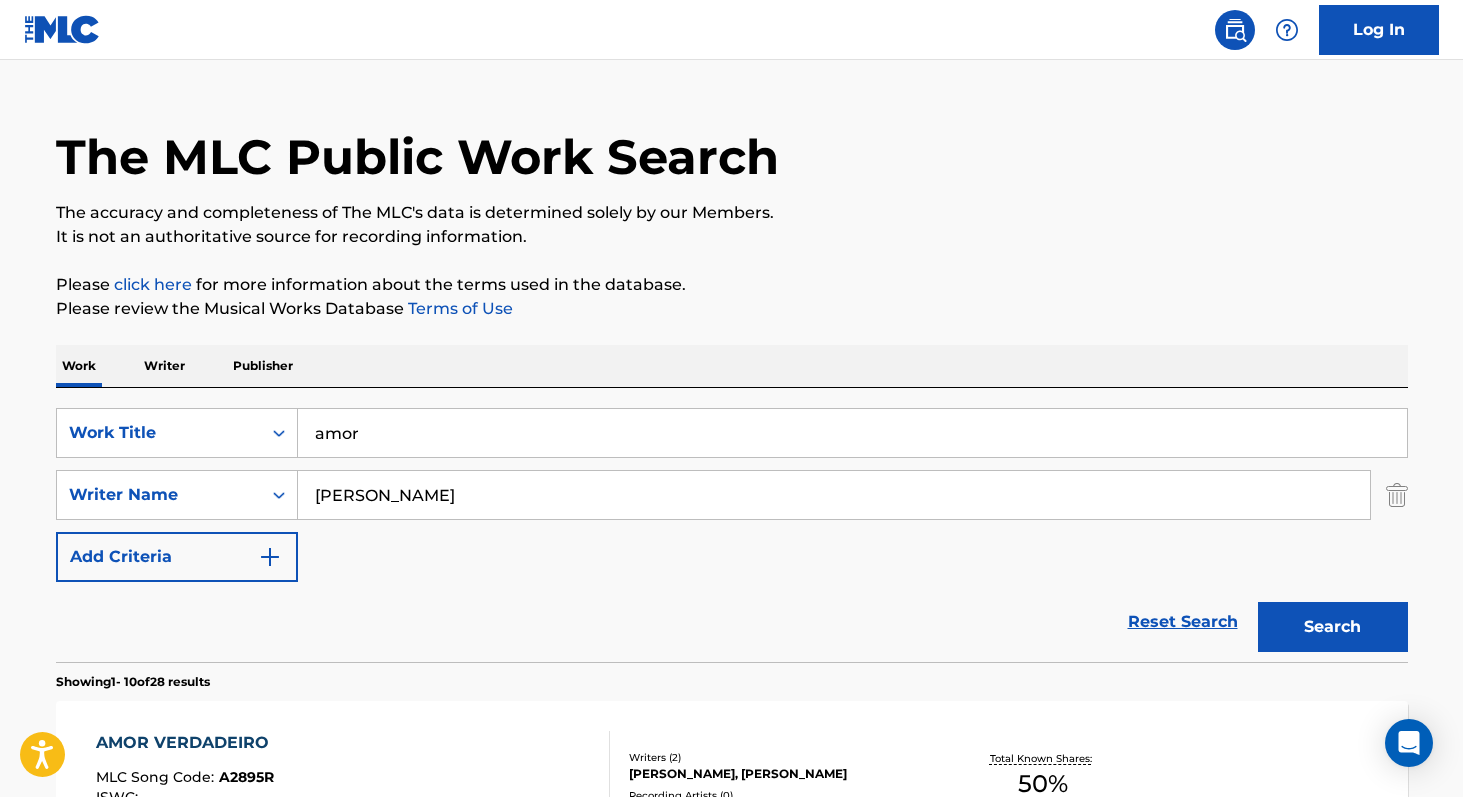 scroll, scrollTop: 0, scrollLeft: 0, axis: both 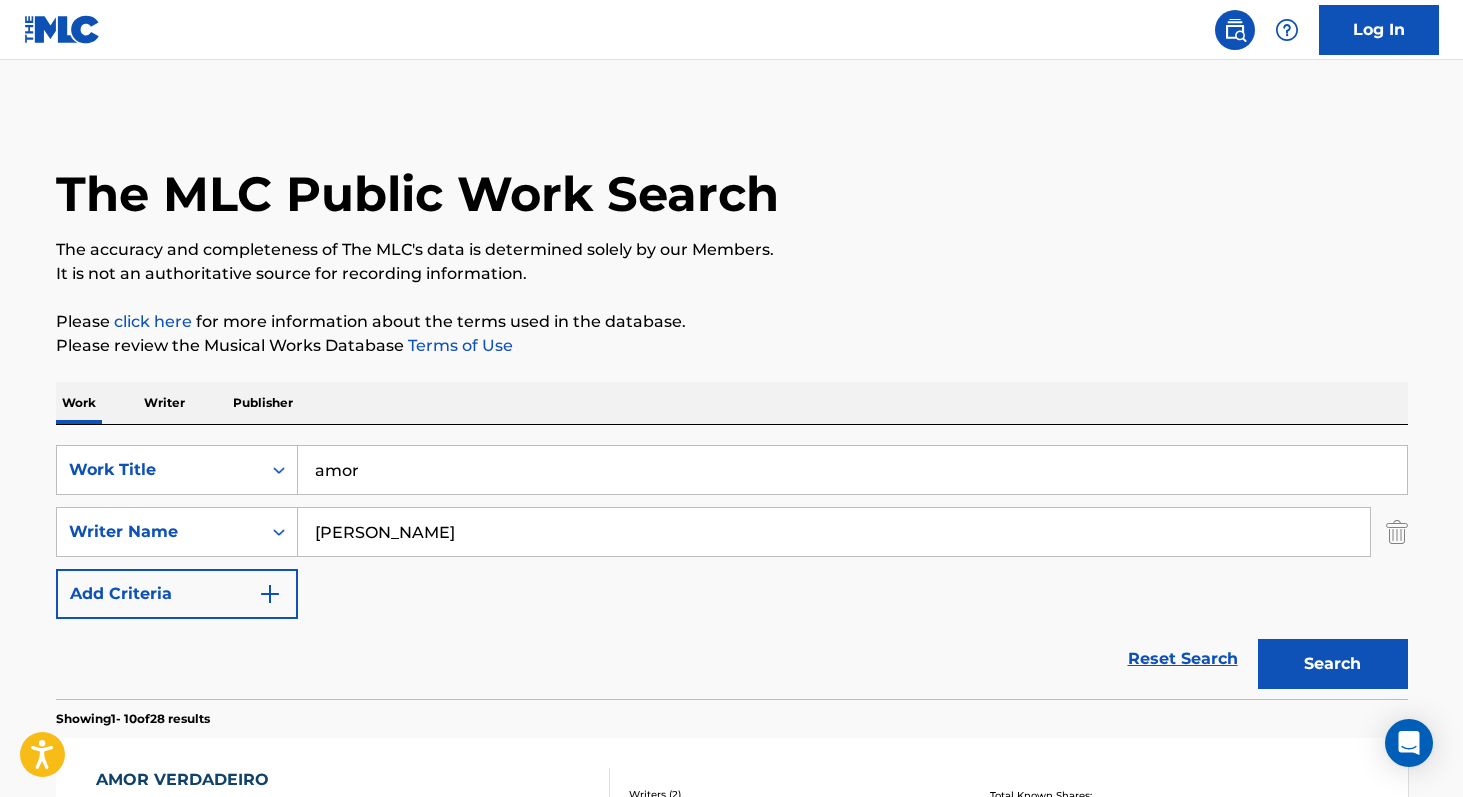 click on "amor" at bounding box center [852, 470] 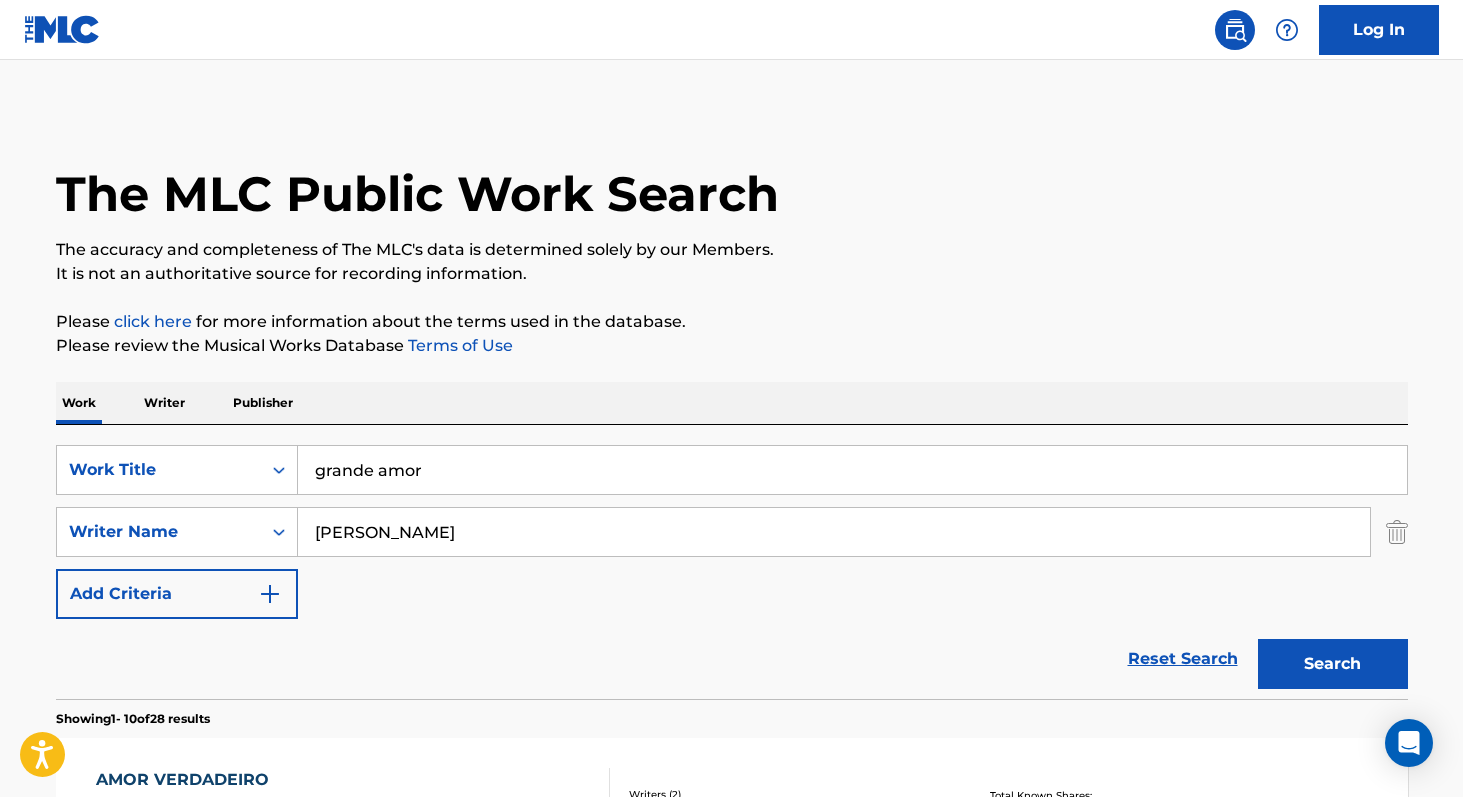 type on "grande amor" 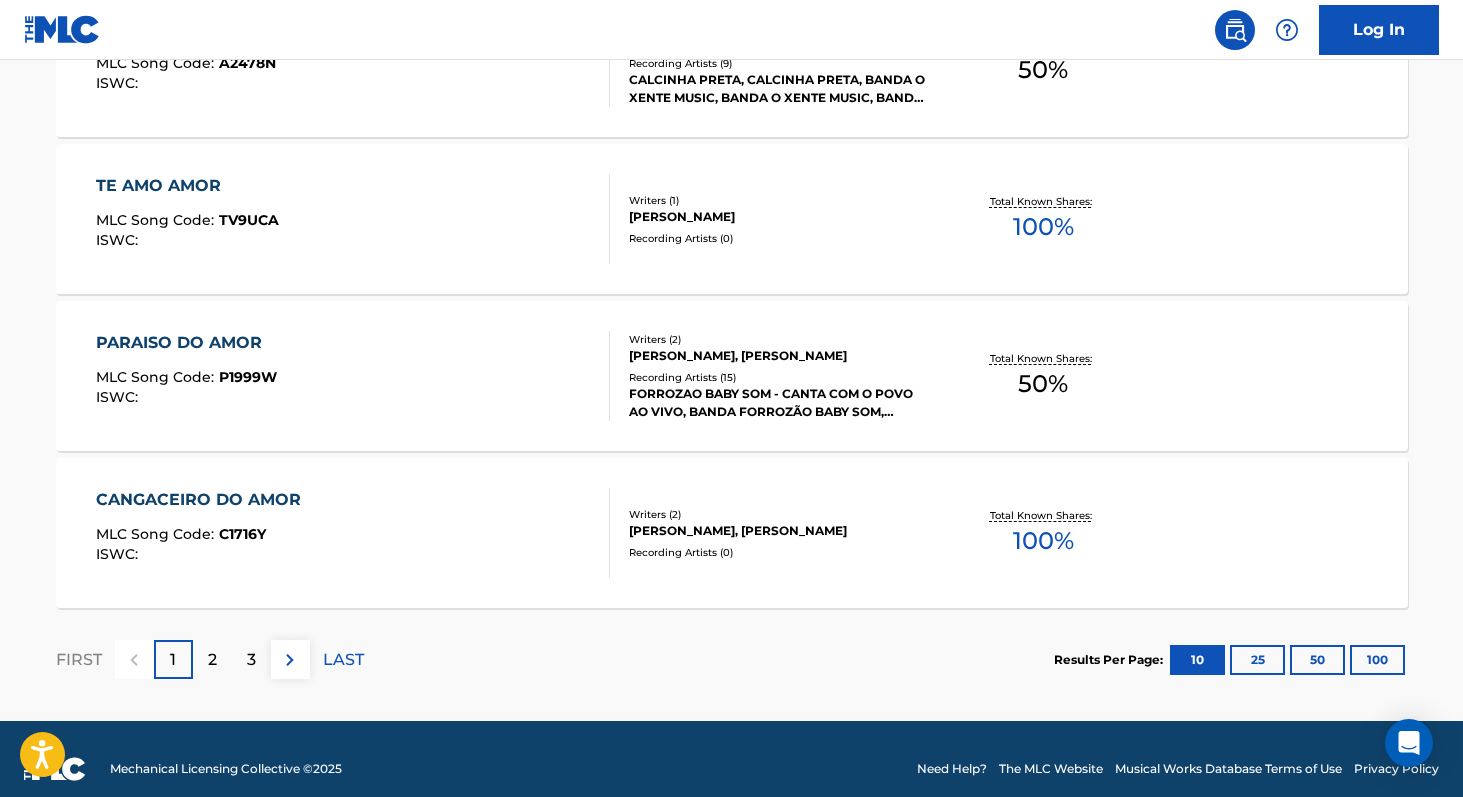 scroll, scrollTop: 1713, scrollLeft: 0, axis: vertical 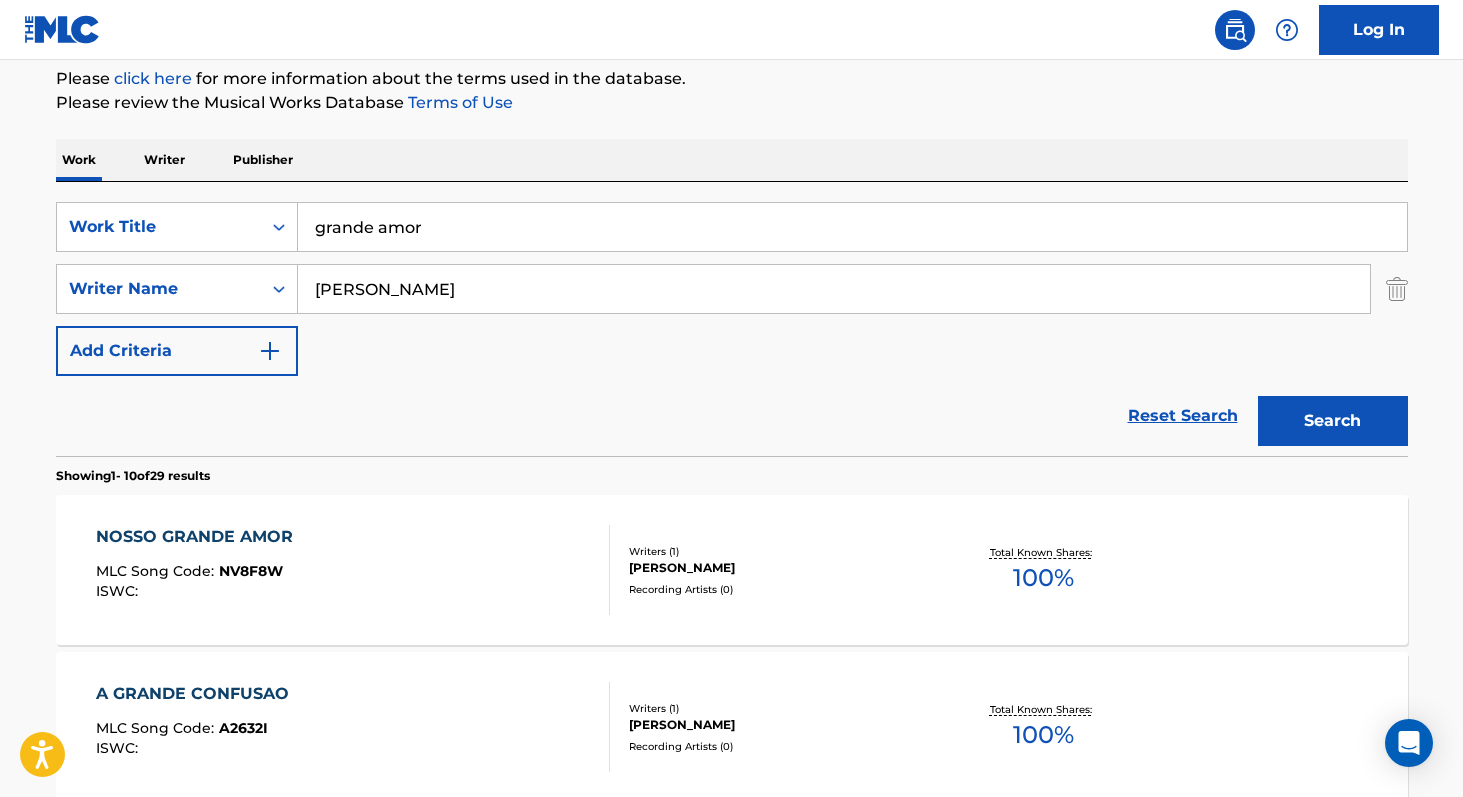 click on "Writer" at bounding box center [164, 160] 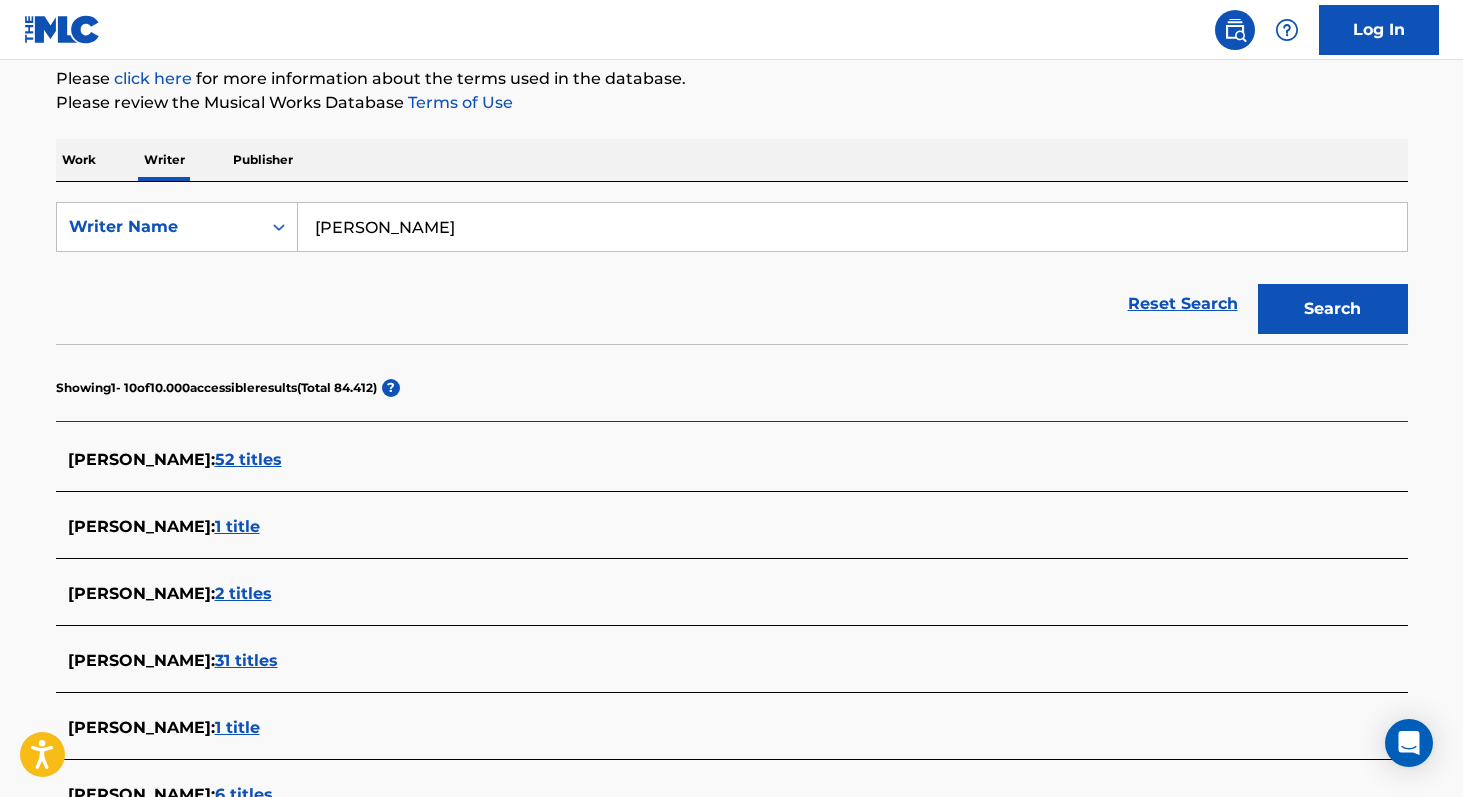 scroll, scrollTop: 0, scrollLeft: 0, axis: both 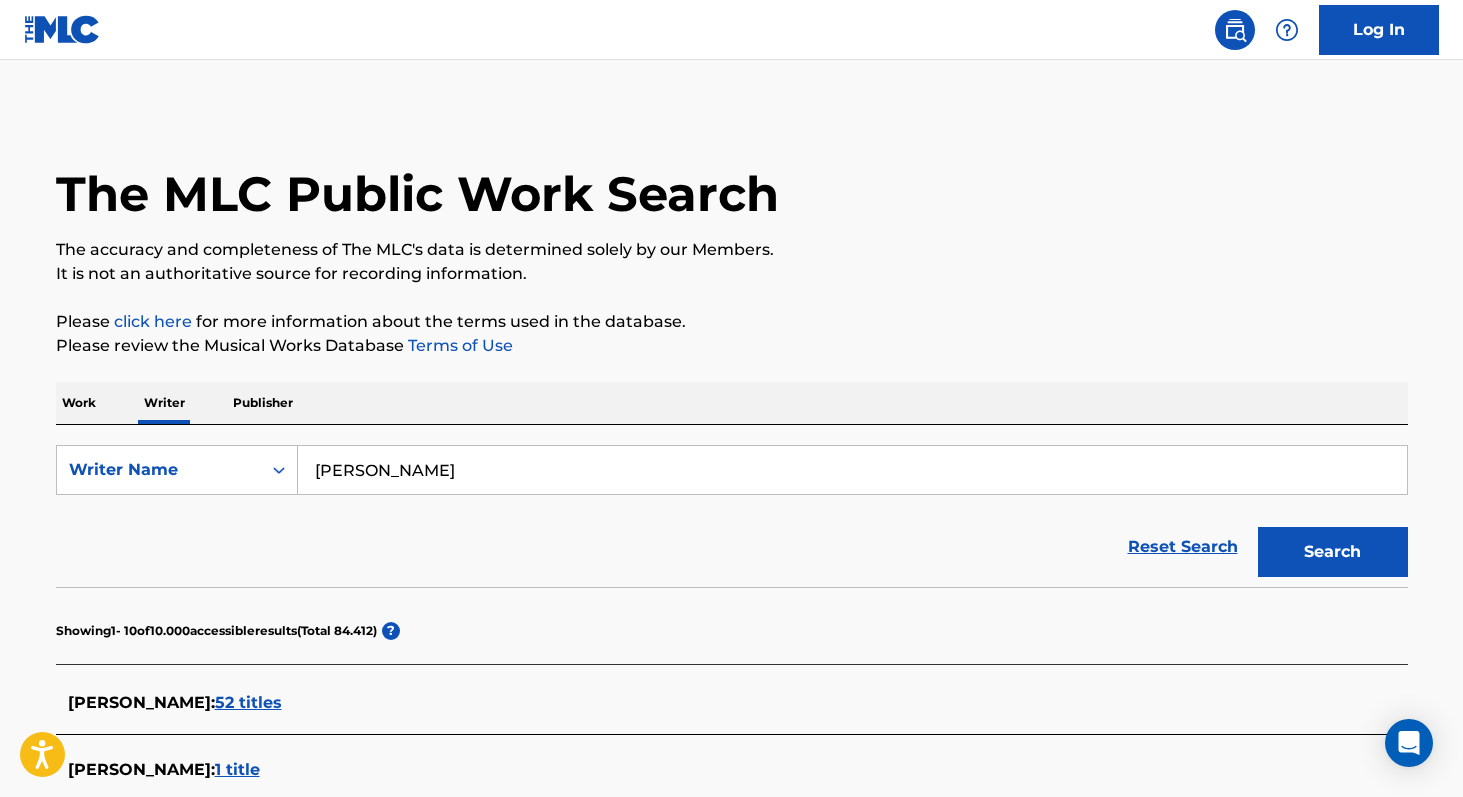click on "[PERSON_NAME]" at bounding box center (852, 470) 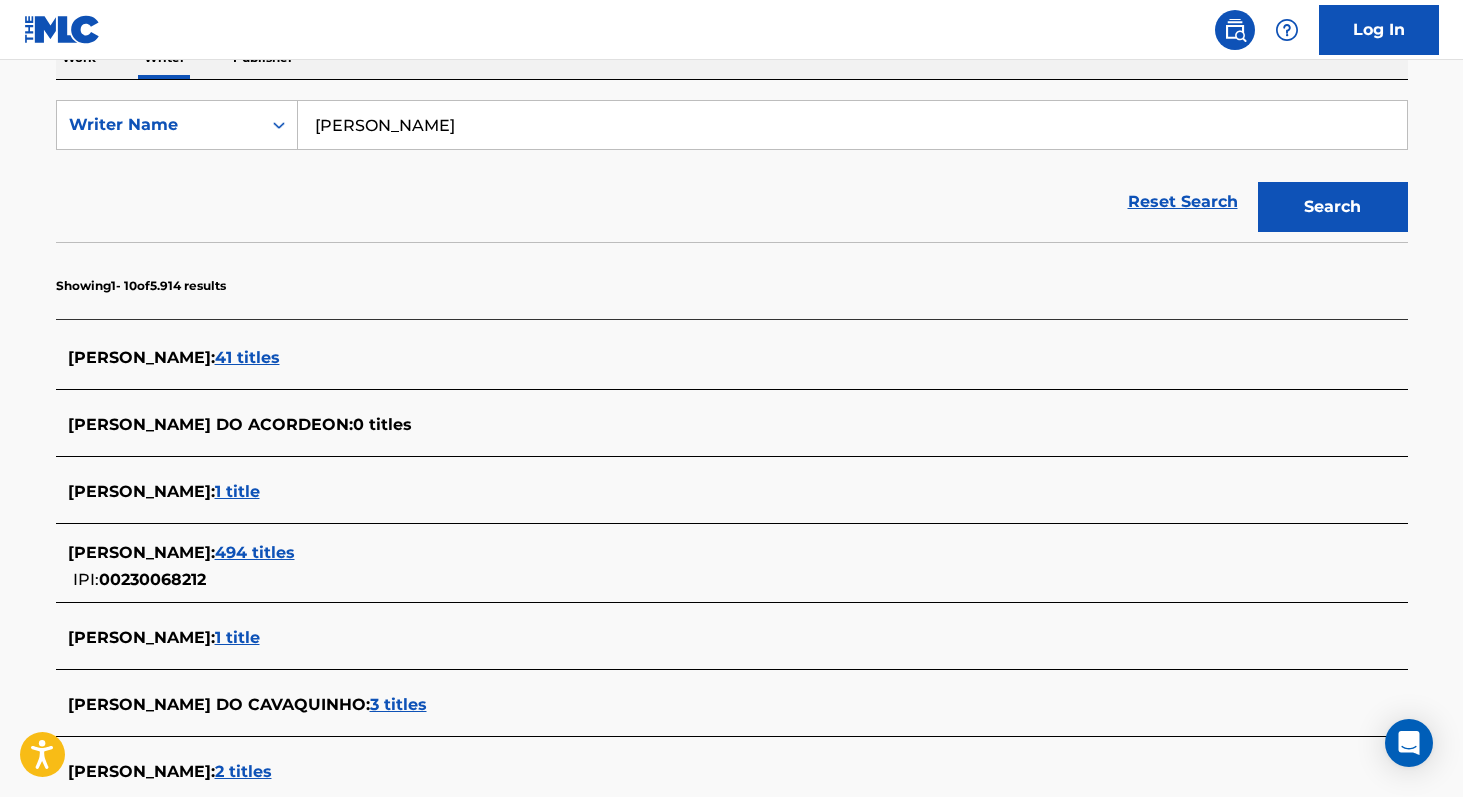 scroll, scrollTop: 343, scrollLeft: 0, axis: vertical 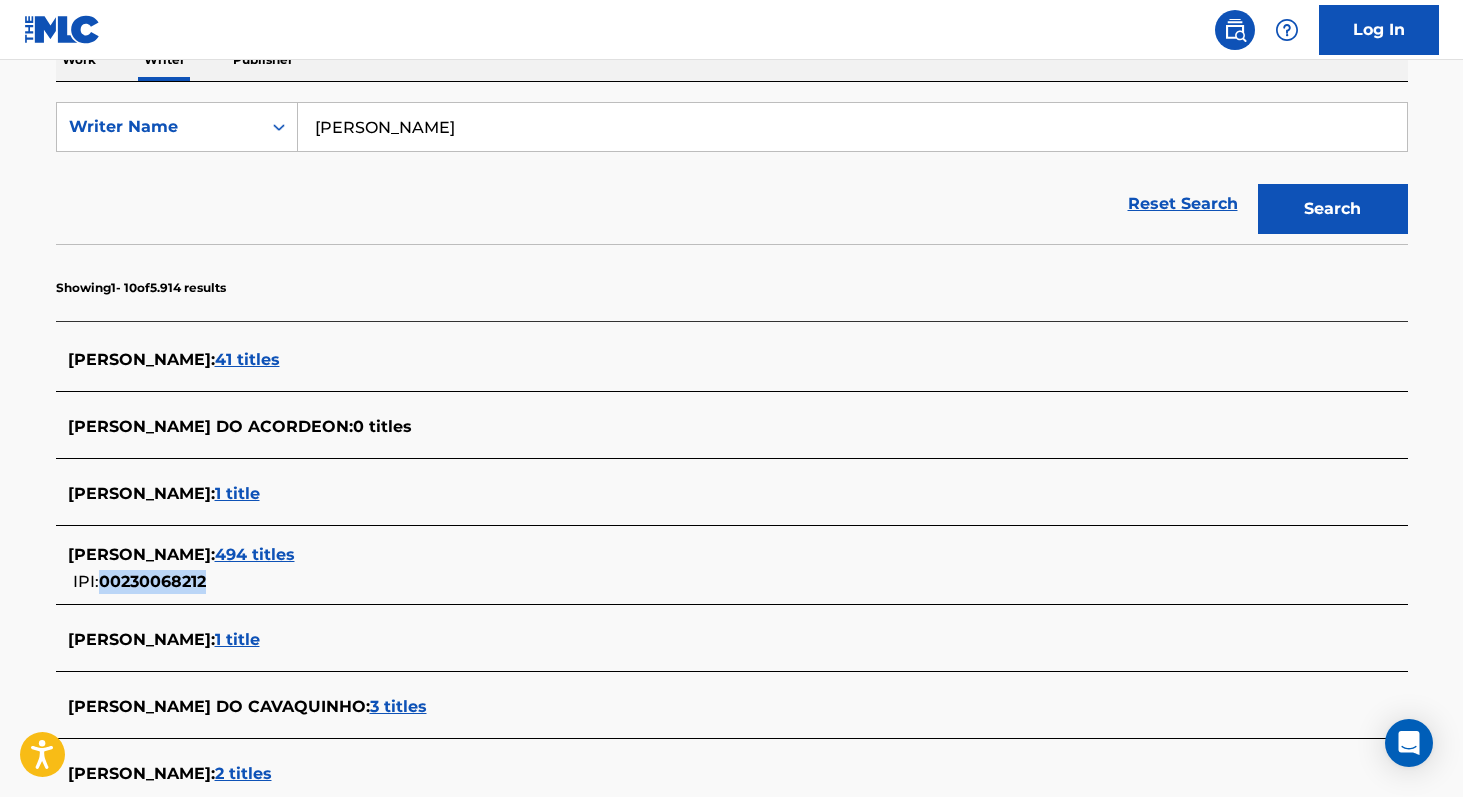 copy on "00230068212" 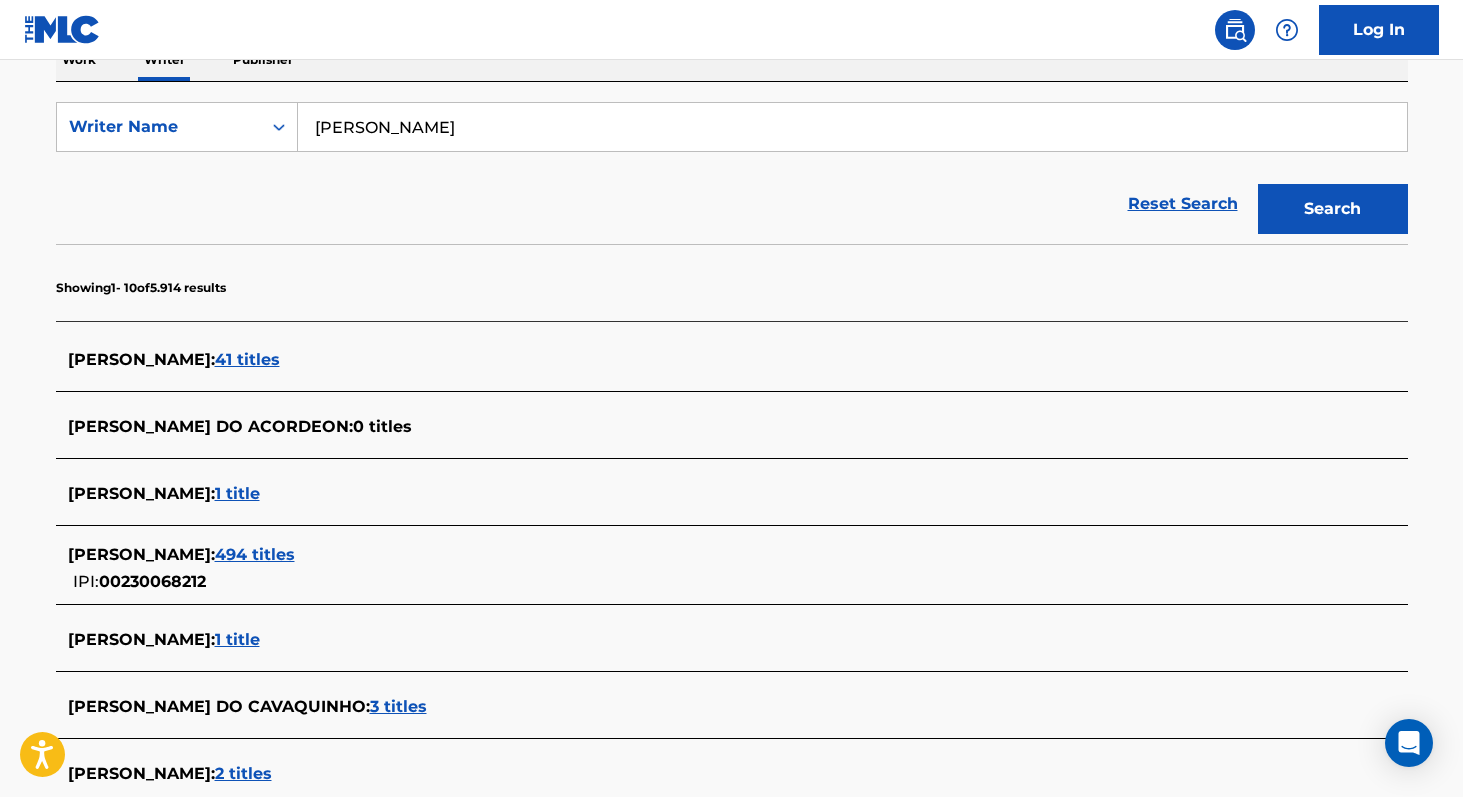 click on "494 titles" at bounding box center (255, 554) 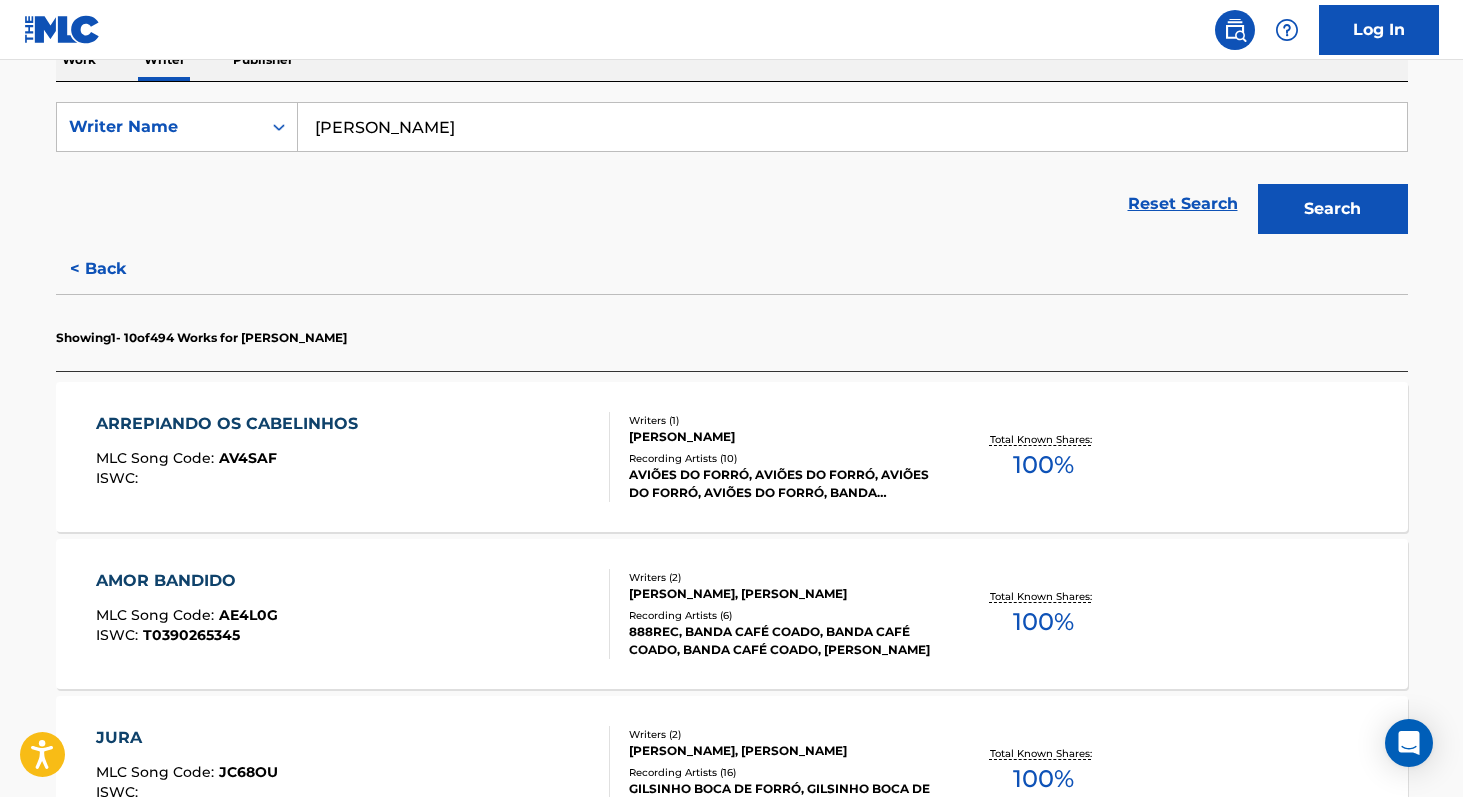 click on "100 %" at bounding box center [1043, 465] 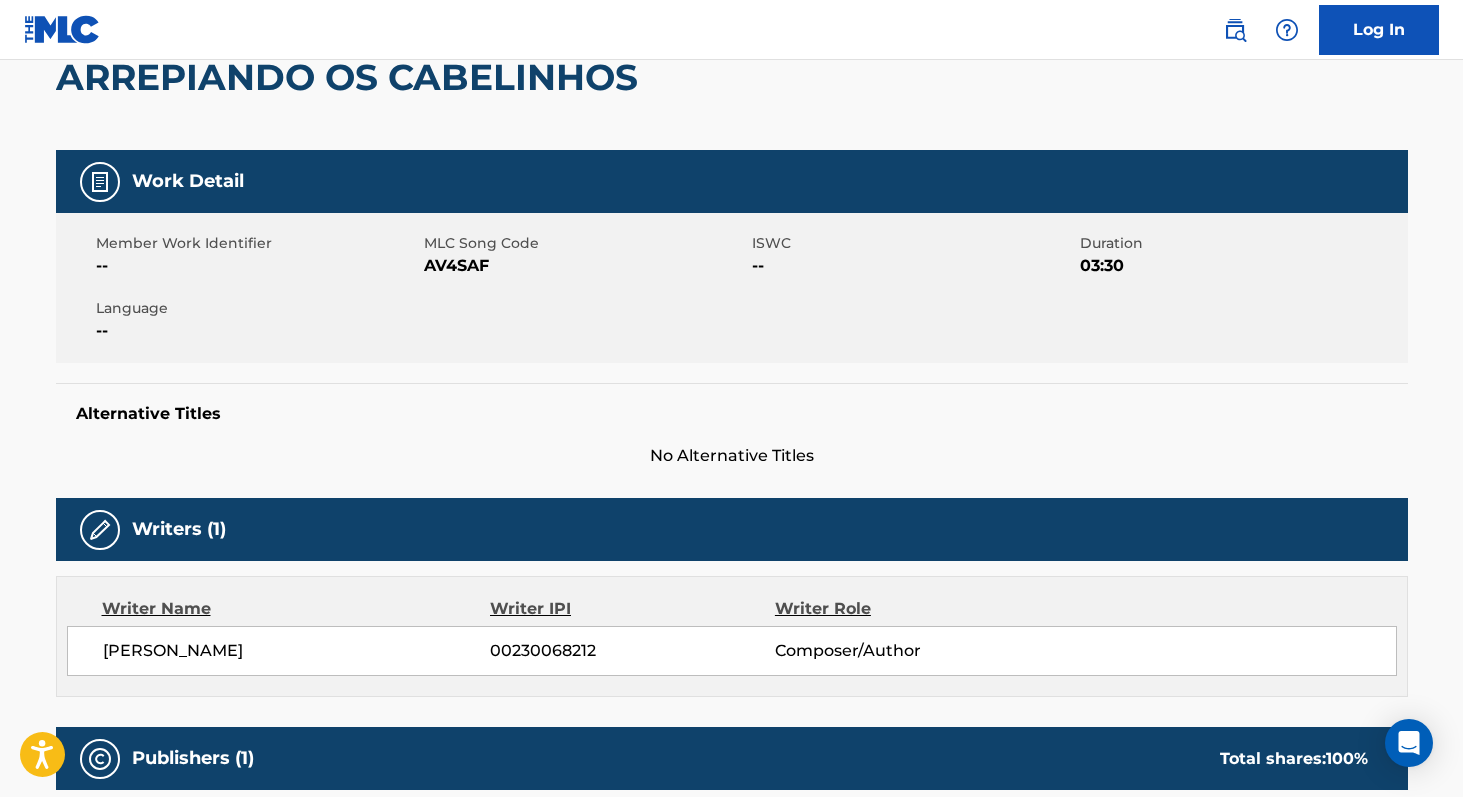 scroll, scrollTop: 207, scrollLeft: 0, axis: vertical 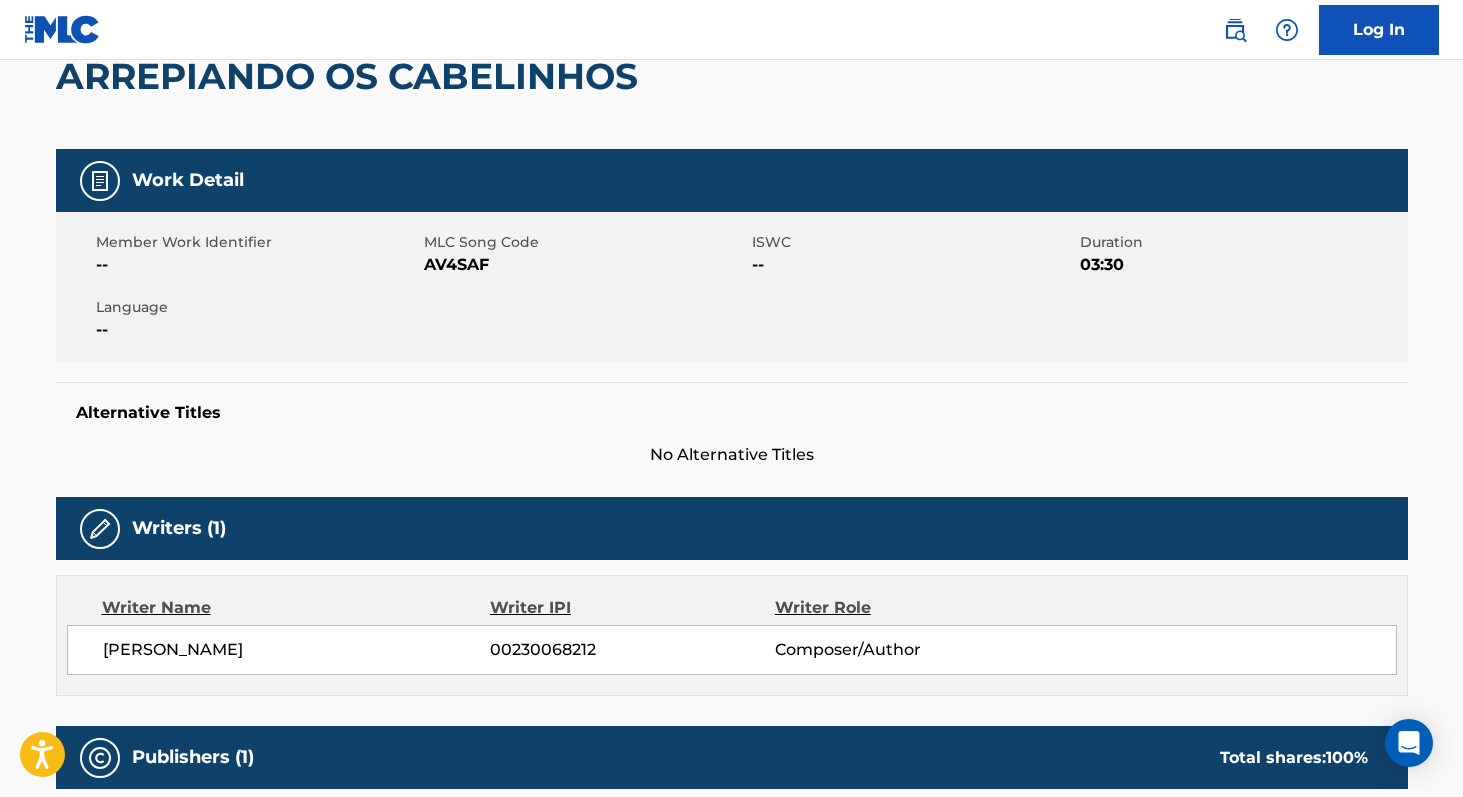 click on "AV4SAF" at bounding box center [585, 265] 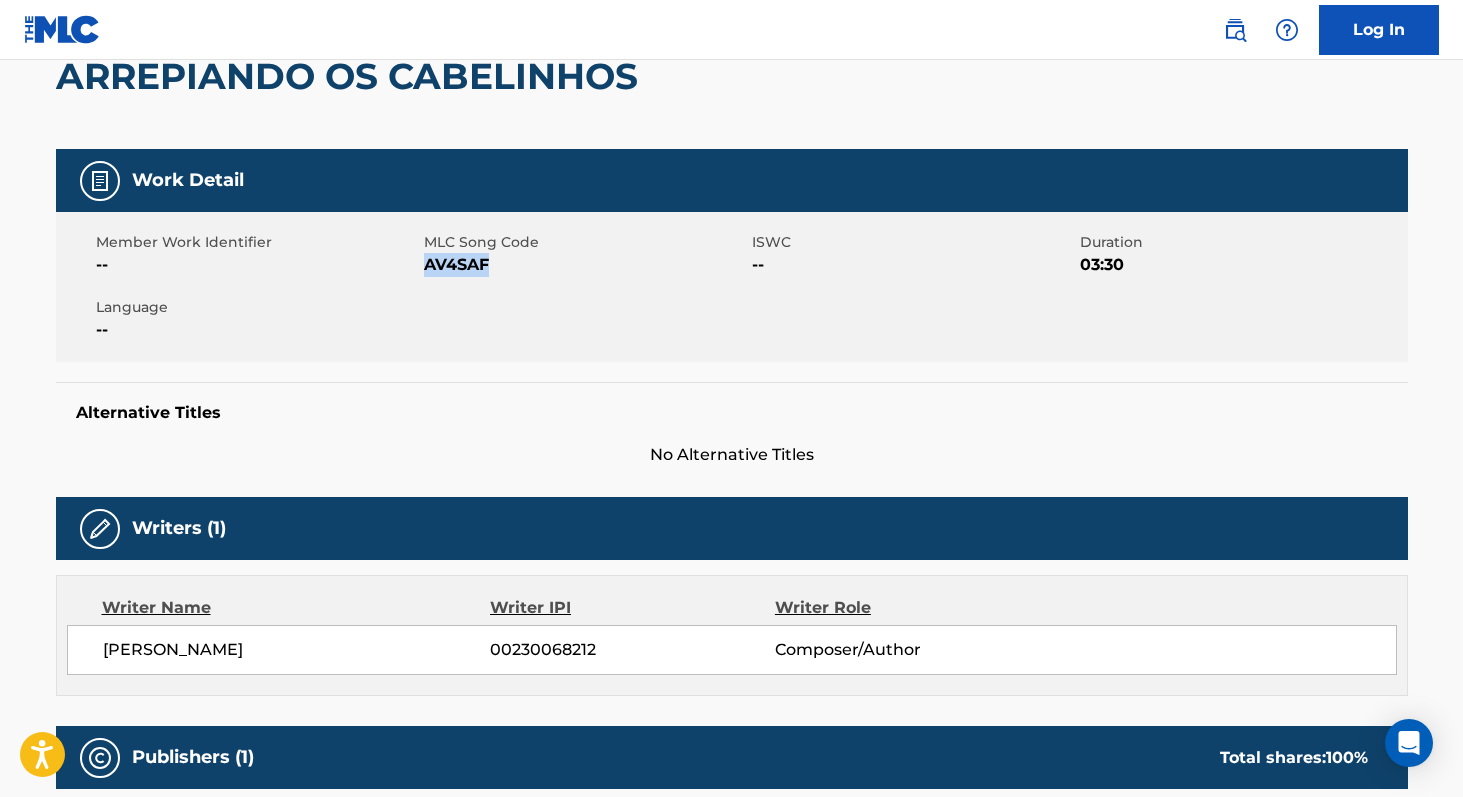click on "AV4SAF" at bounding box center [585, 265] 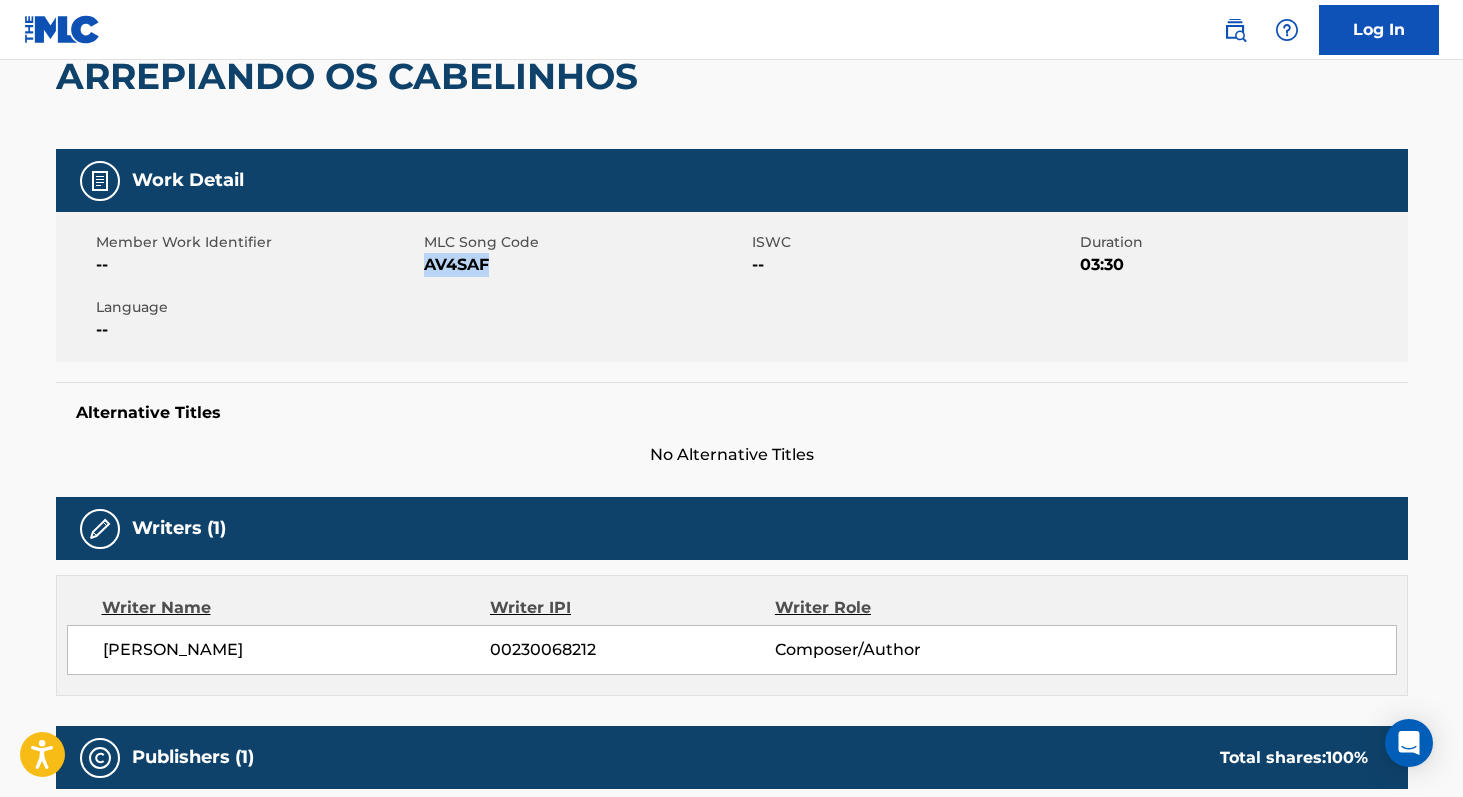 copy on "AV4SAF" 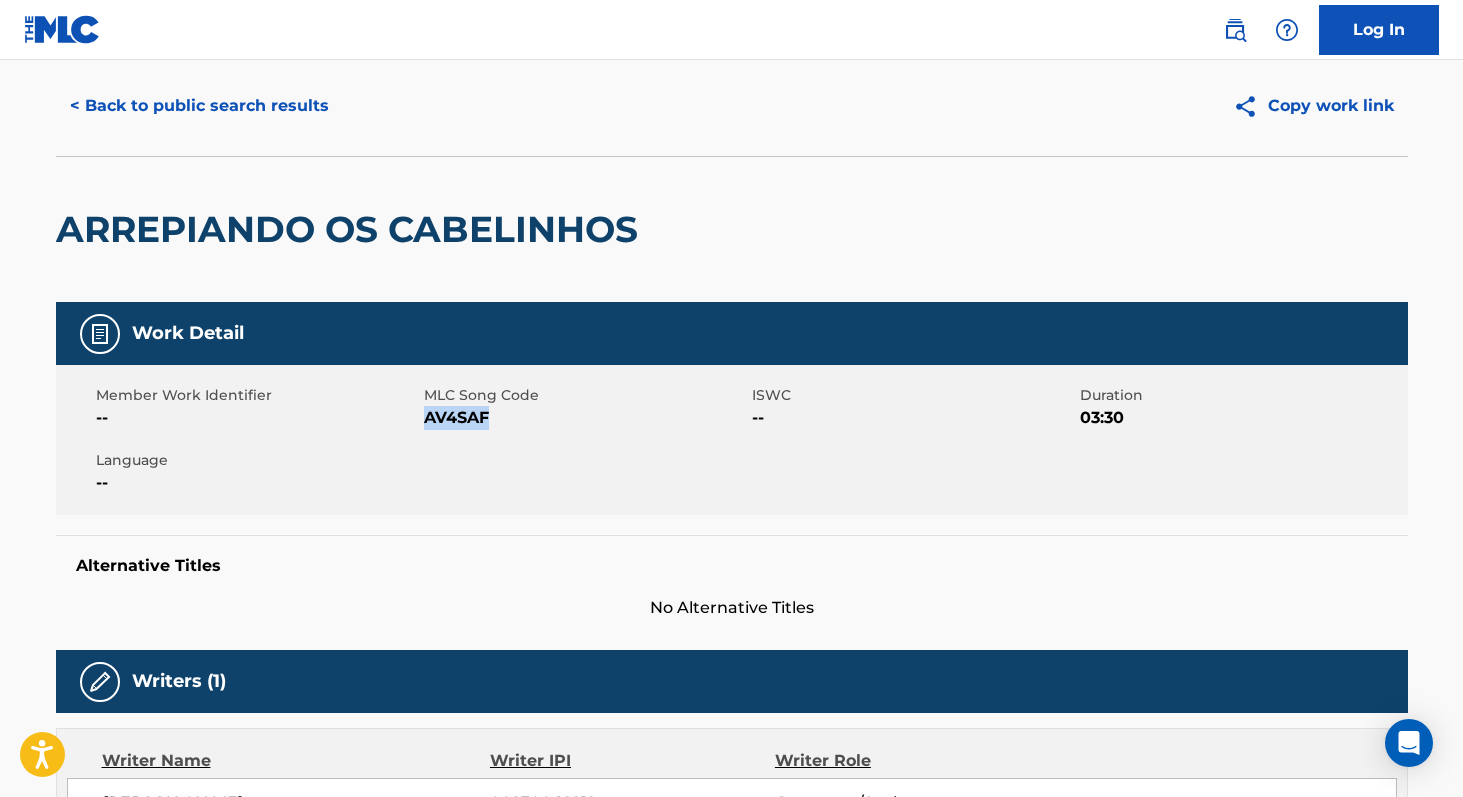 scroll, scrollTop: 0, scrollLeft: 0, axis: both 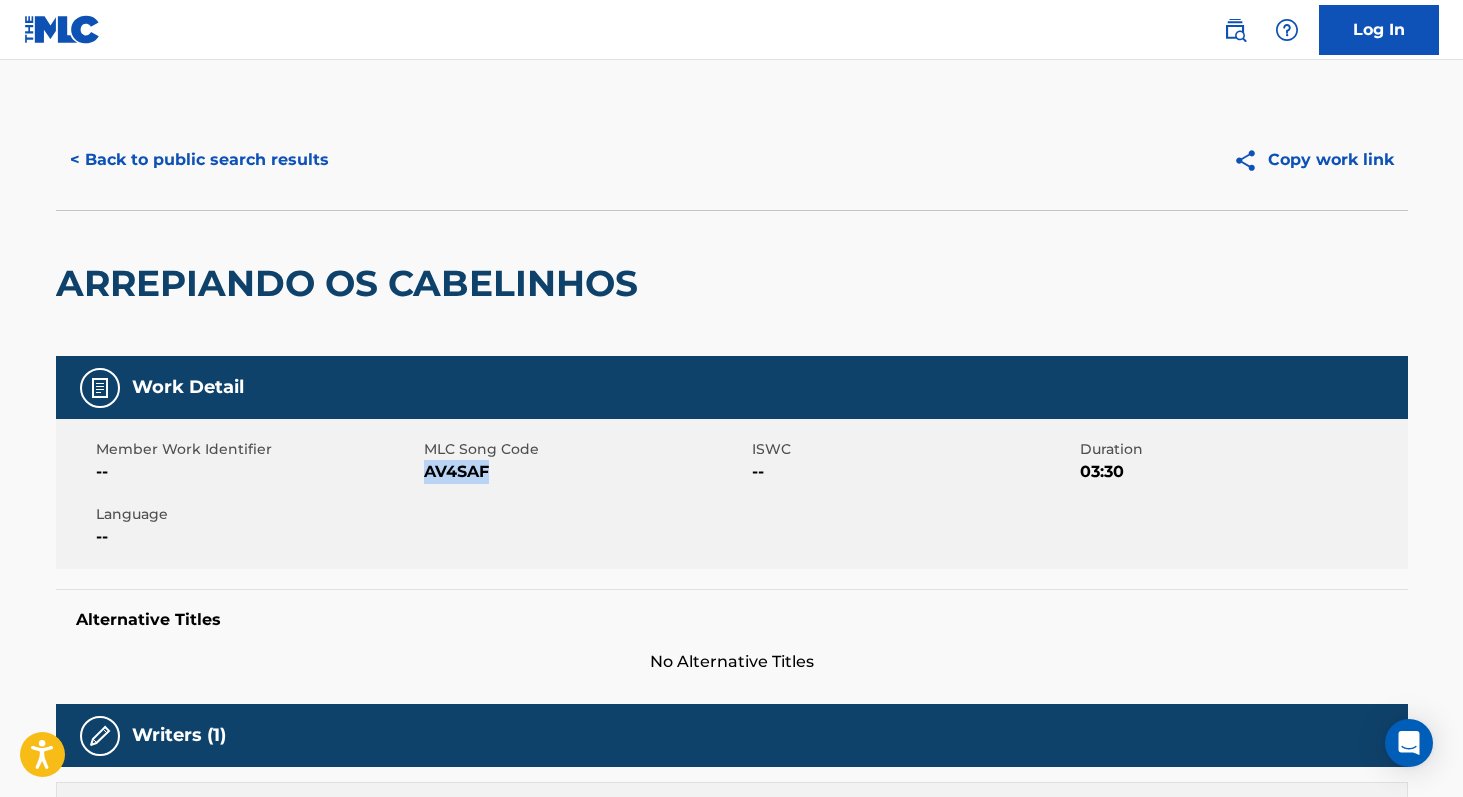 click on "< Back to public search results" at bounding box center [199, 160] 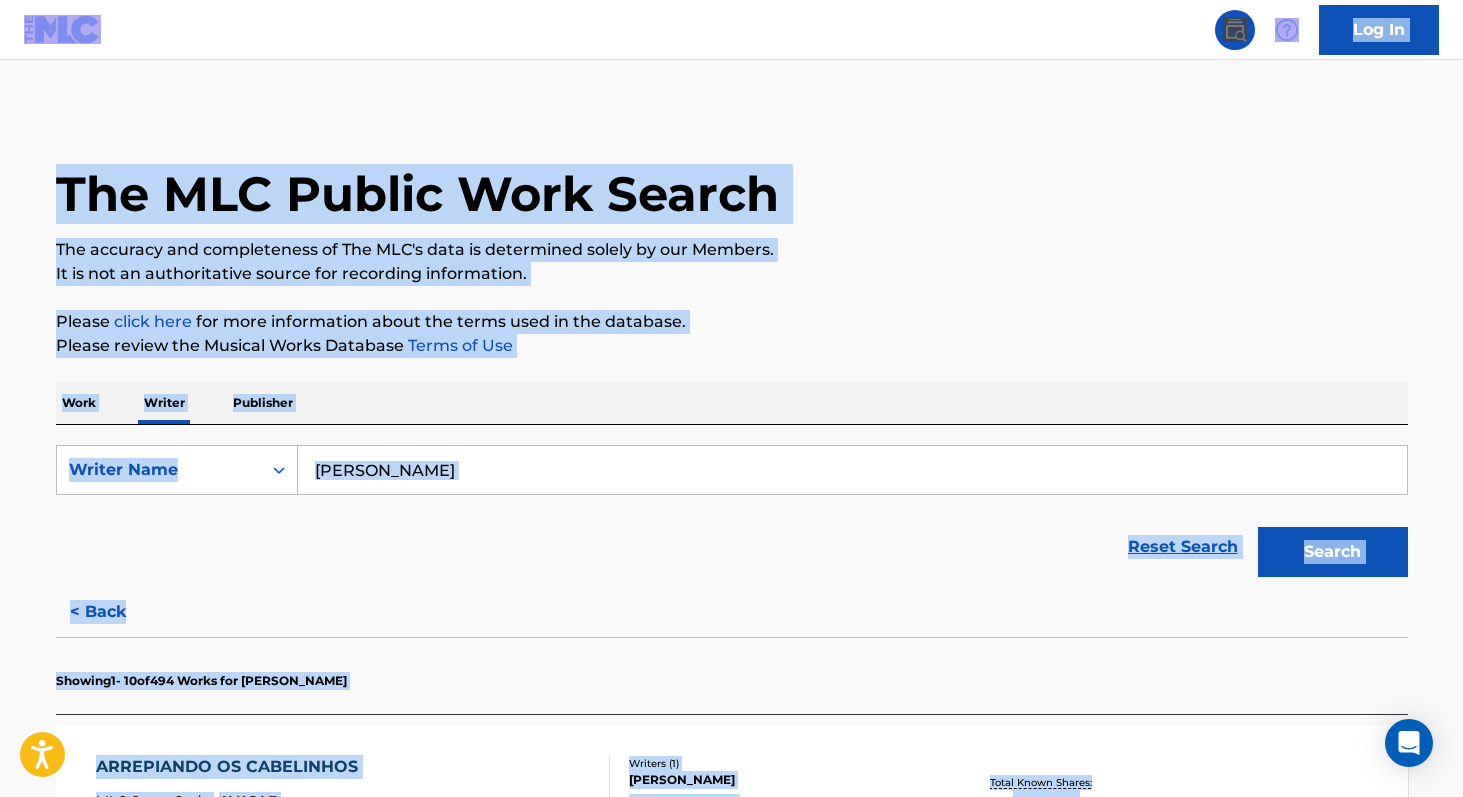 click on "Reset Search Search" at bounding box center [732, 547] 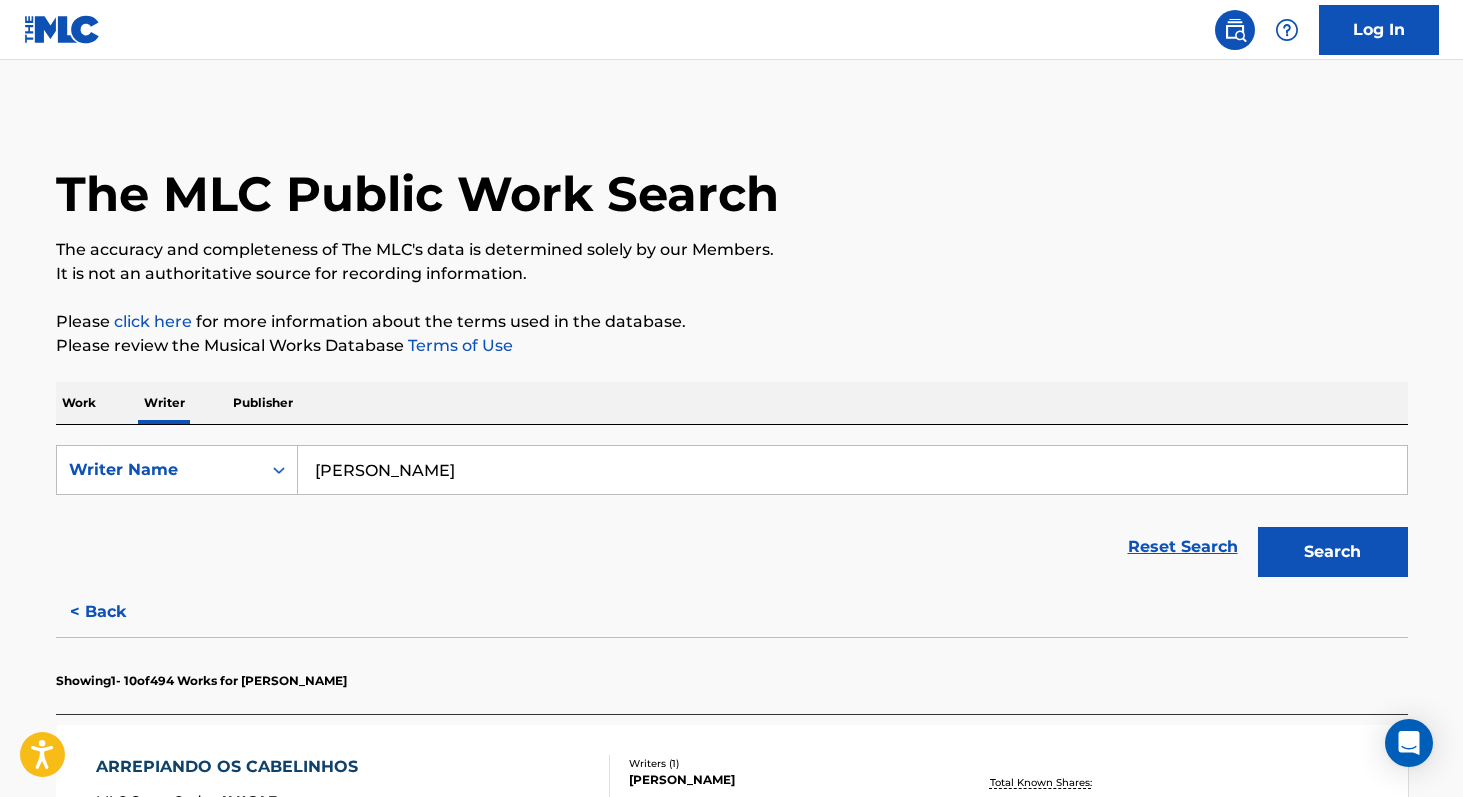 click on "[PERSON_NAME]" at bounding box center [852, 470] 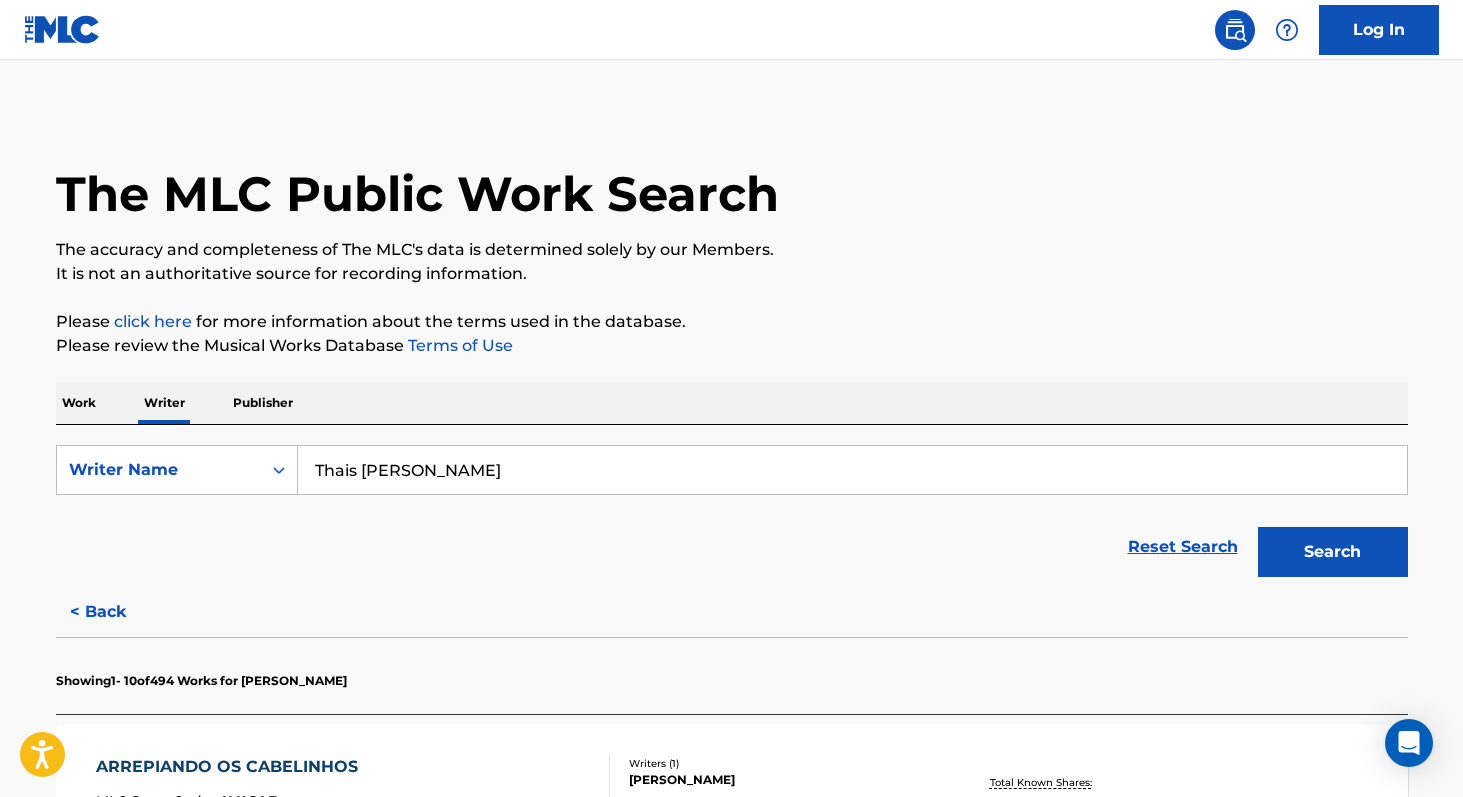 type on "Thais [PERSON_NAME]" 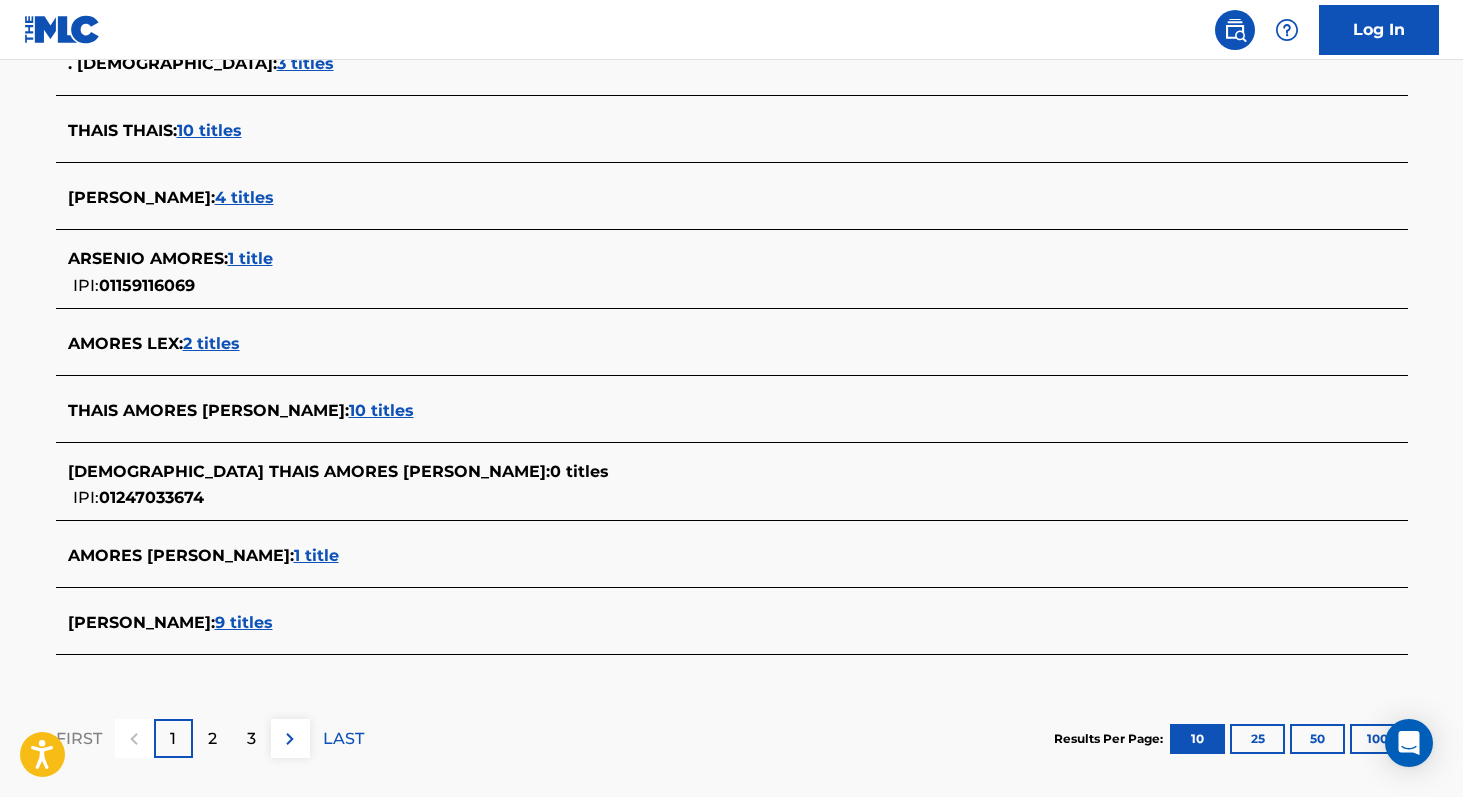 scroll, scrollTop: 708, scrollLeft: 0, axis: vertical 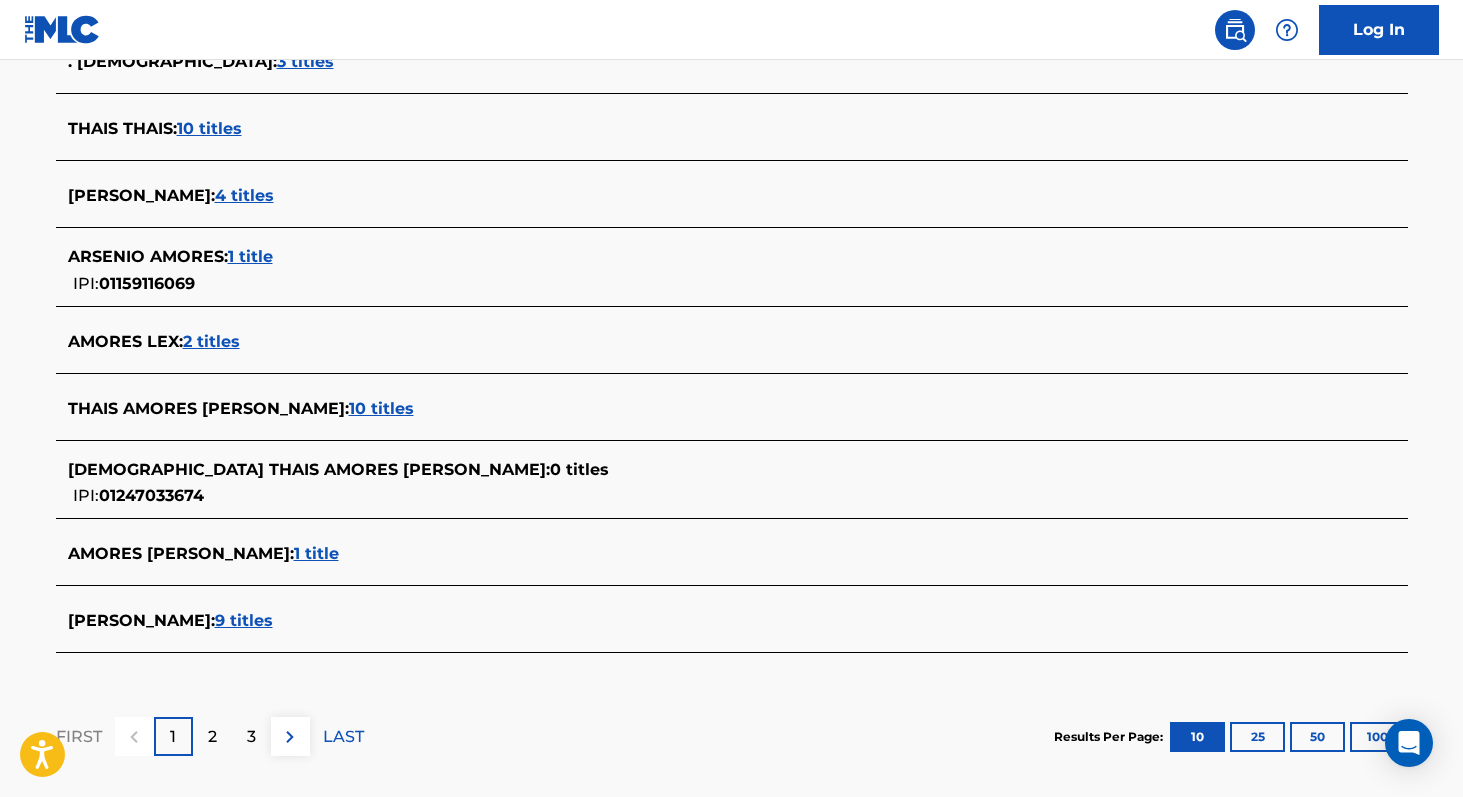 click on "10 titles" at bounding box center [381, 408] 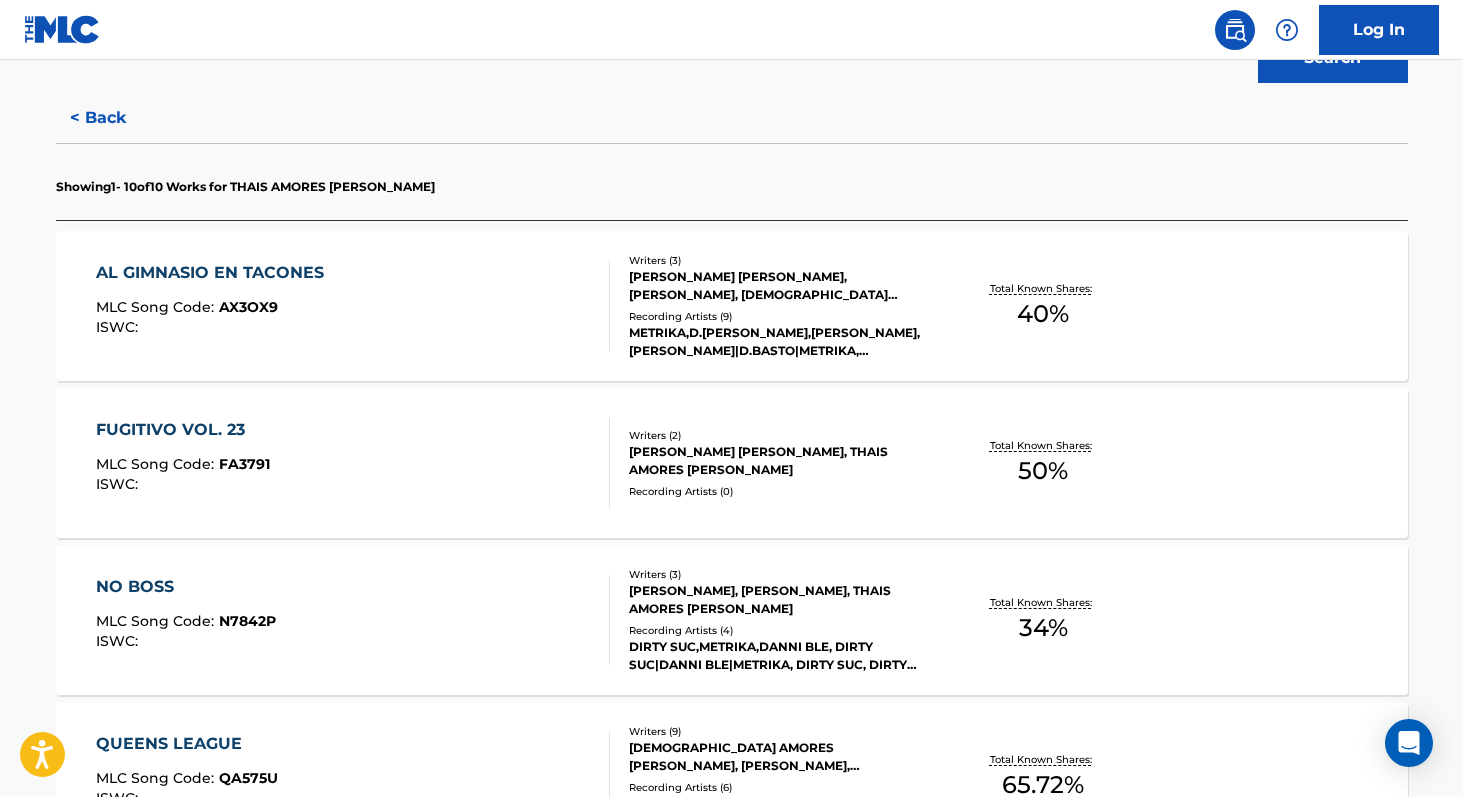 scroll, scrollTop: 489, scrollLeft: 0, axis: vertical 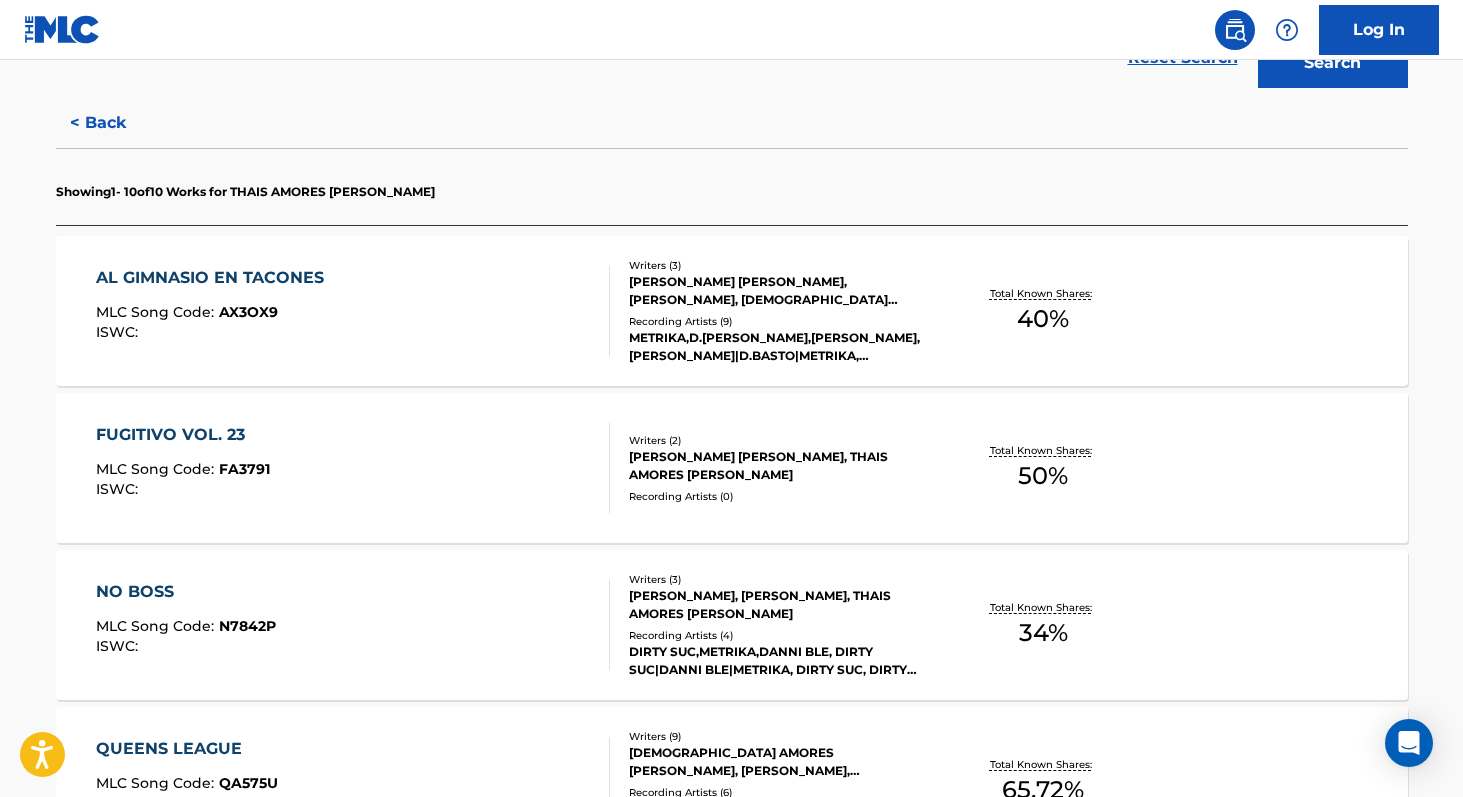 click on "Total Known Shares: 50 %" at bounding box center [1043, 468] 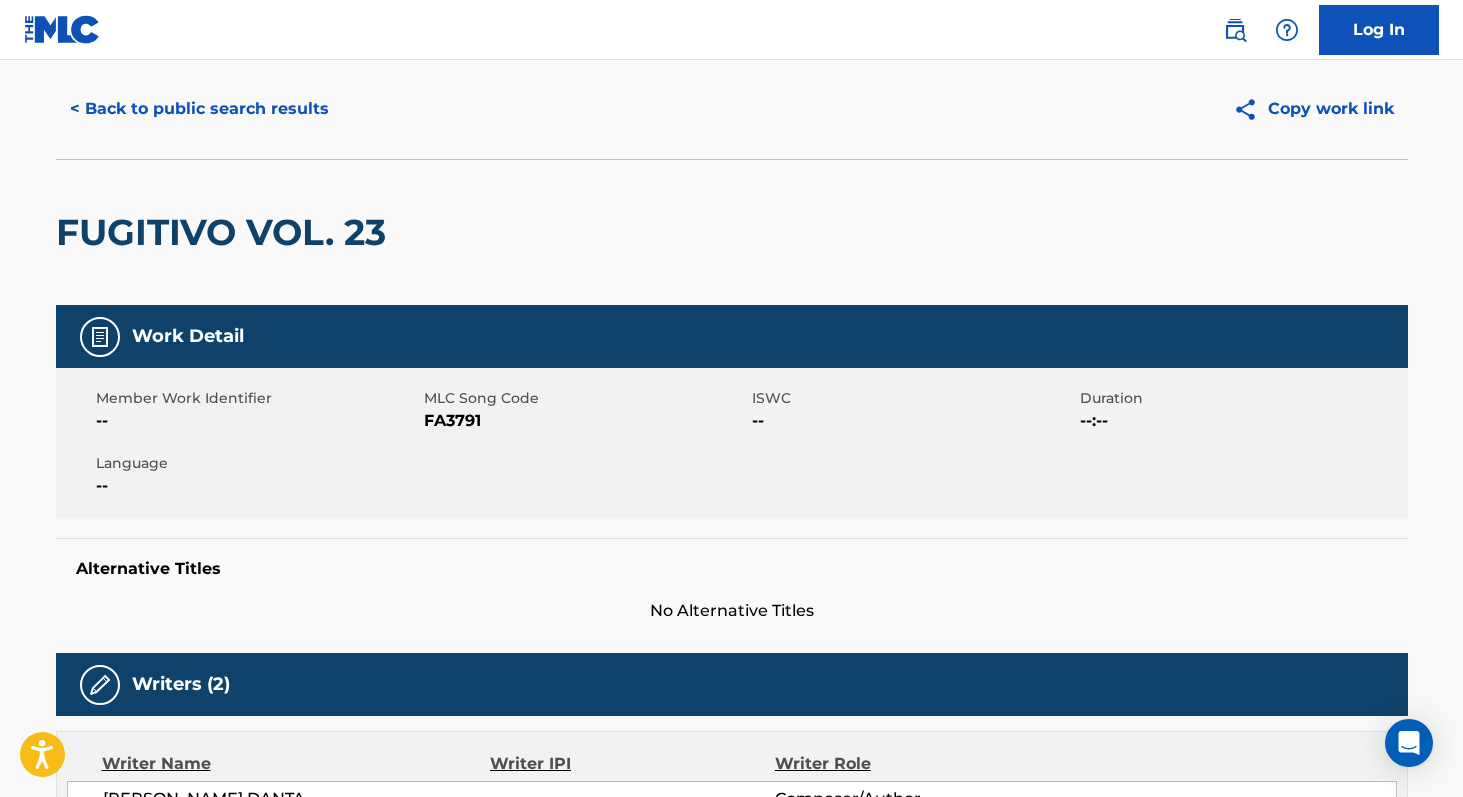scroll, scrollTop: 0, scrollLeft: 0, axis: both 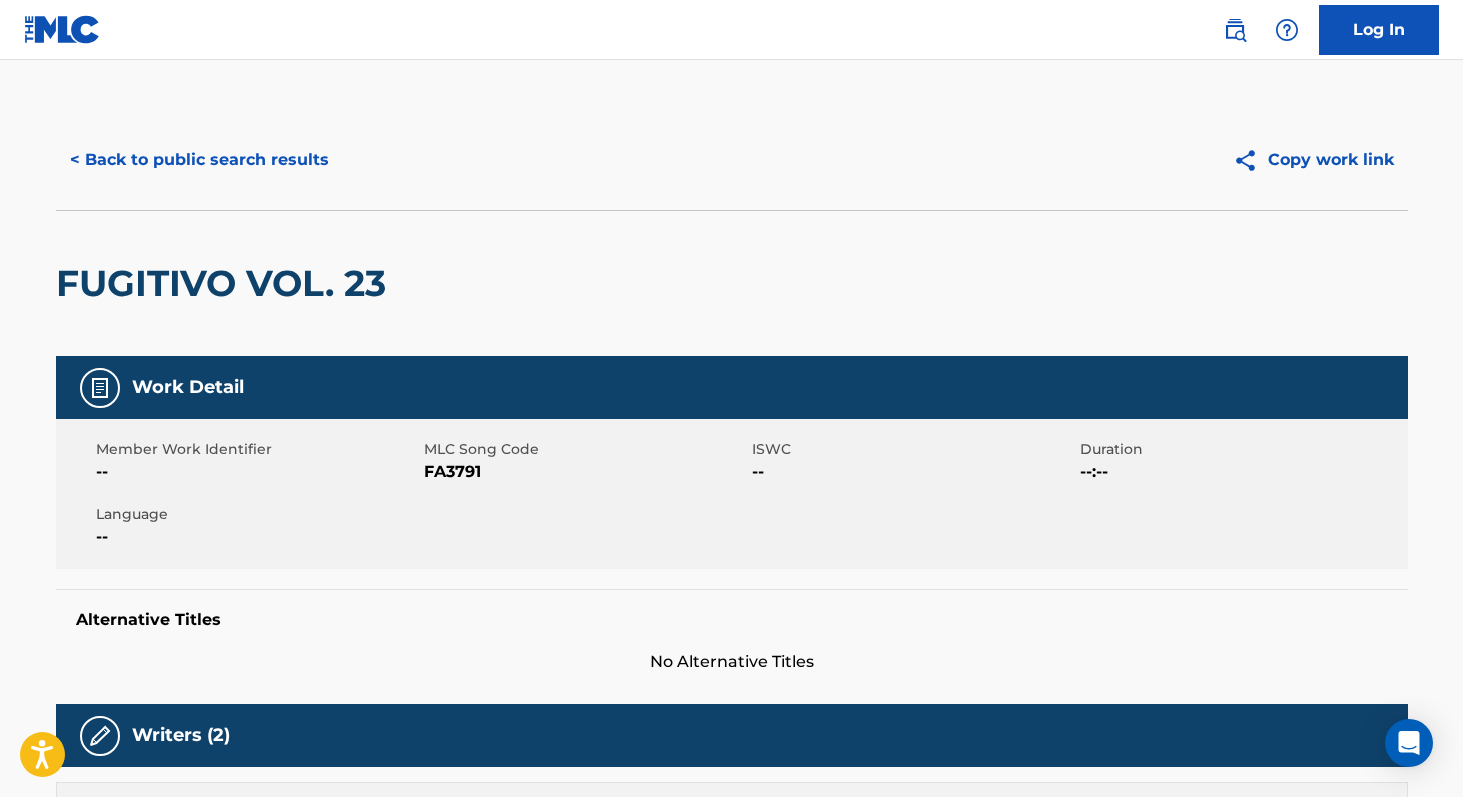 click on "< Back to public search results" at bounding box center (199, 160) 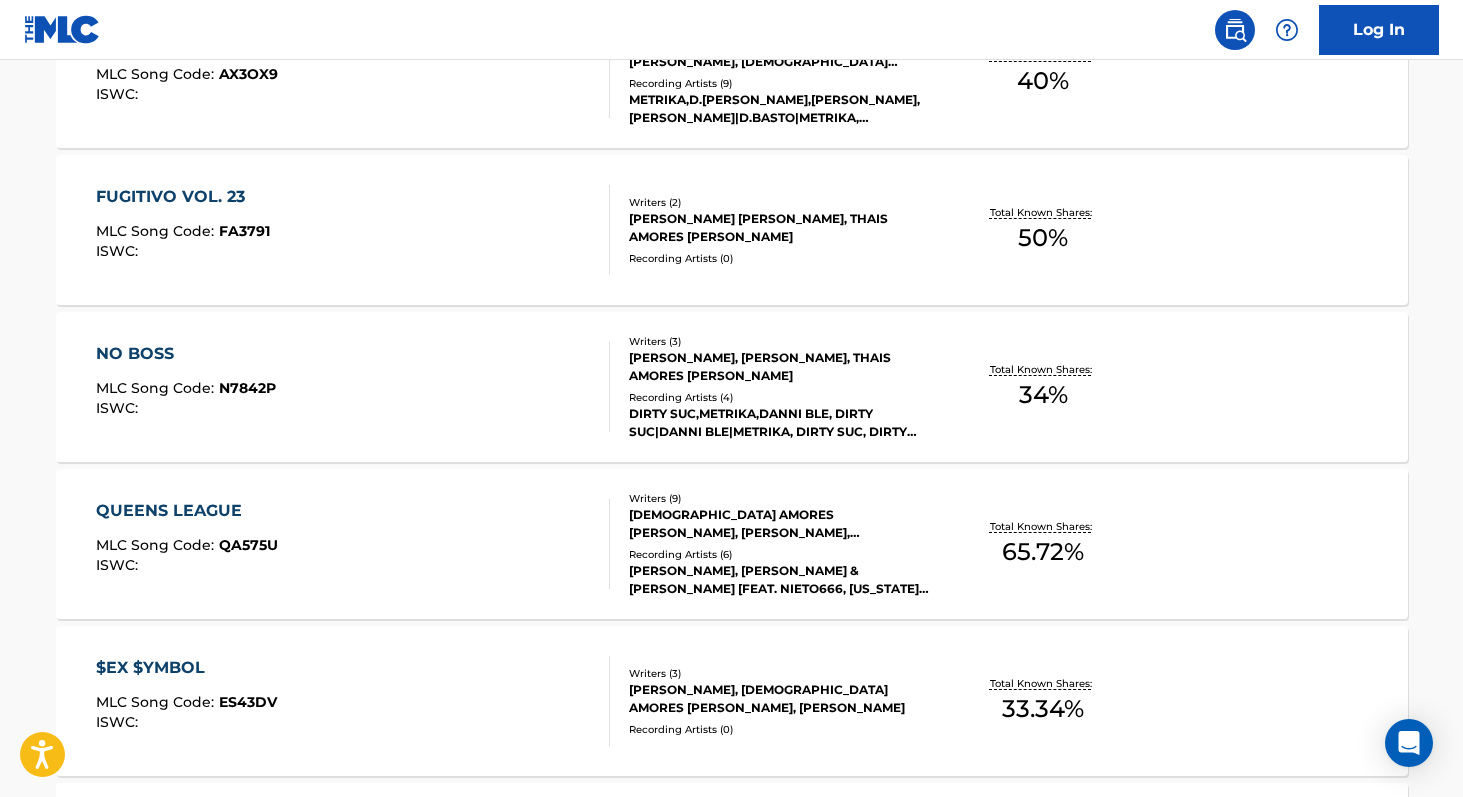 scroll, scrollTop: 734, scrollLeft: 0, axis: vertical 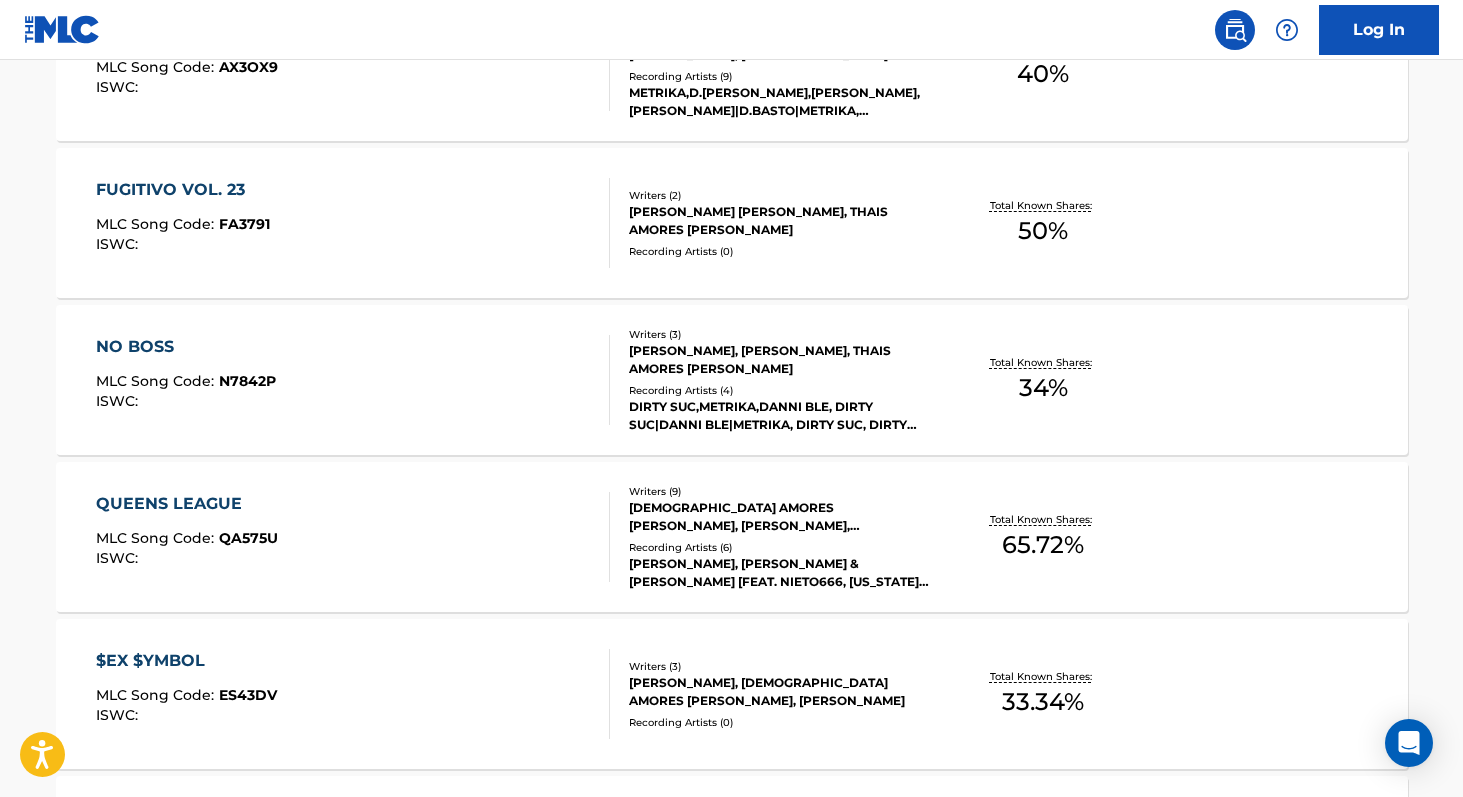 click on "Total Known Shares: 33.34 %" at bounding box center (1043, 694) 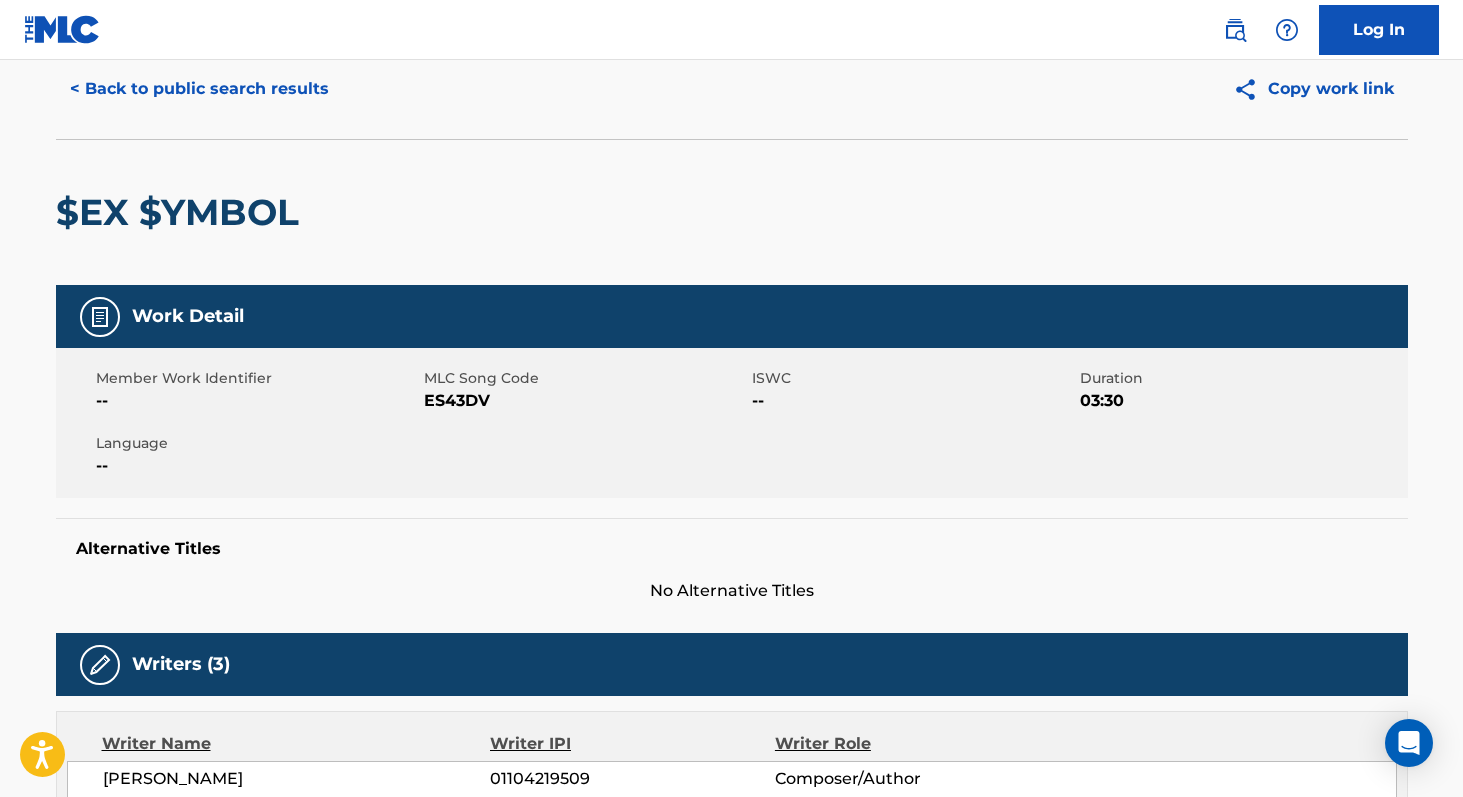 scroll, scrollTop: 0, scrollLeft: 0, axis: both 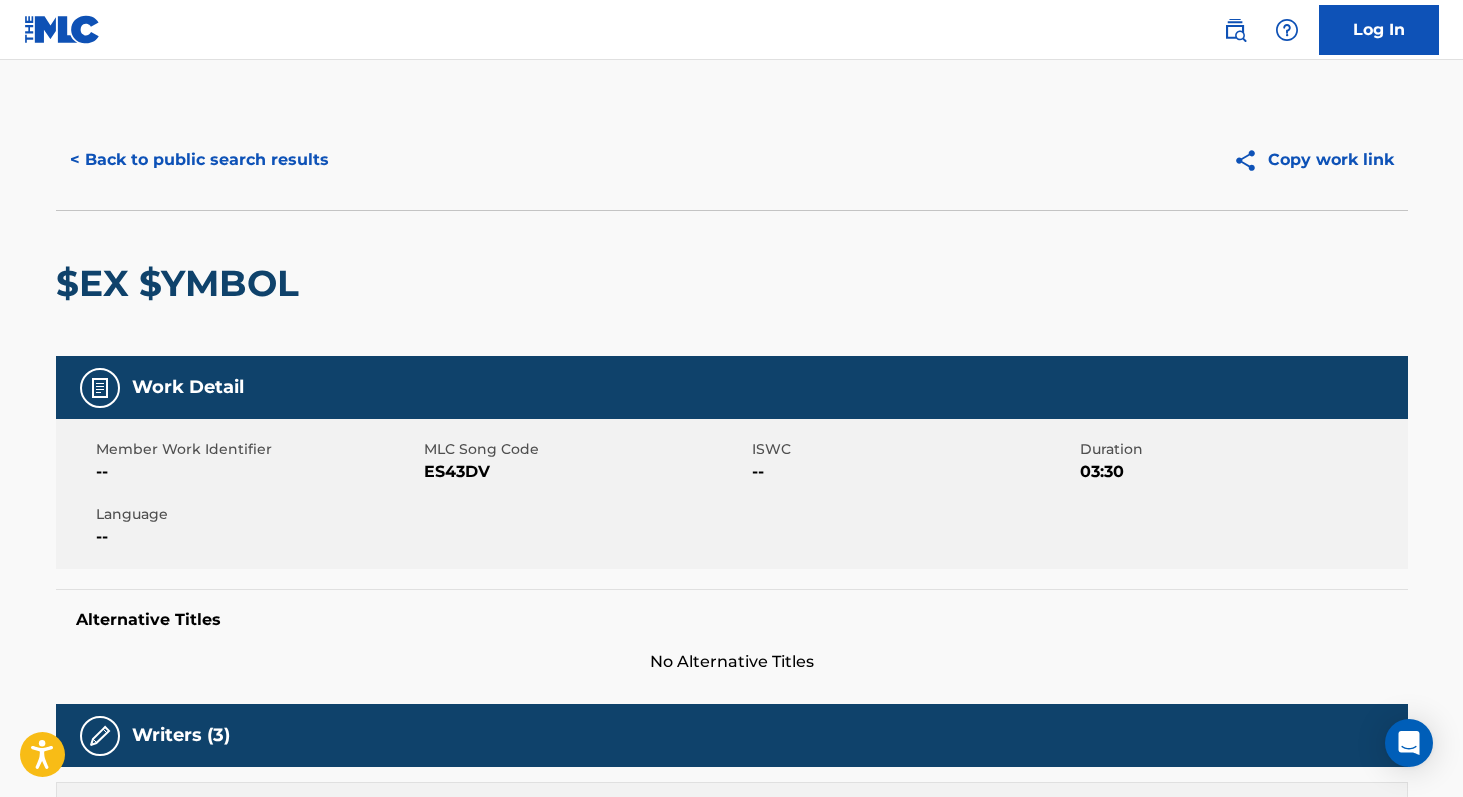 click on "< Back to public search results" at bounding box center [199, 160] 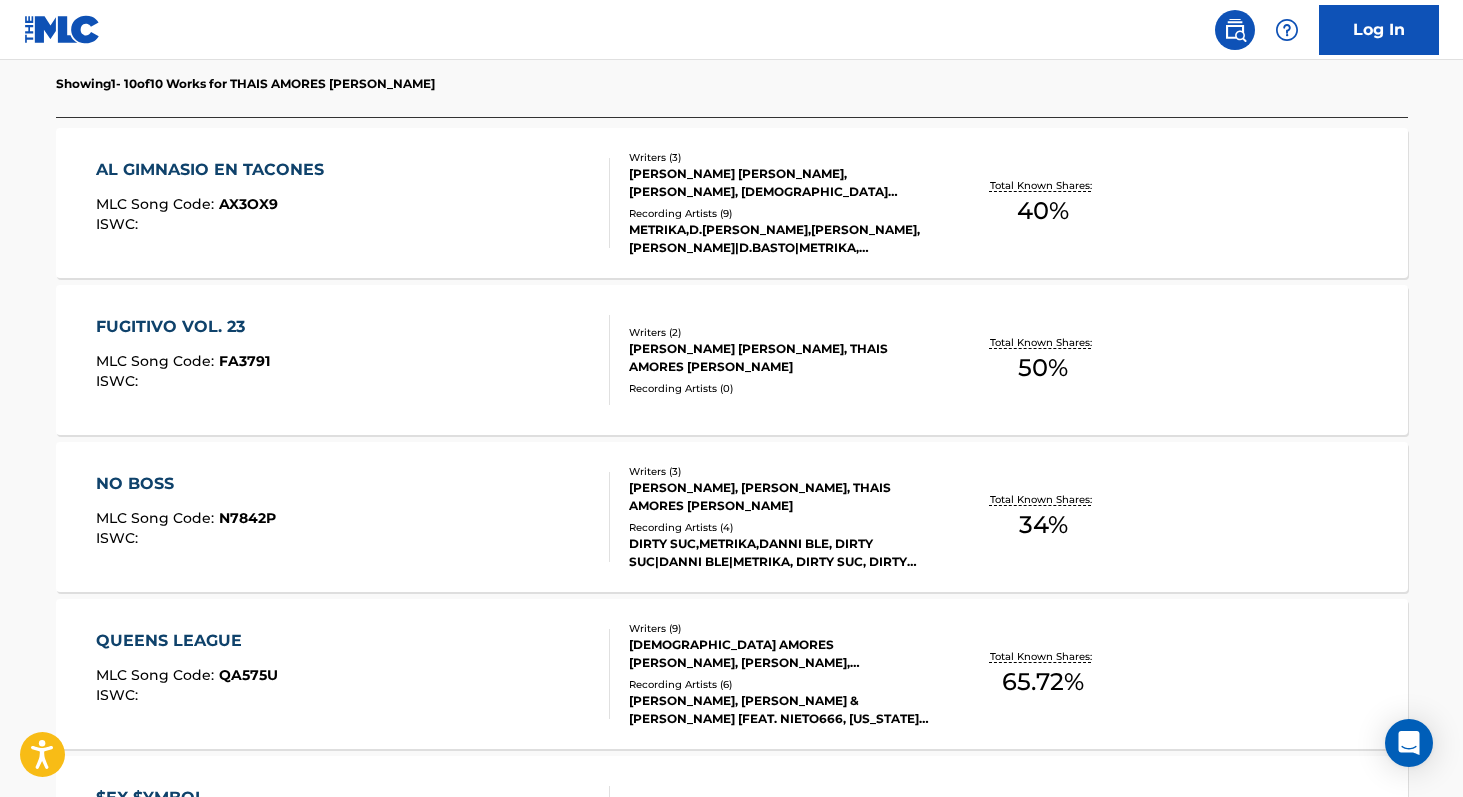 scroll, scrollTop: 600, scrollLeft: 0, axis: vertical 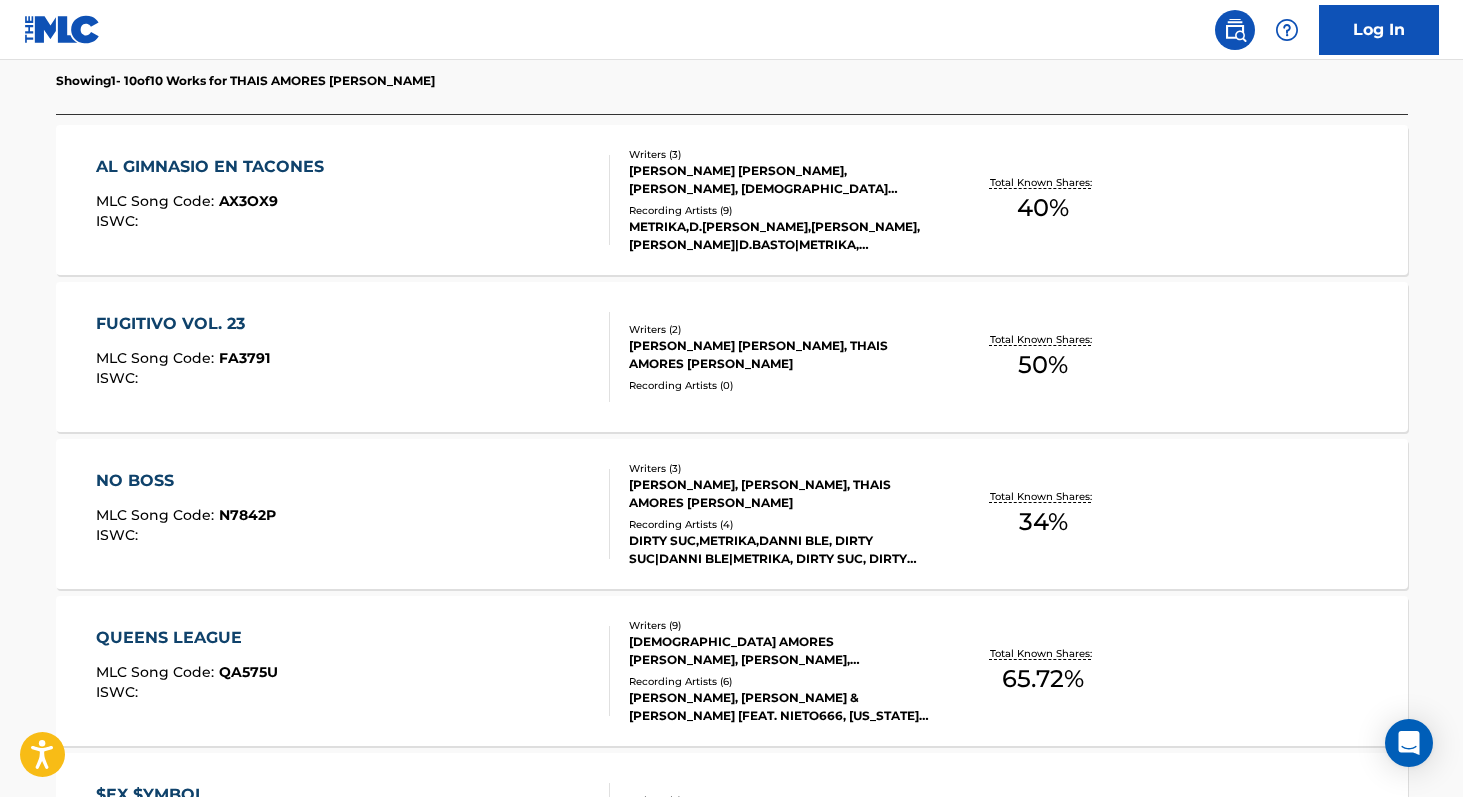 click on "65.72 %" at bounding box center (1043, 679) 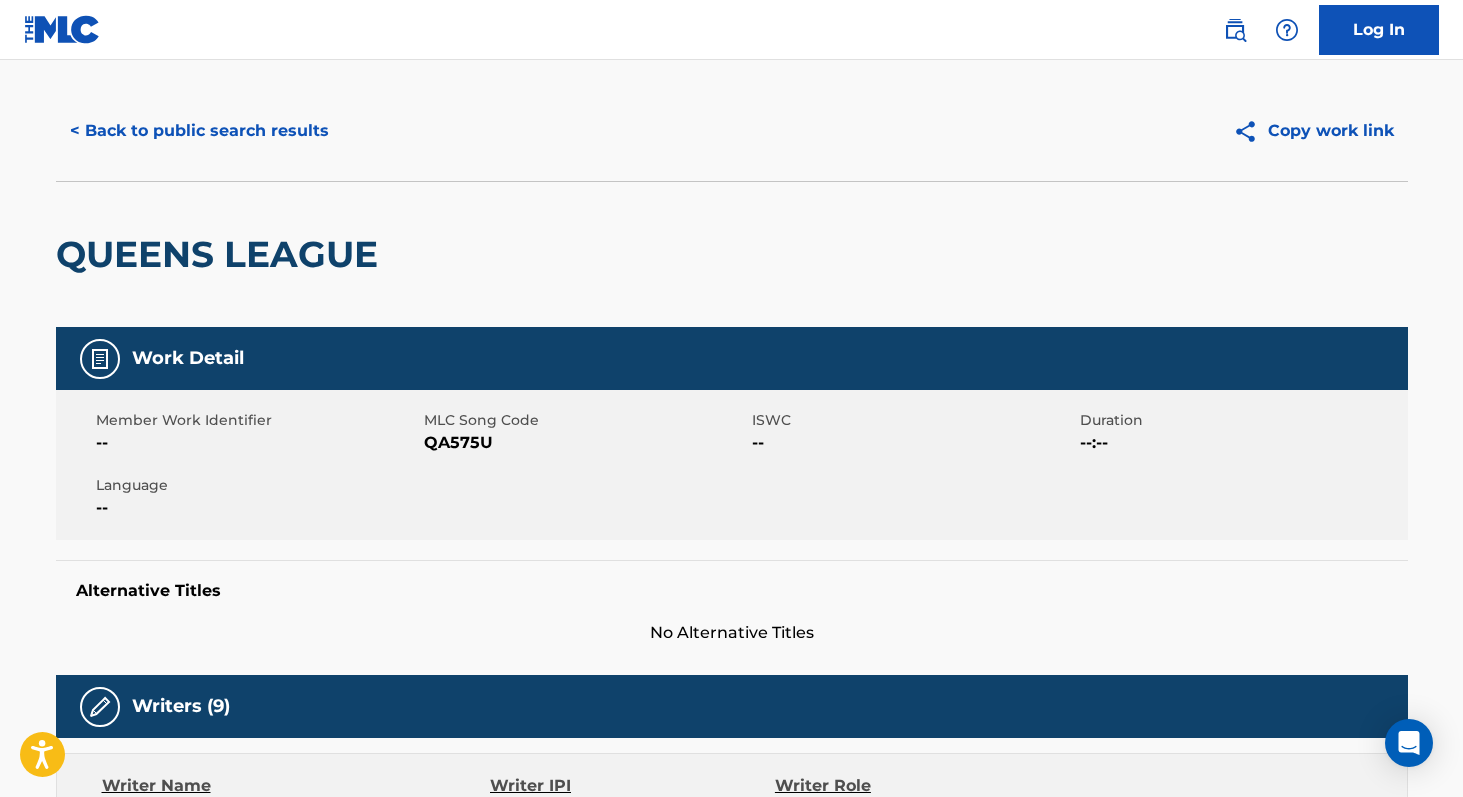 scroll, scrollTop: 0, scrollLeft: 0, axis: both 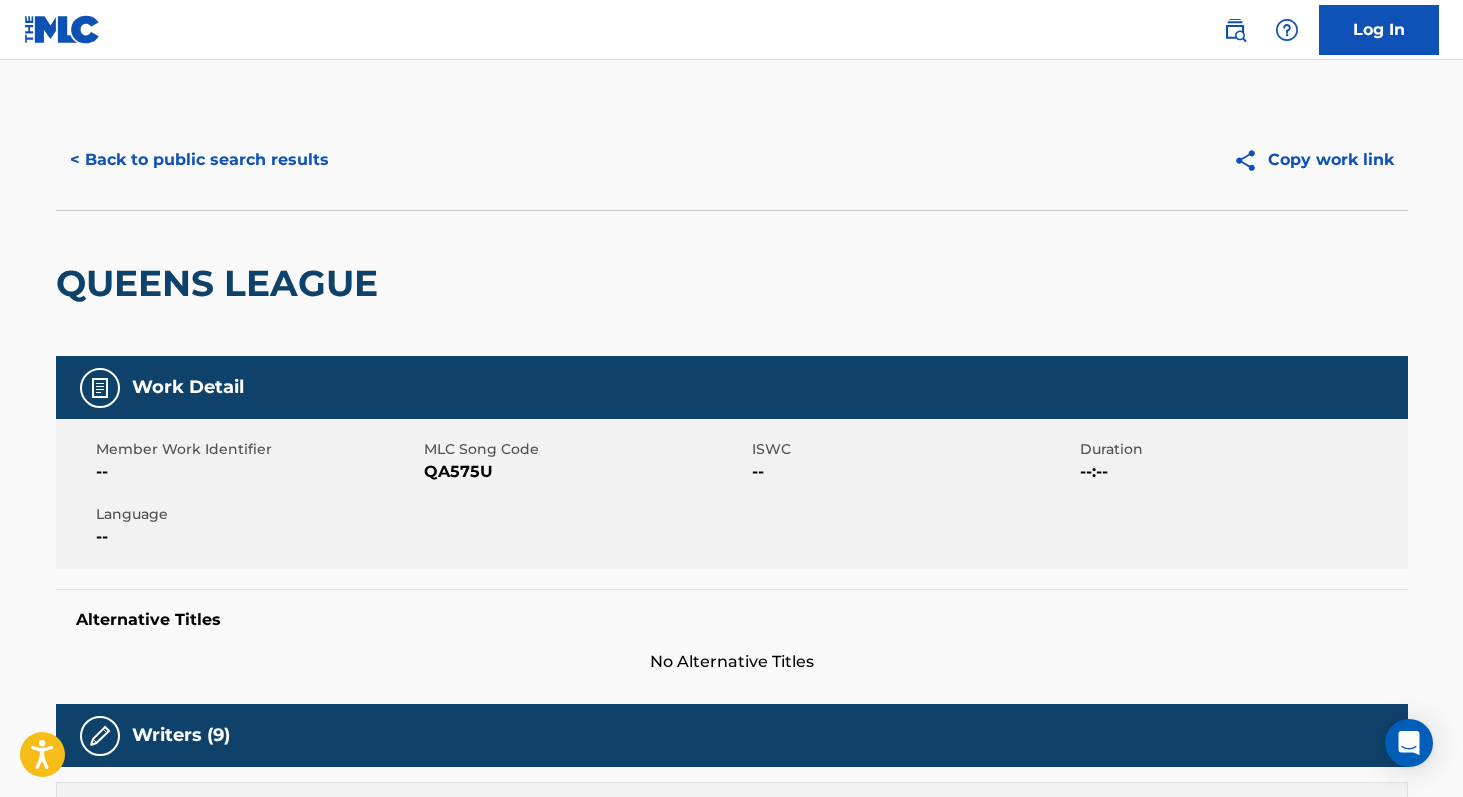 click on "< Back to public search results" at bounding box center (199, 160) 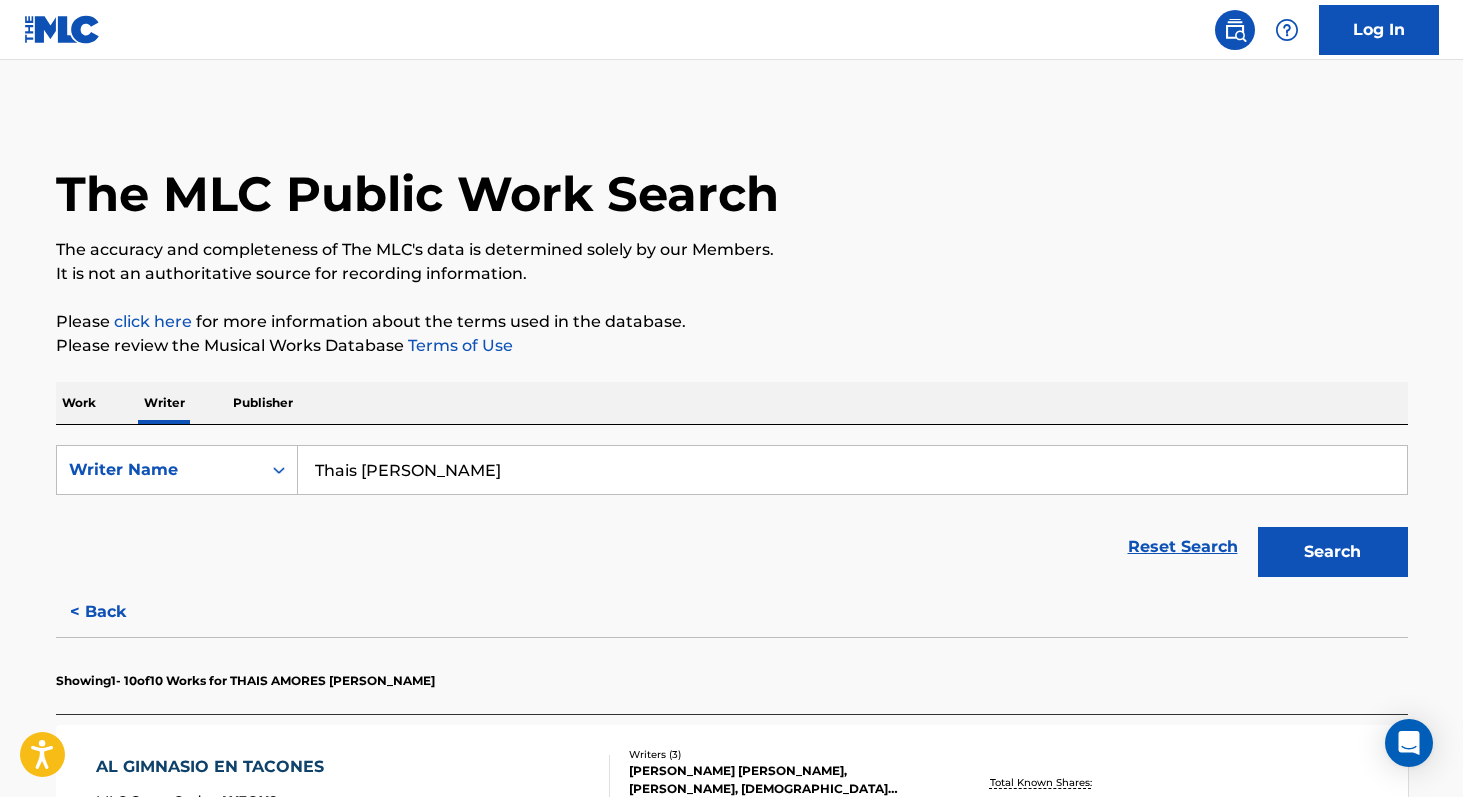 click on "Work" at bounding box center (79, 403) 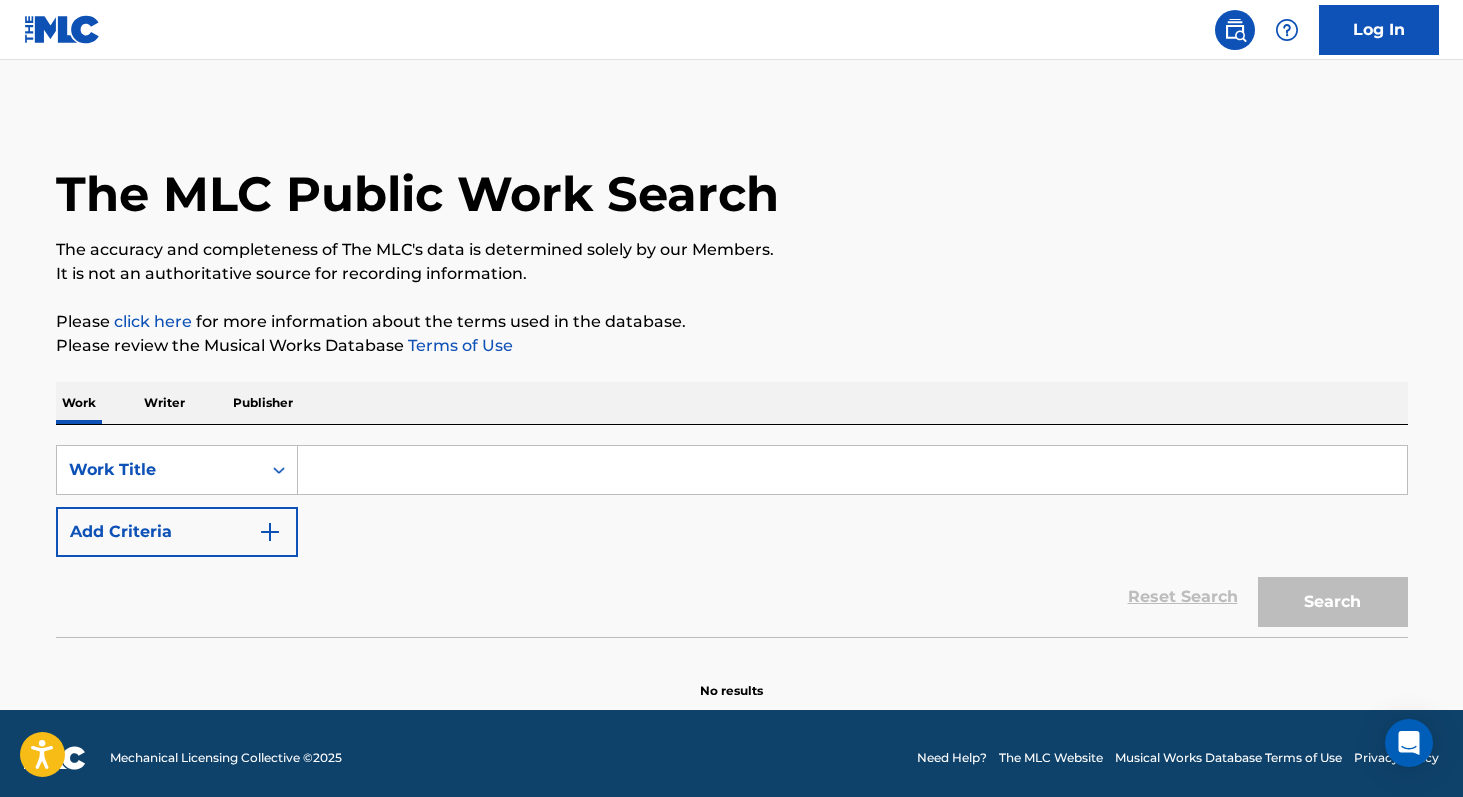 click on "Add Criteria" at bounding box center [177, 532] 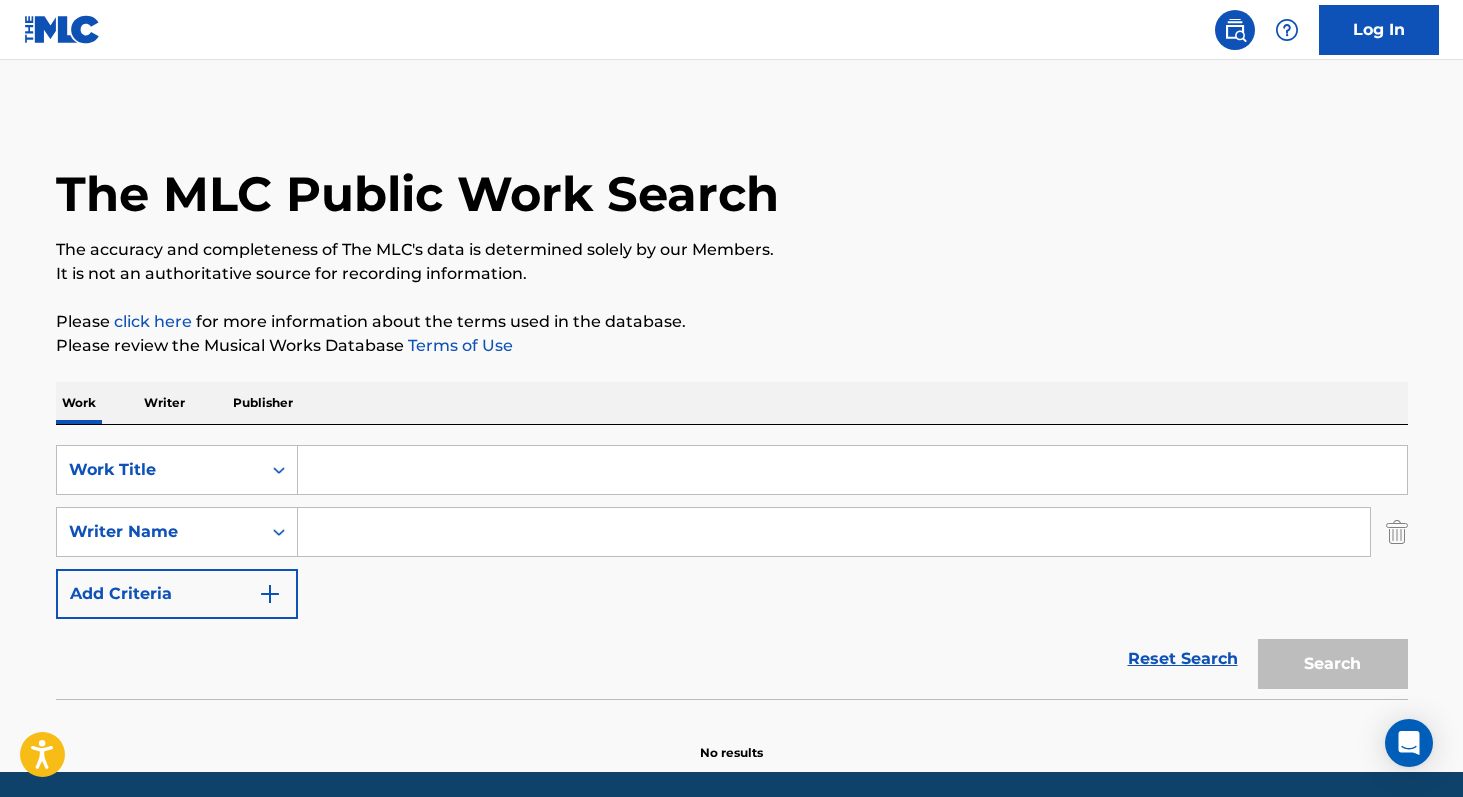 click at bounding box center [834, 532] 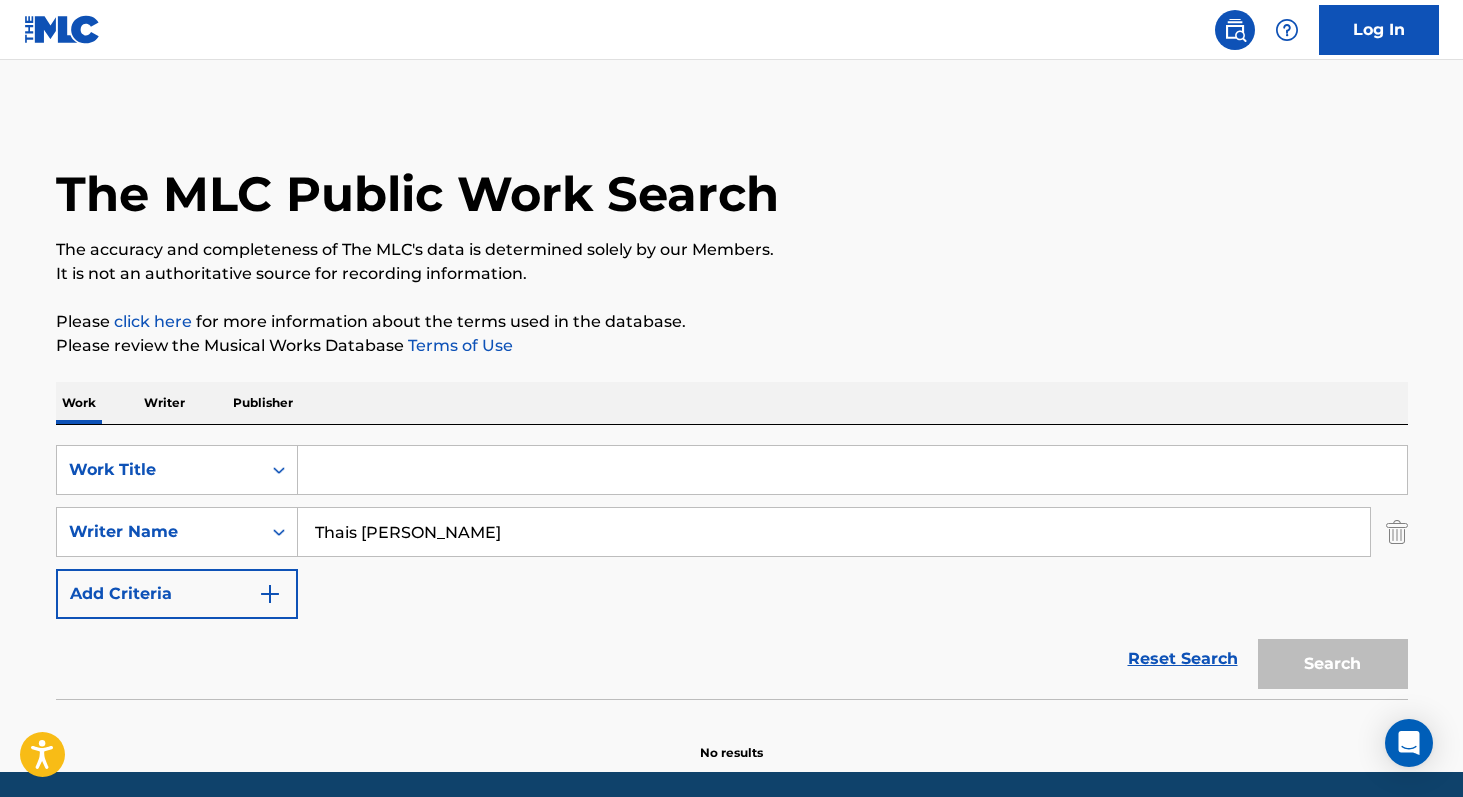 type on "Thais [PERSON_NAME]" 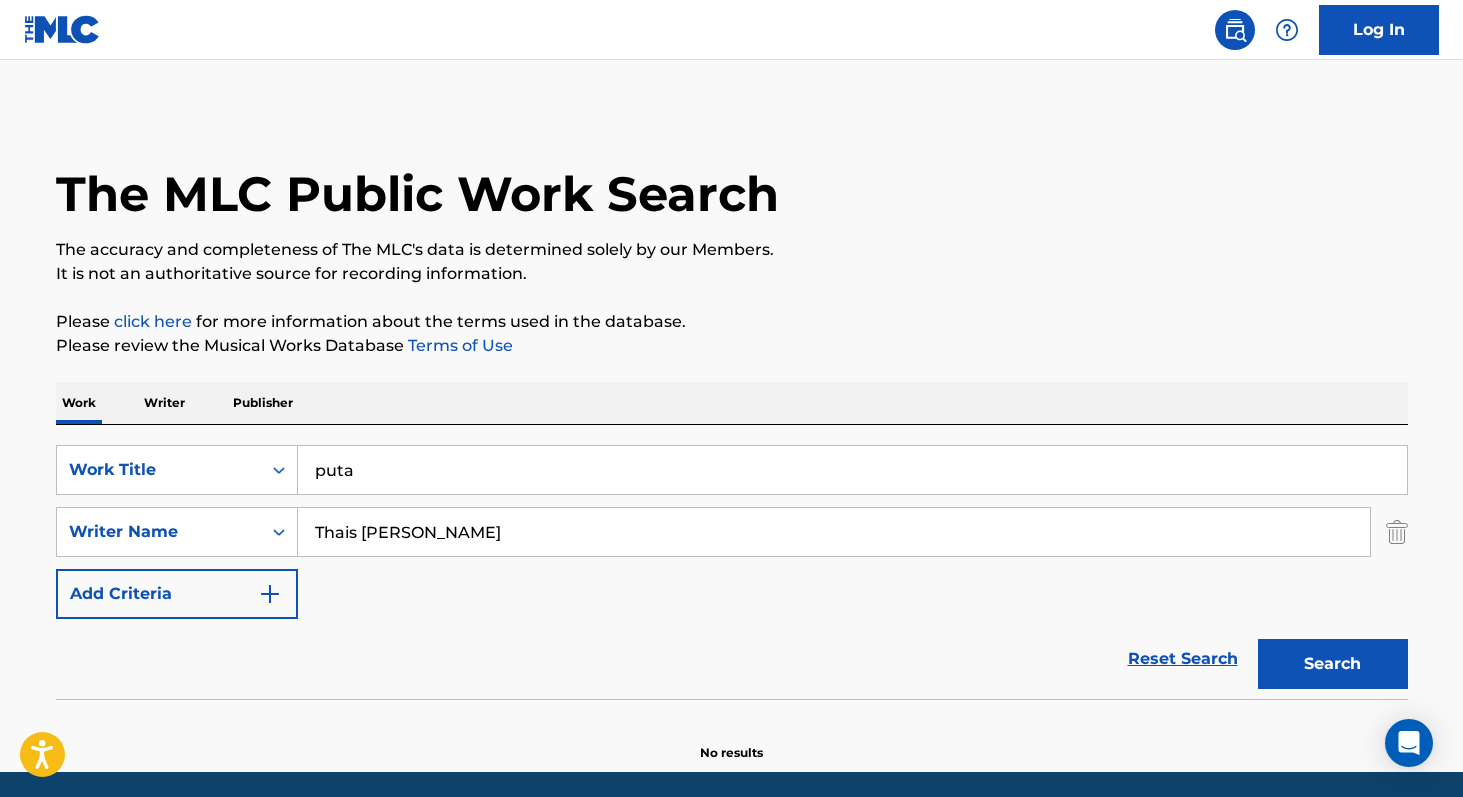 type on "puta" 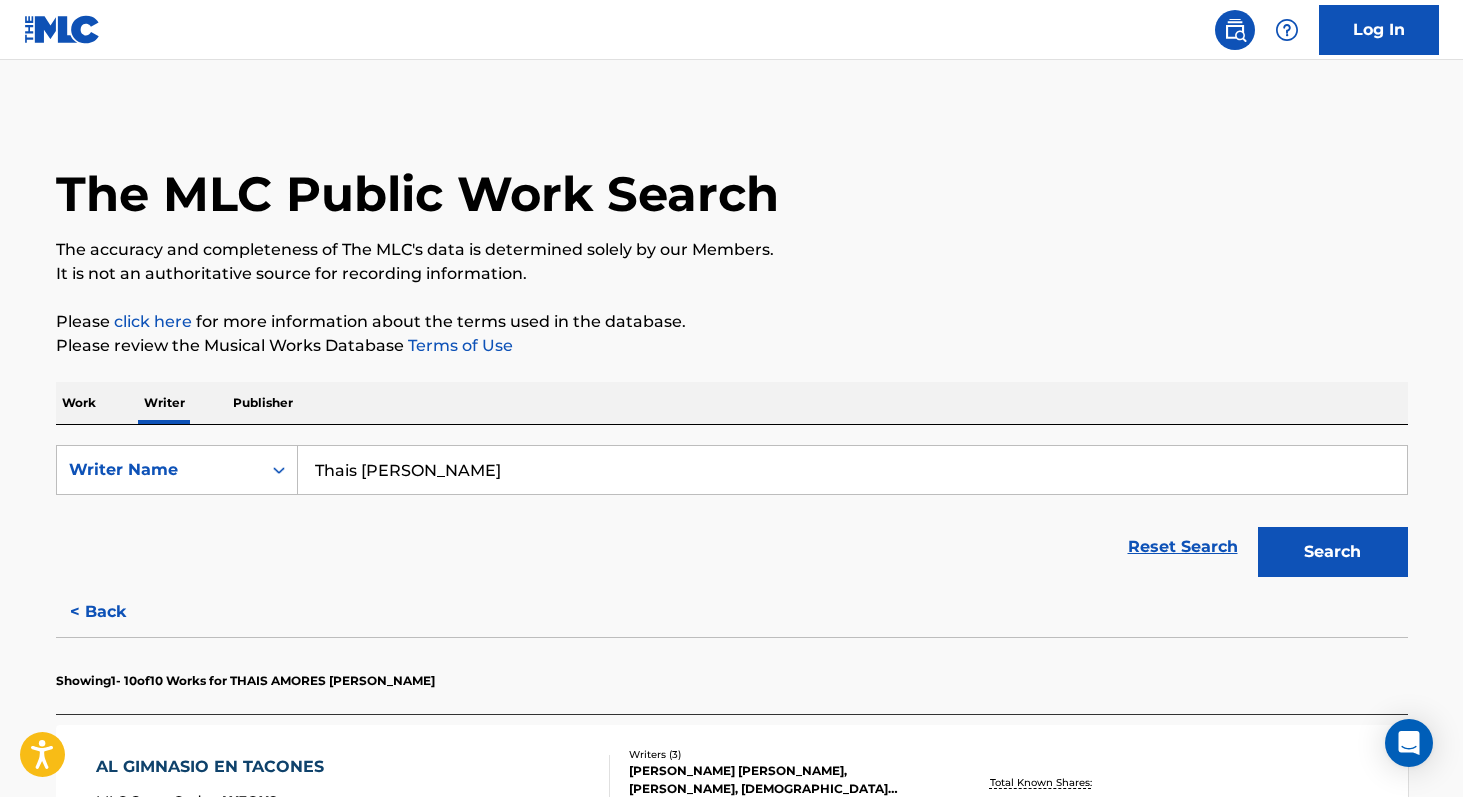 click on "Thais [PERSON_NAME]" at bounding box center (852, 470) 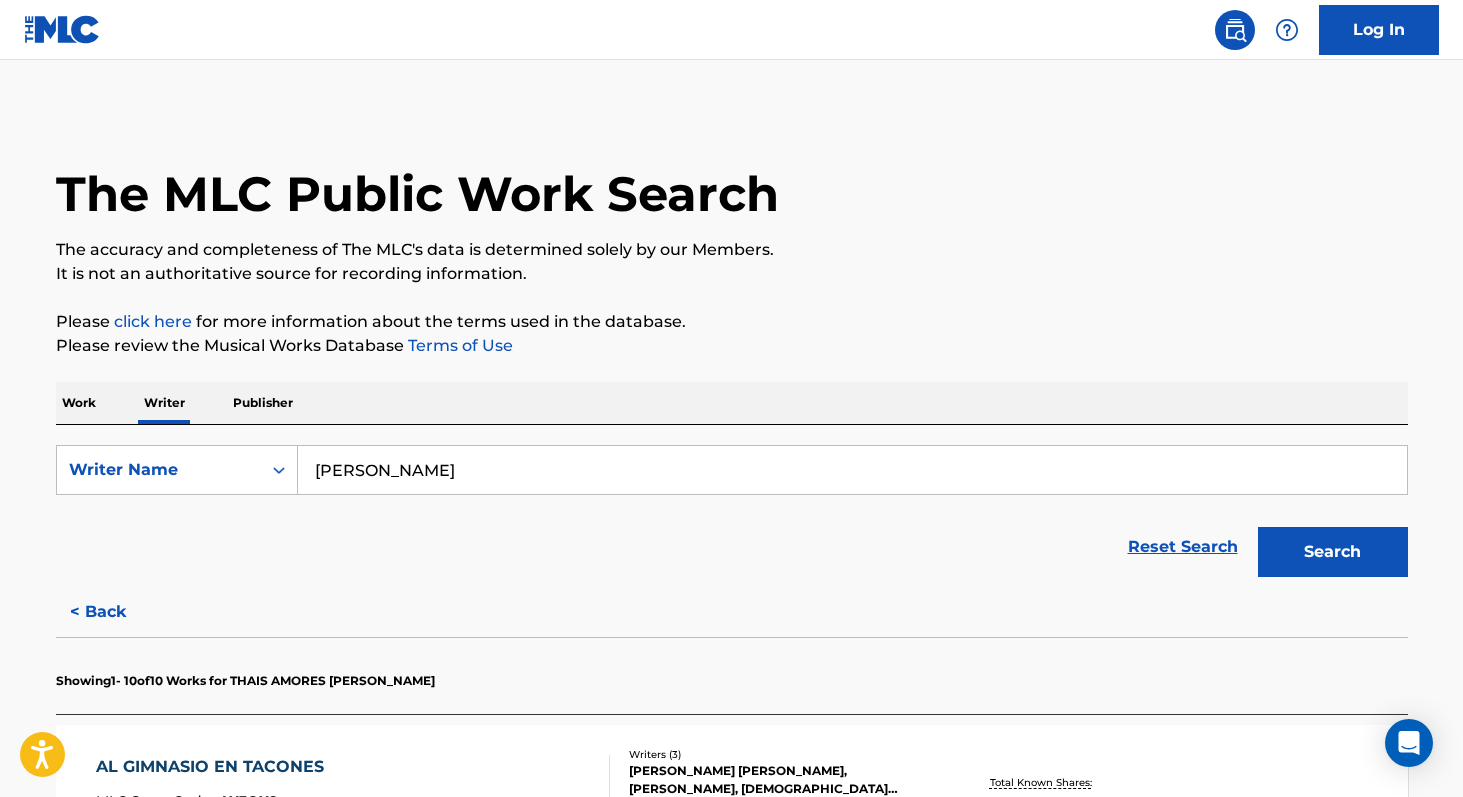 click on "[PERSON_NAME]" at bounding box center (852, 470) 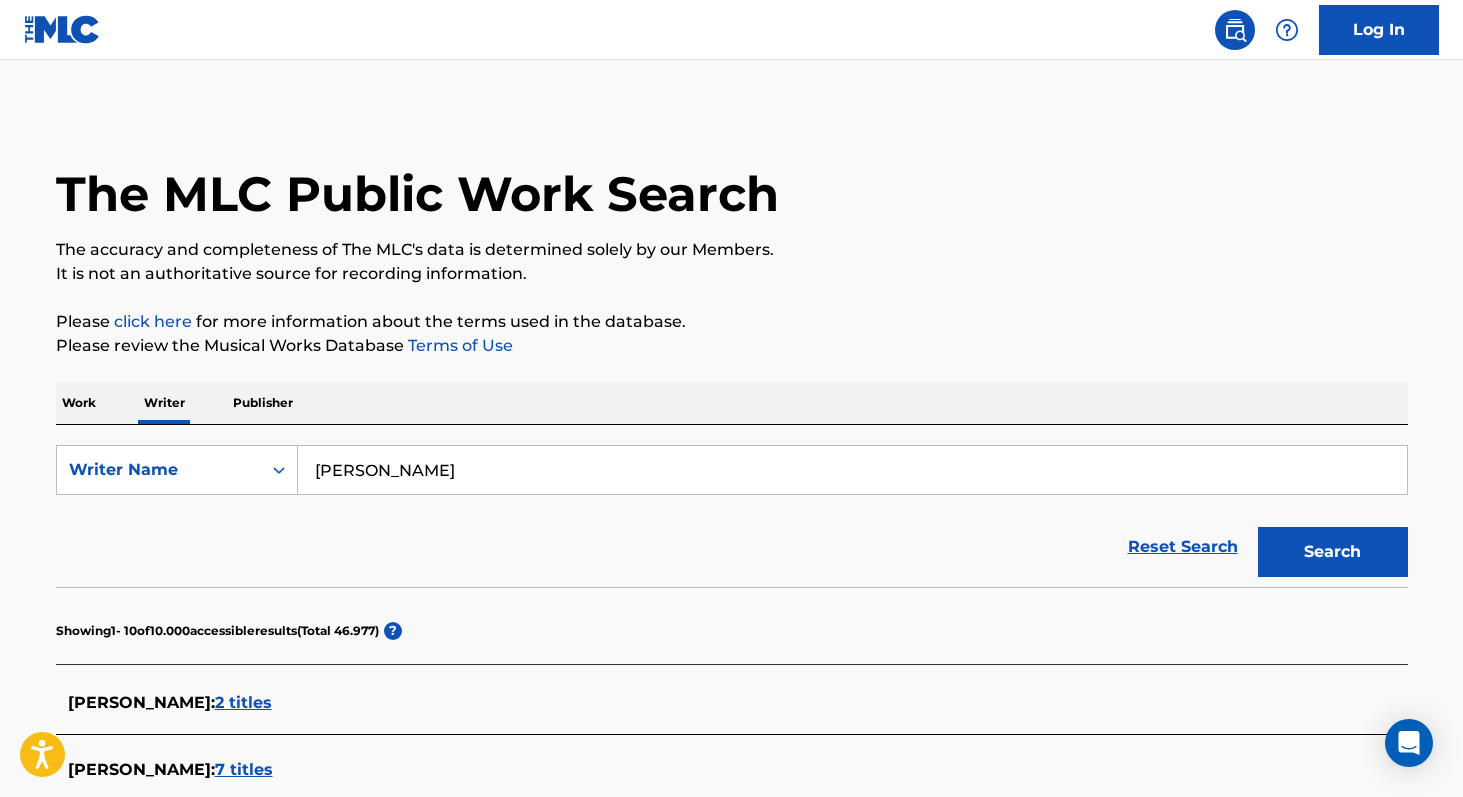 click on "[PERSON_NAME]" at bounding box center [852, 470] 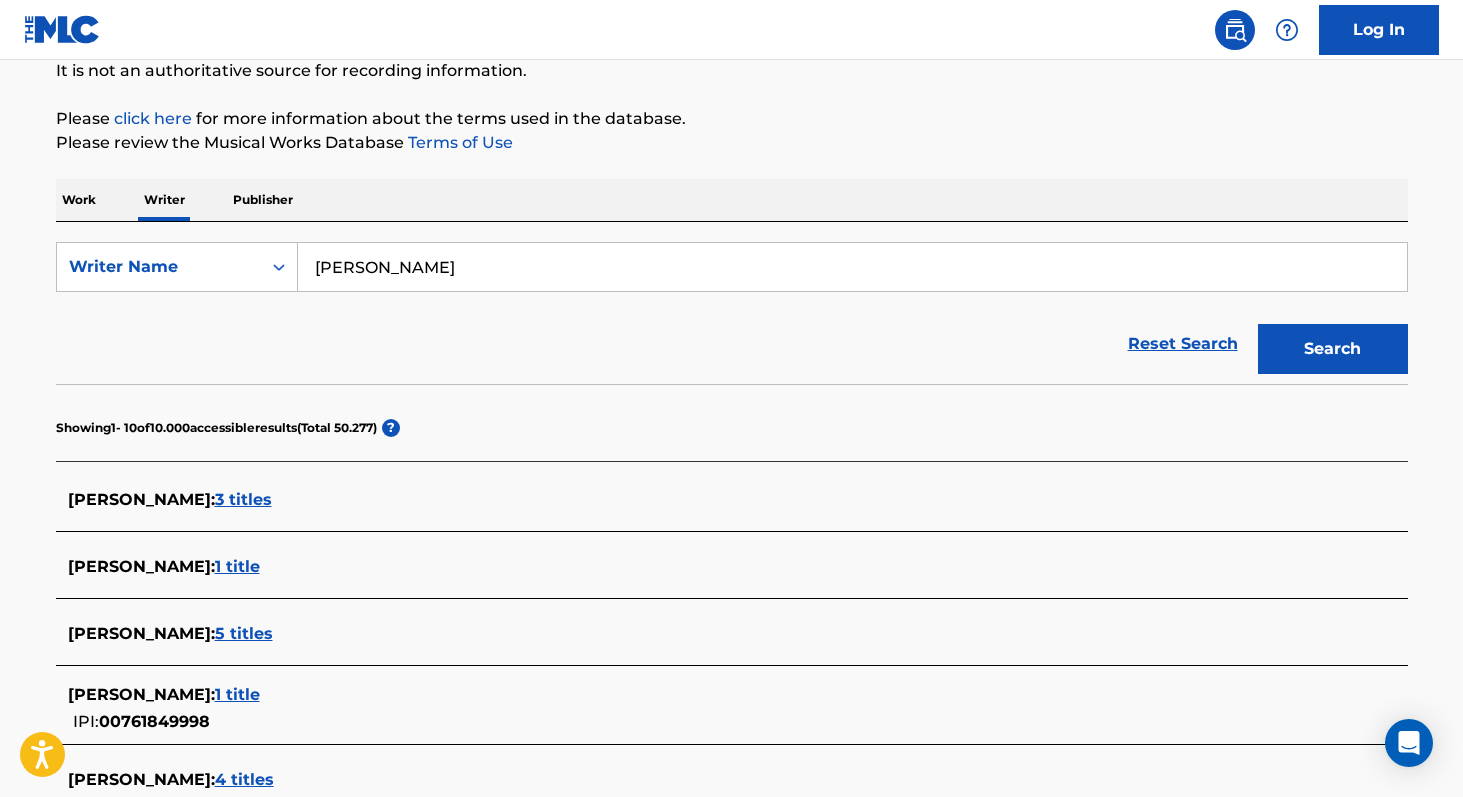 scroll, scrollTop: 0, scrollLeft: 0, axis: both 